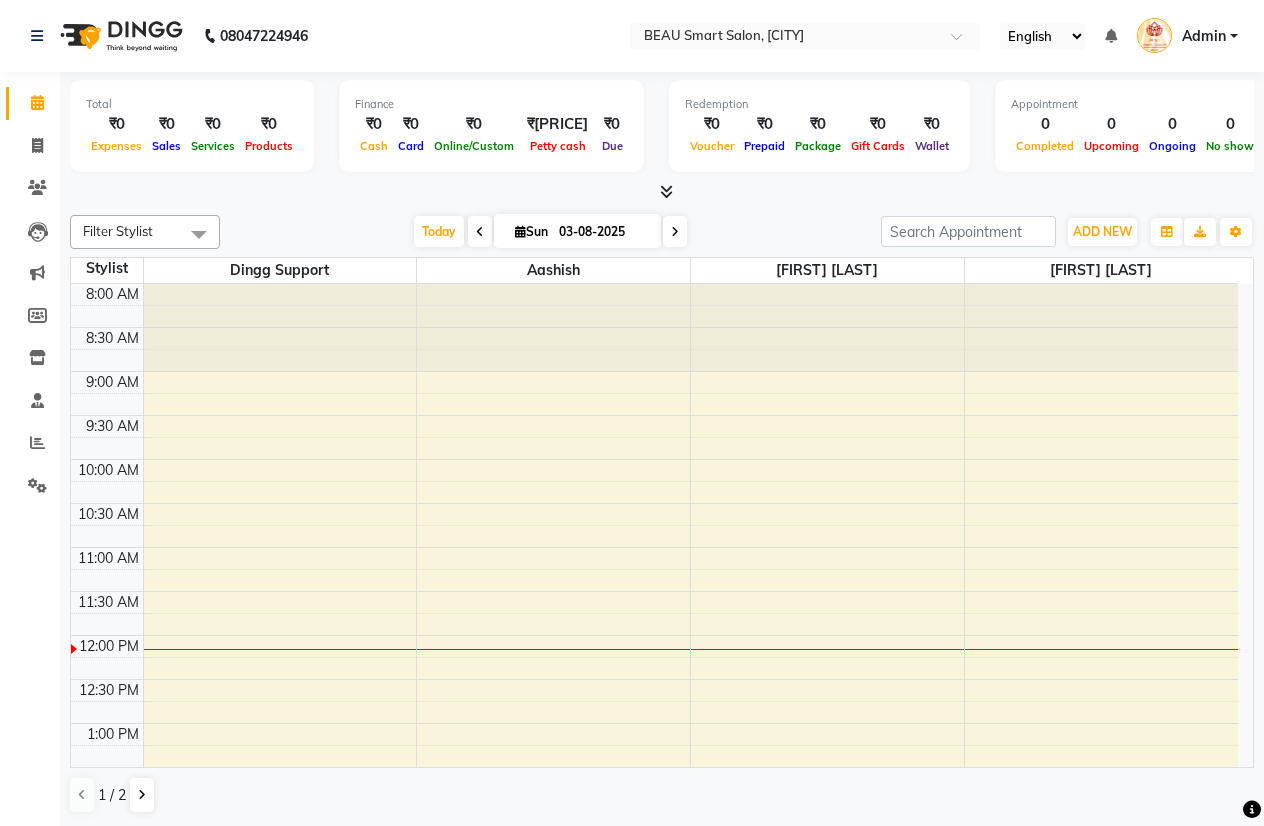scroll, scrollTop: 0, scrollLeft: 0, axis: both 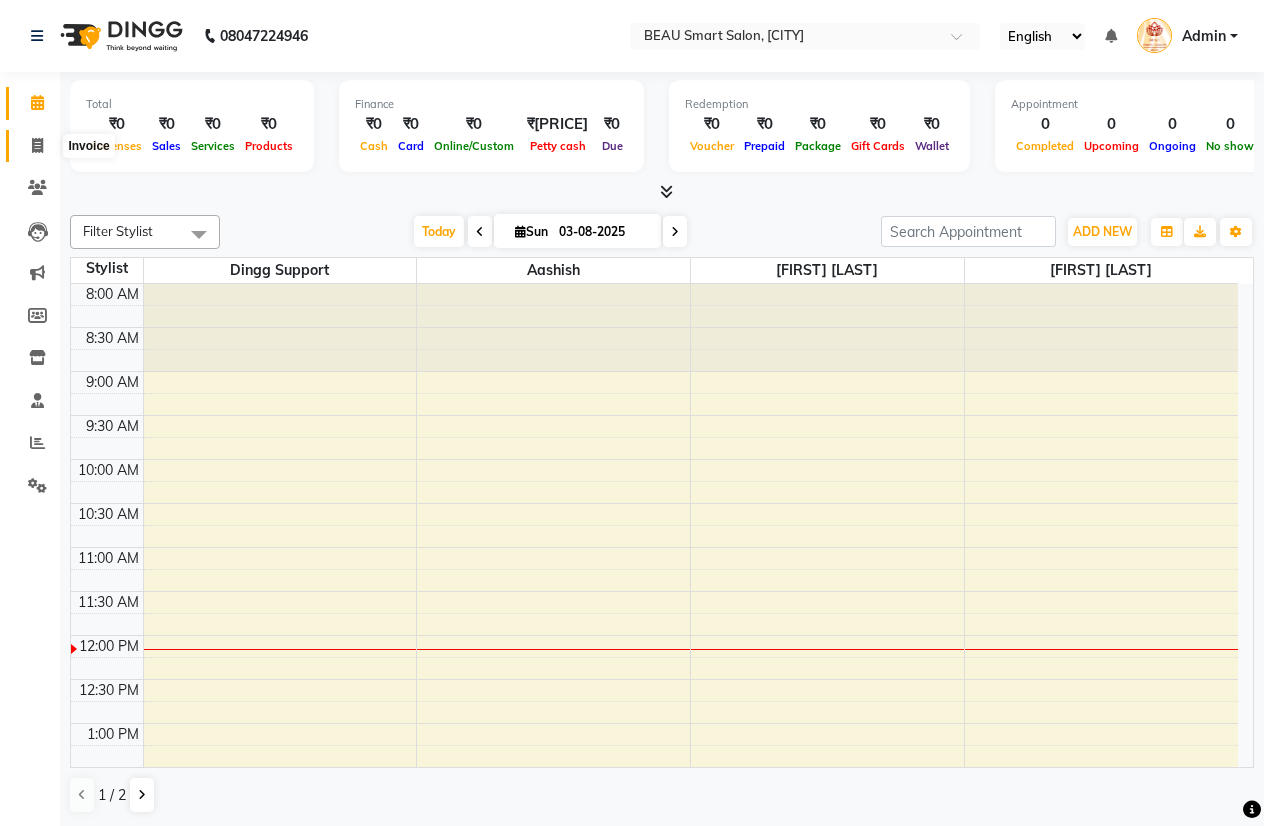 click 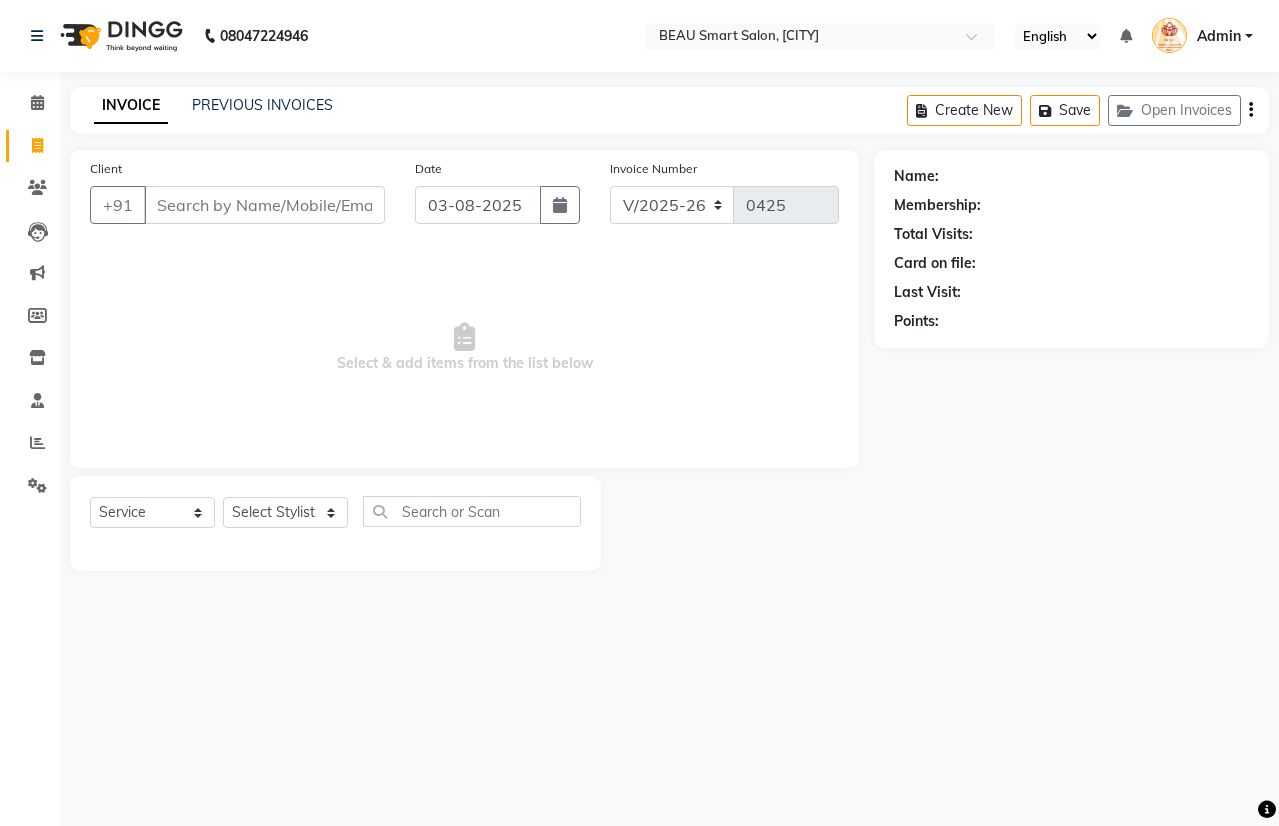 click on "Client" at bounding box center [264, 205] 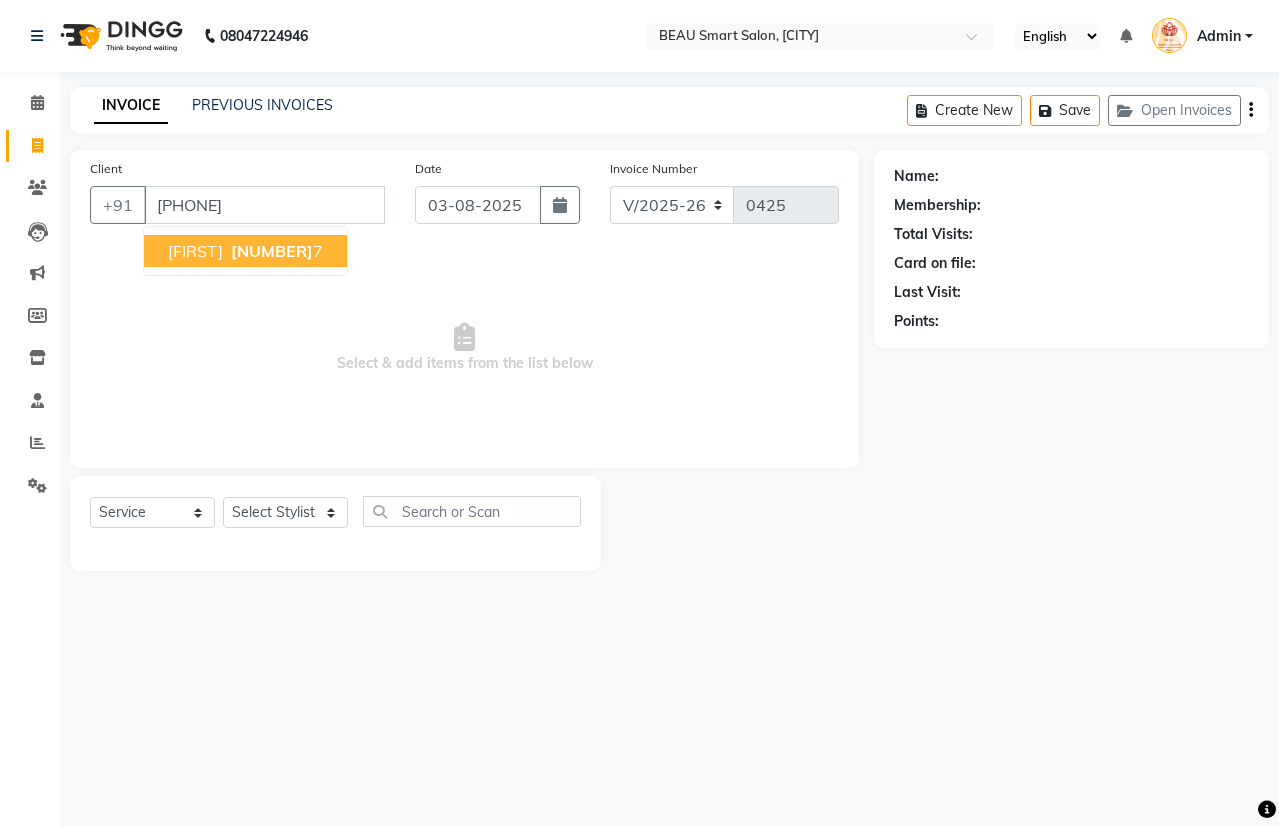 type on "[PHONE]" 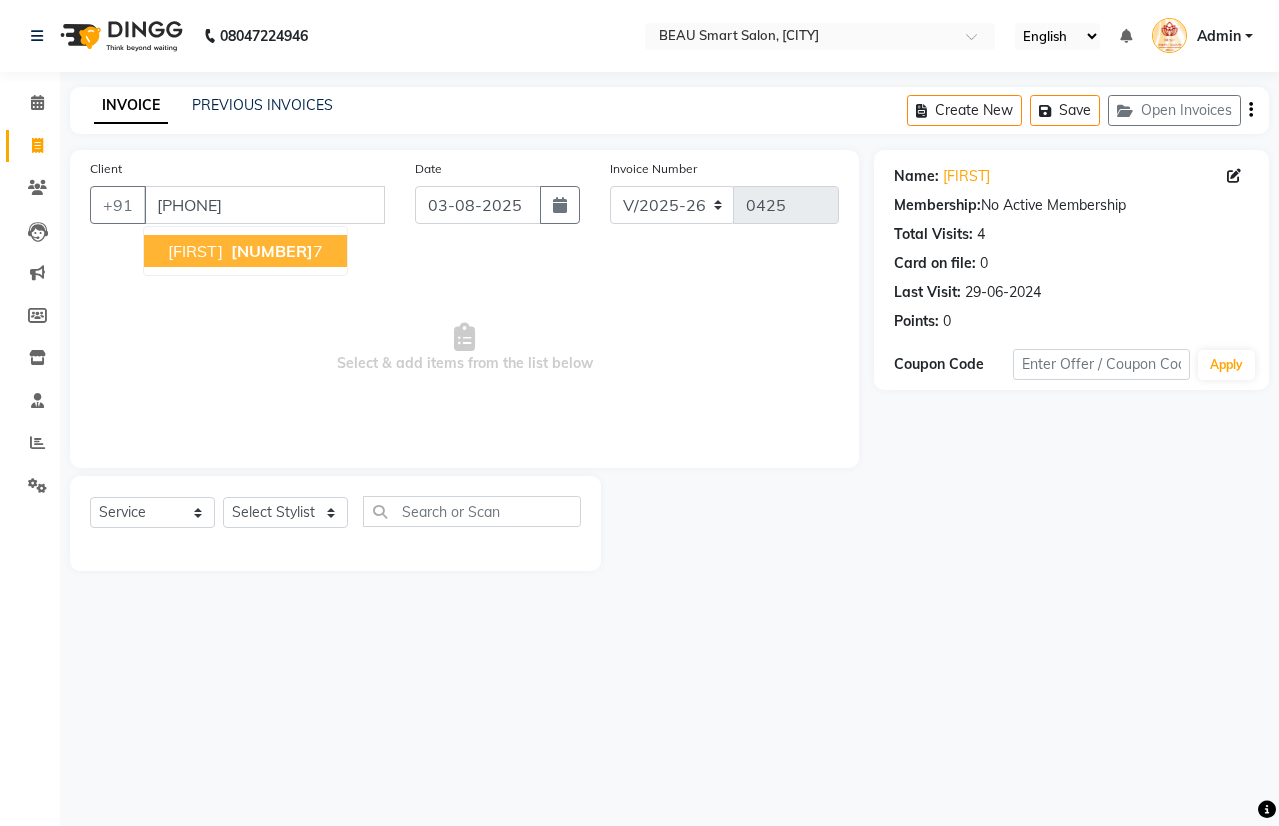 click on "808509518" at bounding box center [272, 251] 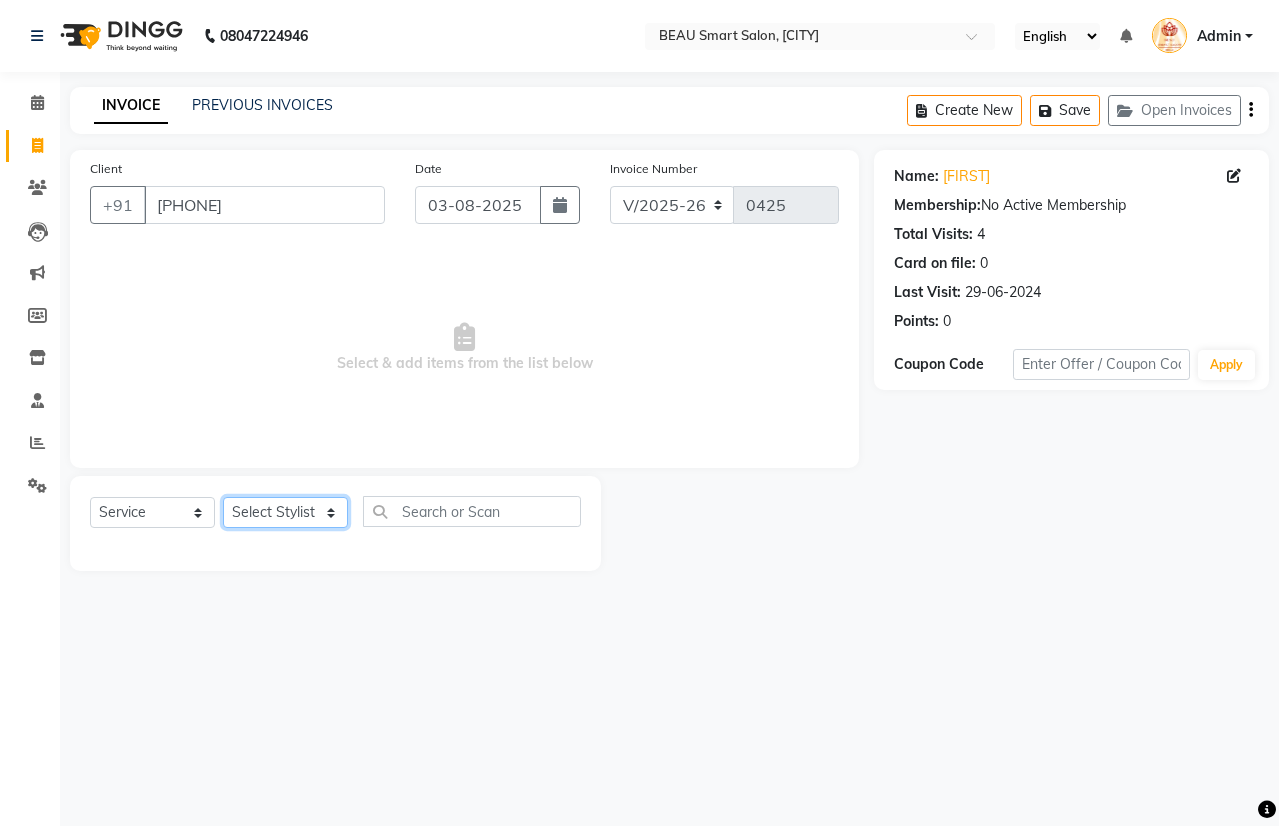 click on "Select Stylist [FIRST] [FIRST] [FIRST] [FIRST] [FIRST] [FIRST] [FIRST] [FIRST]" 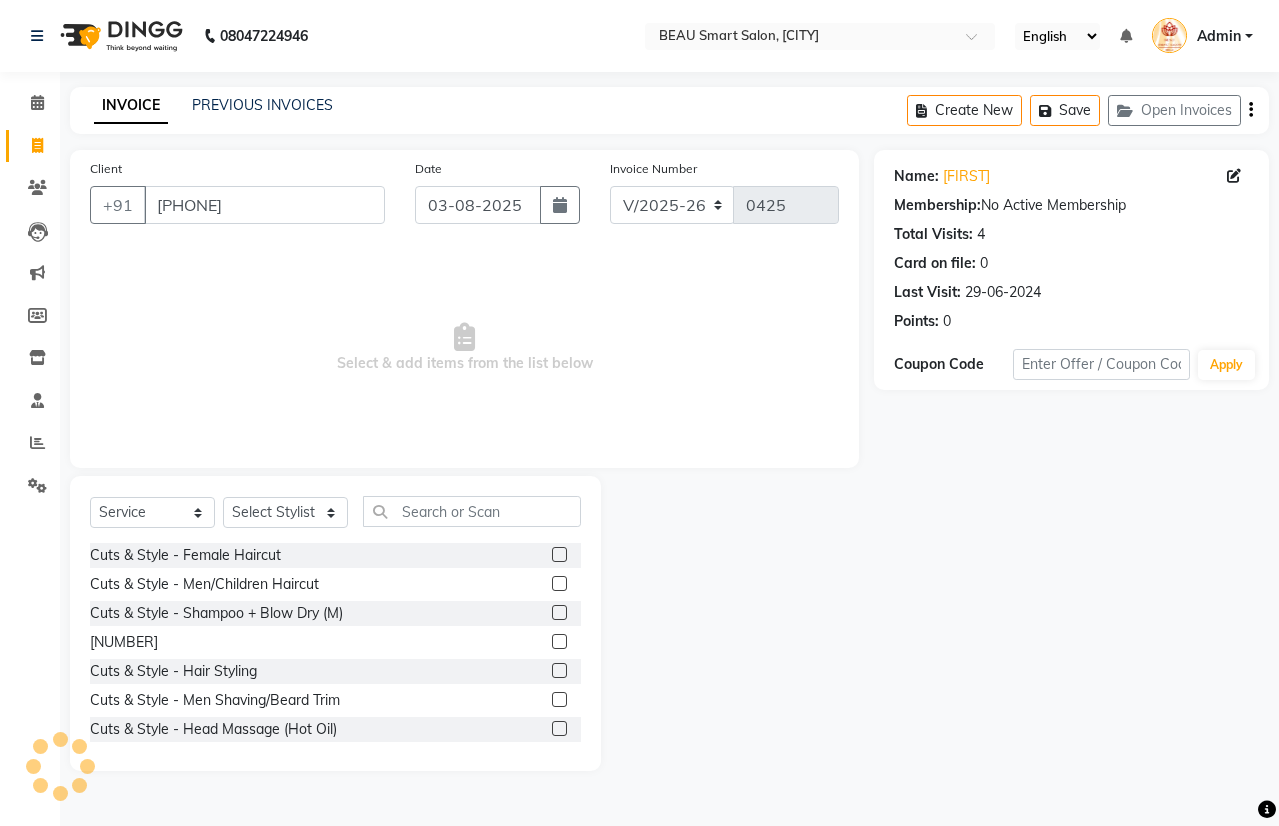 click on "Cuts & Style - Female Haircut" 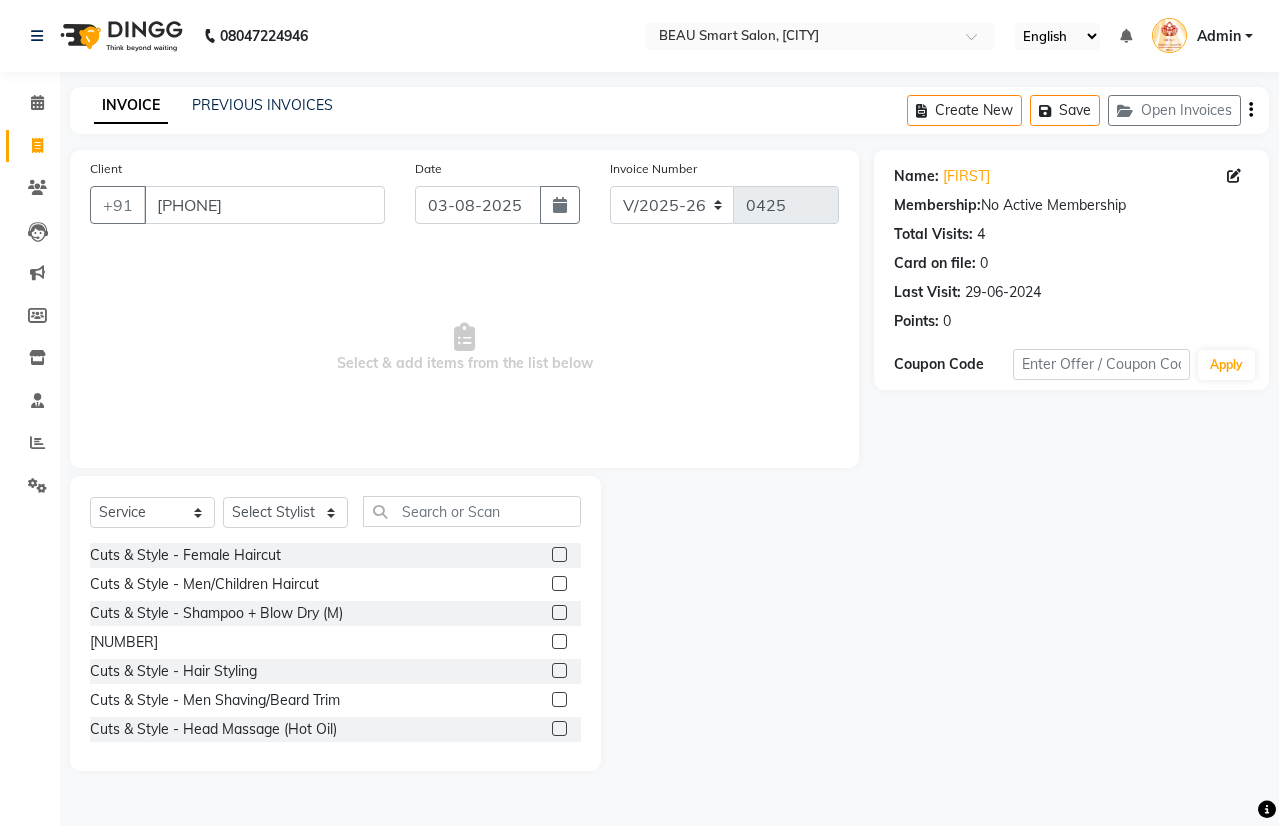 click 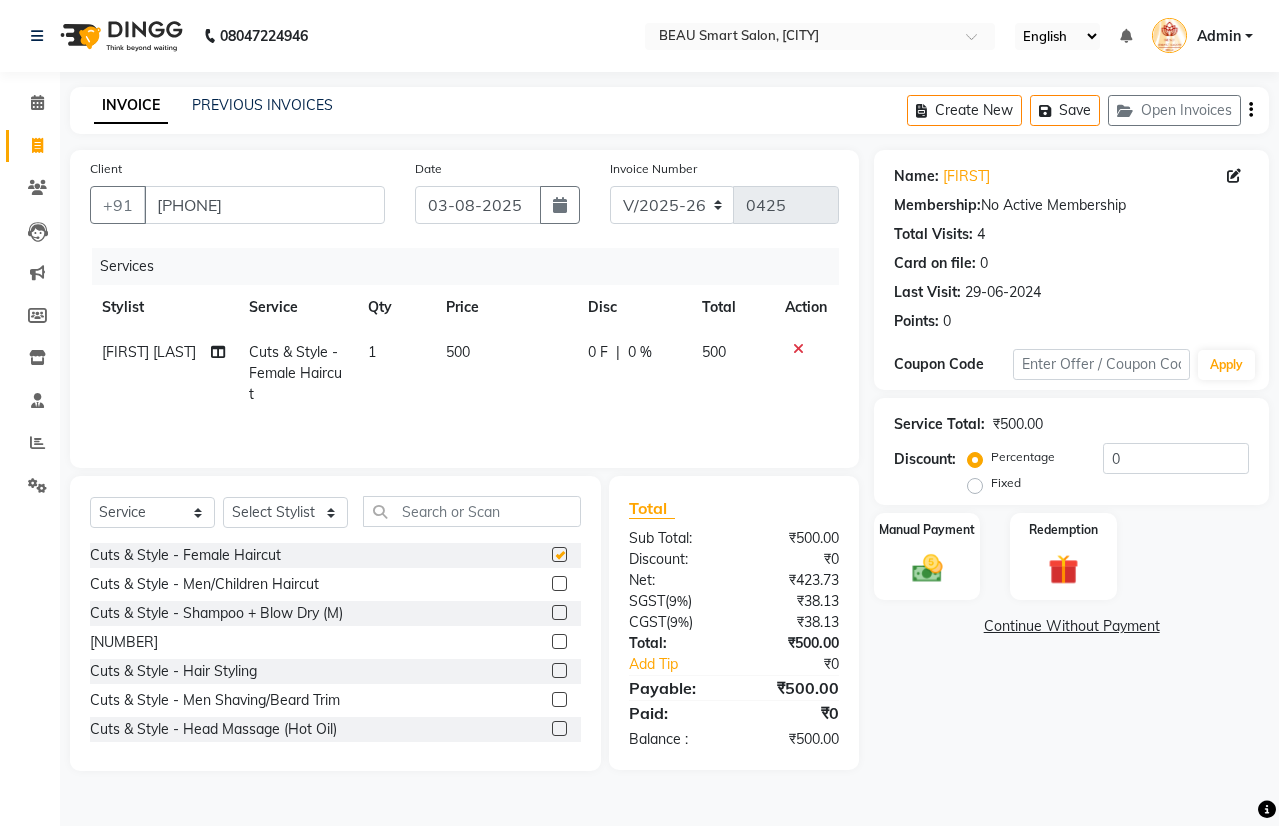 checkbox on "false" 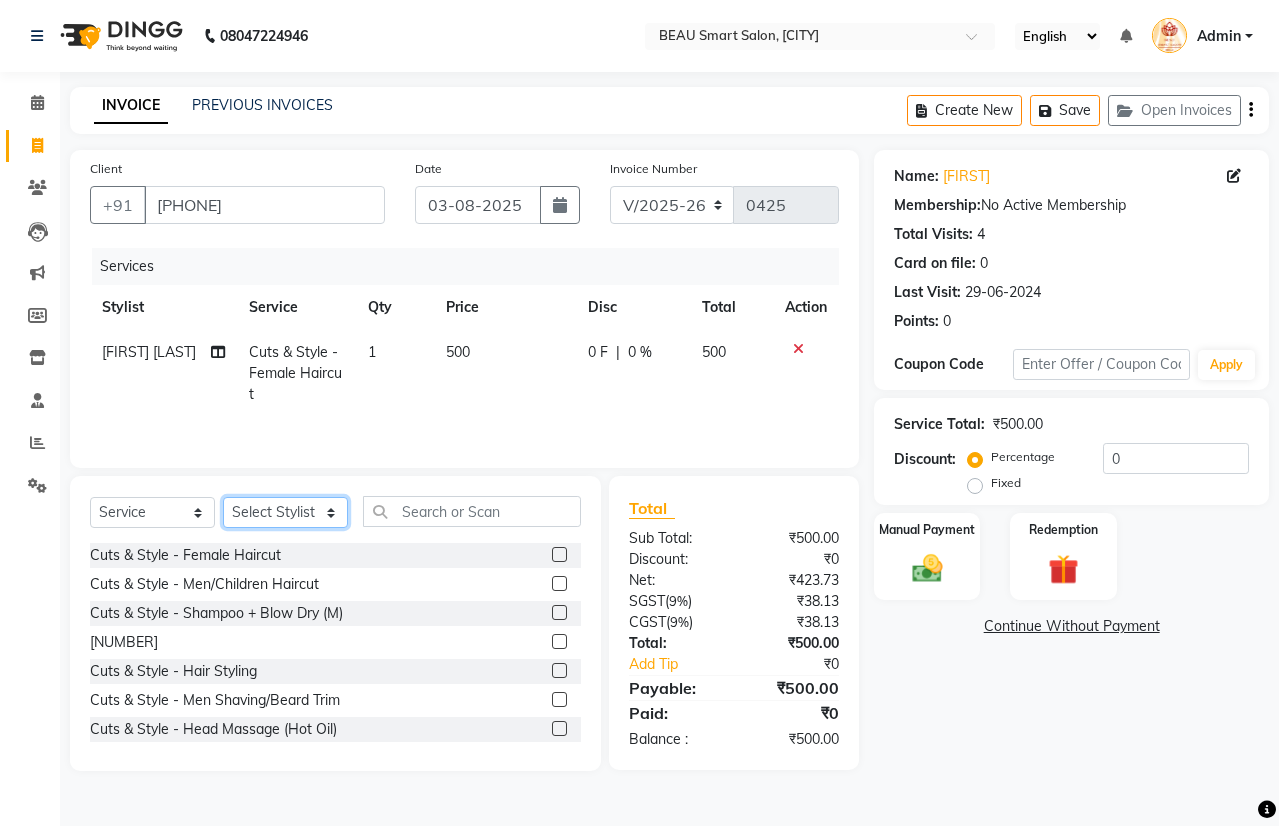 click on "Select Stylist [FIRST] [FIRST] [FIRST] [FIRST] [FIRST] [FIRST] [FIRST] [FIRST]" 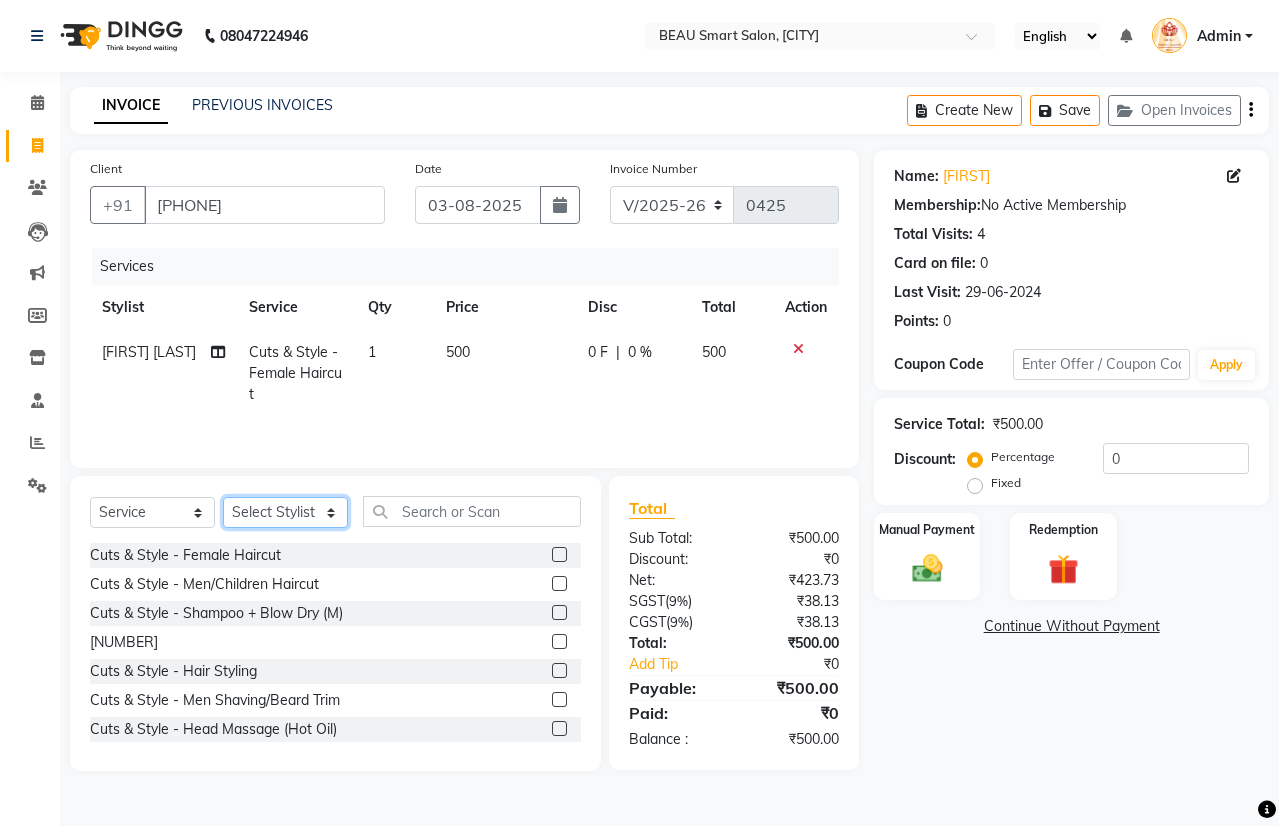 select on "[NUMBER]" 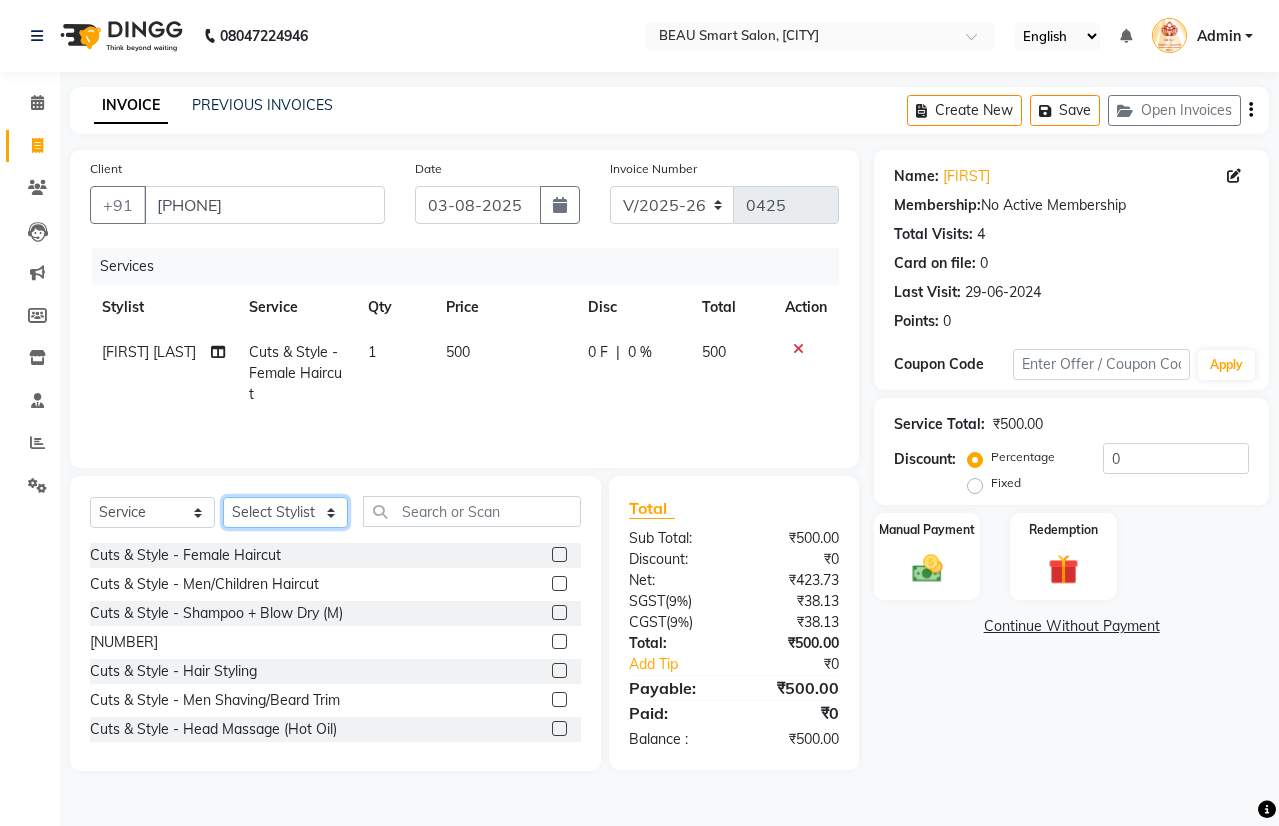 click on "Select Stylist [FIRST] [FIRST] [FIRST] [FIRST] [FIRST] [FIRST] [FIRST] [FIRST]" 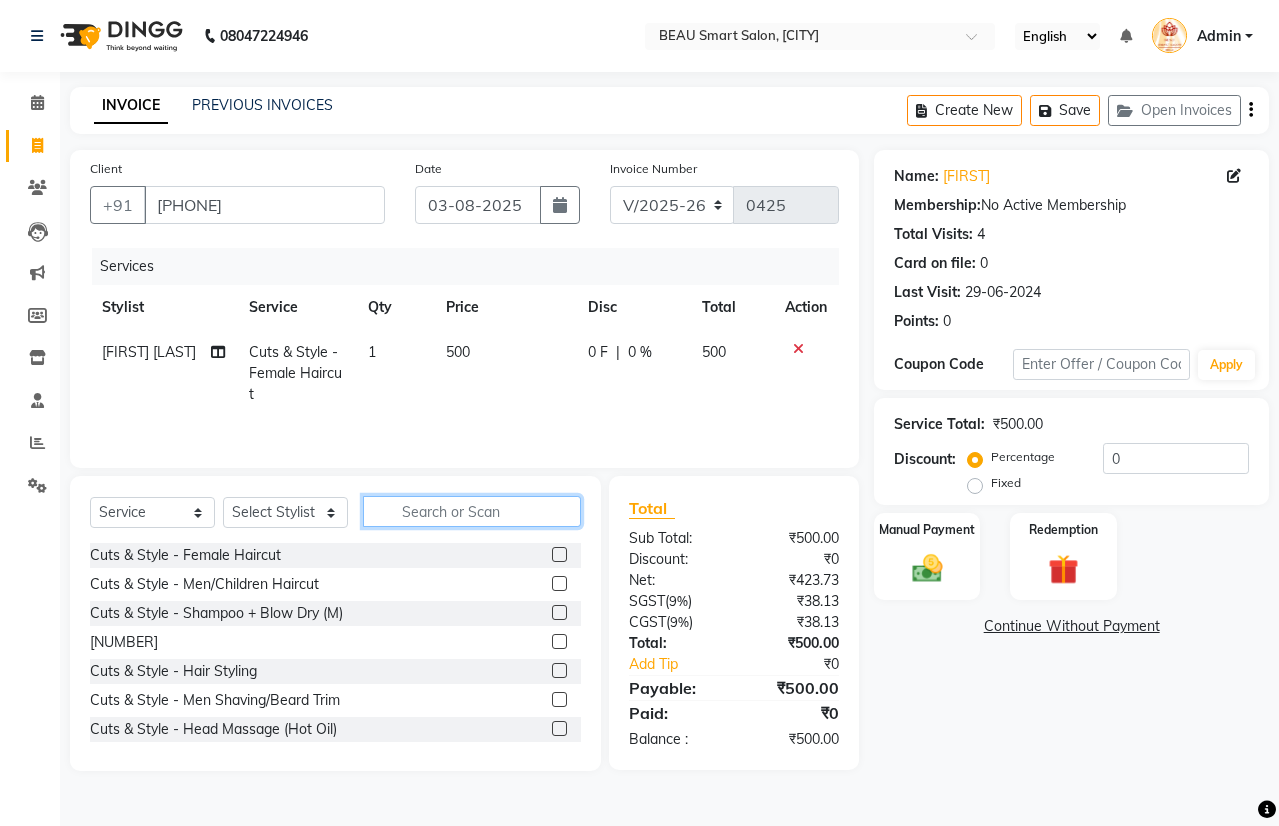 click 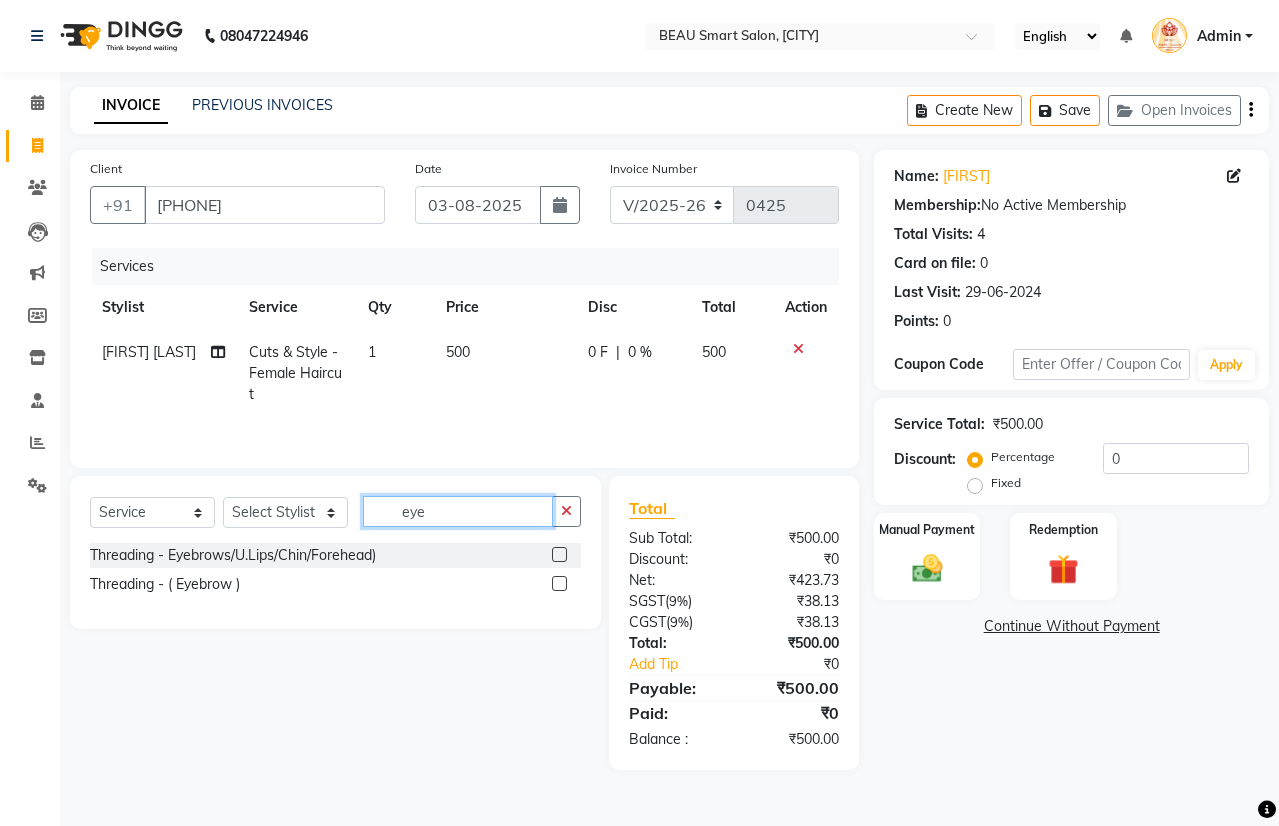 type on "eye" 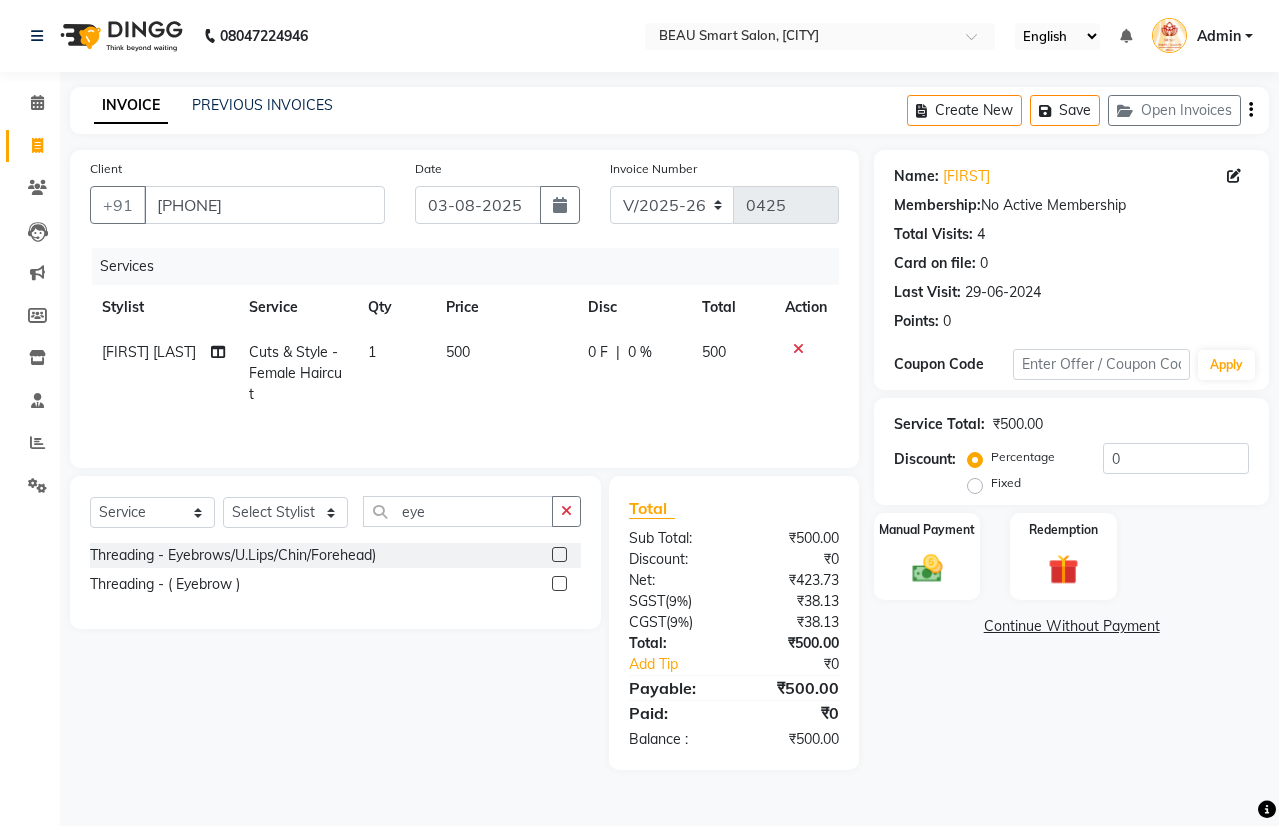 click 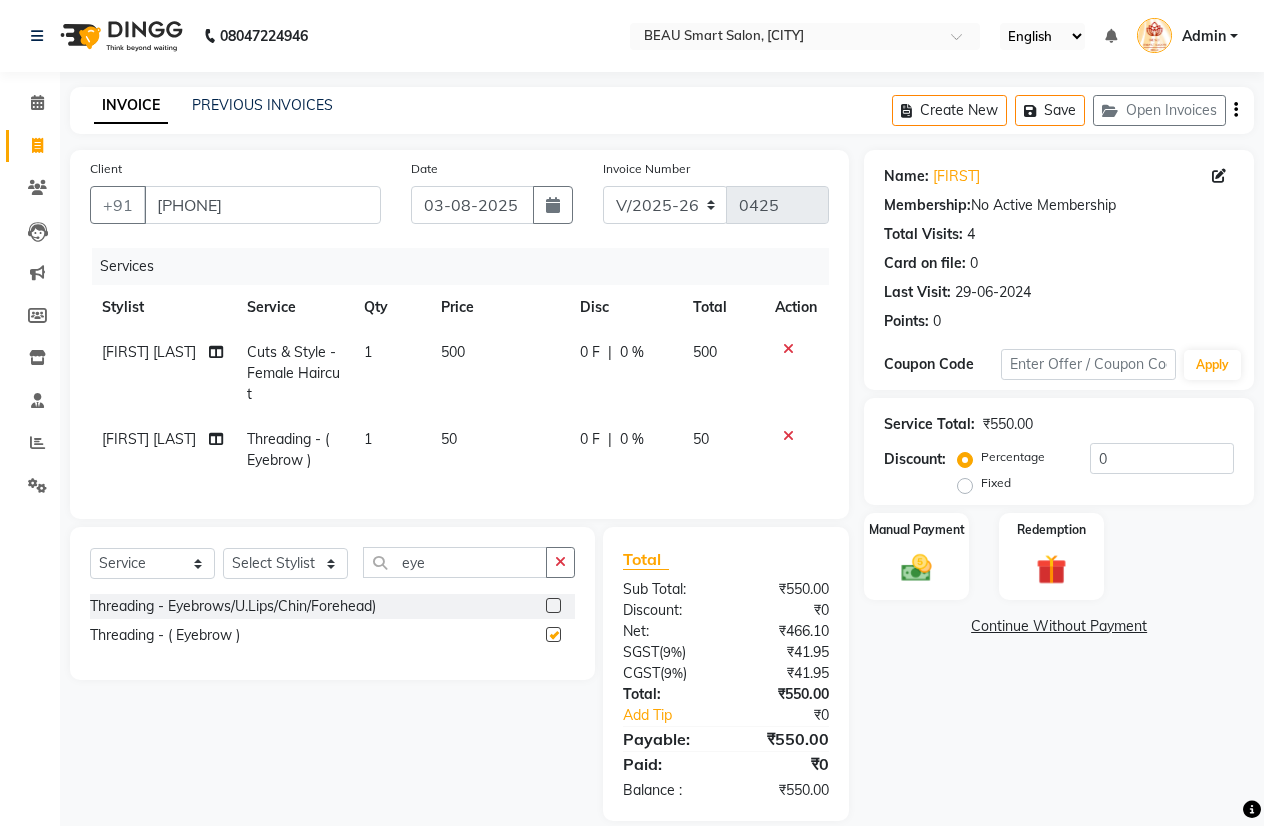 checkbox on "false" 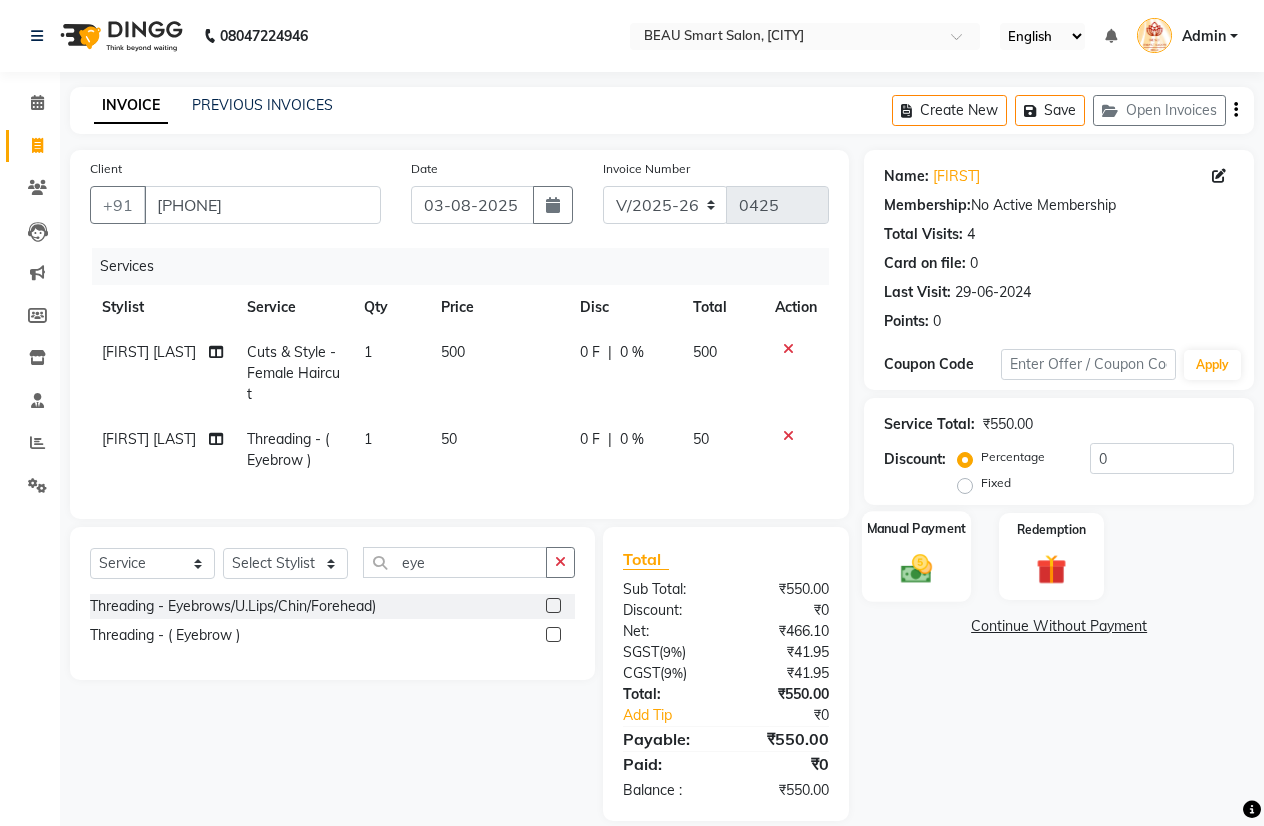 click 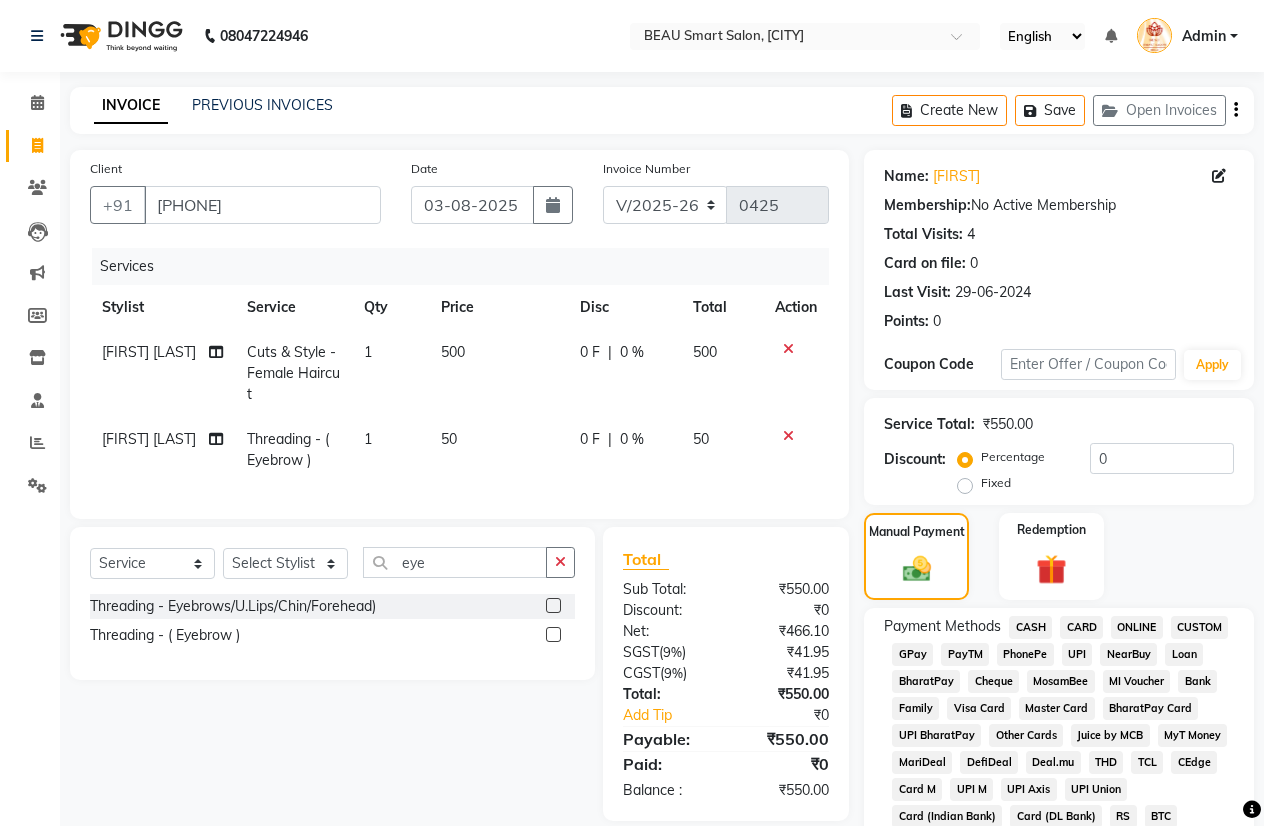 click on "PayTM" 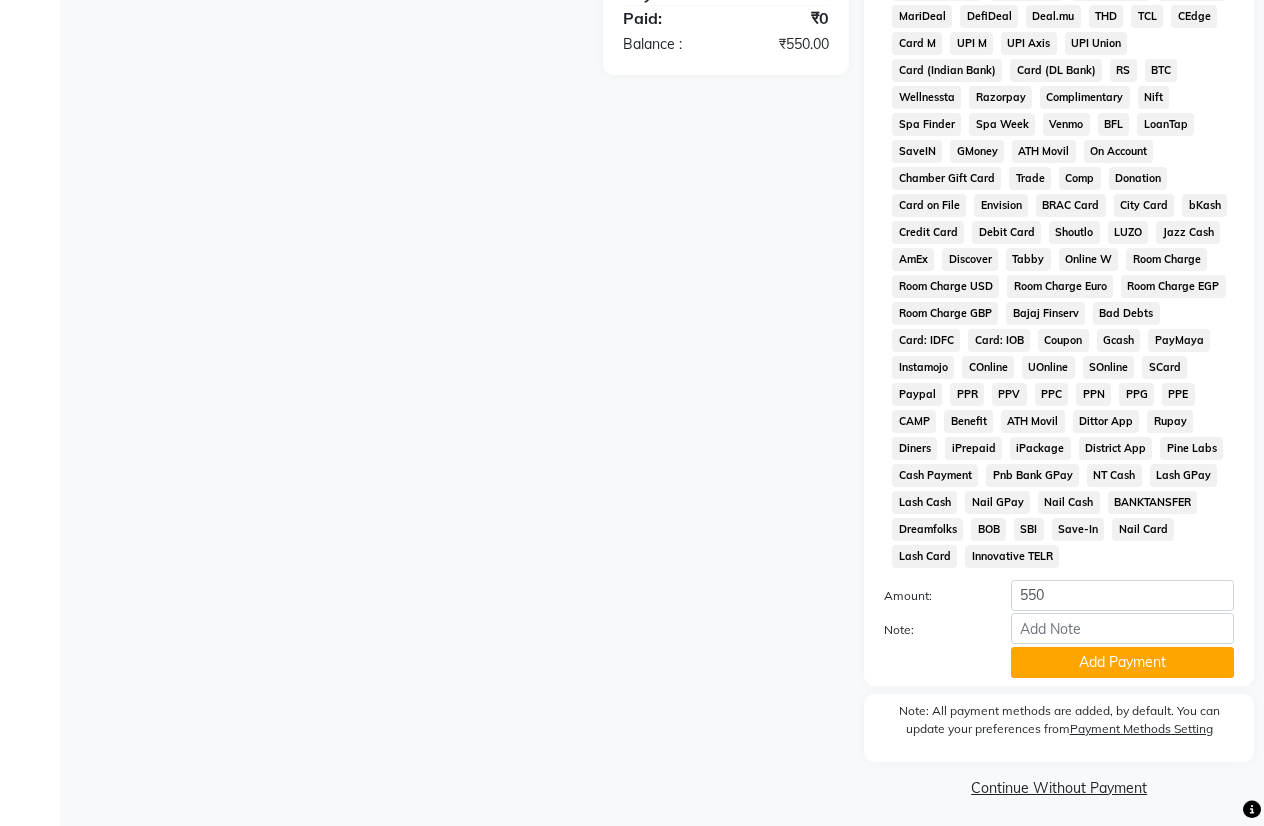 scroll, scrollTop: 753, scrollLeft: 0, axis: vertical 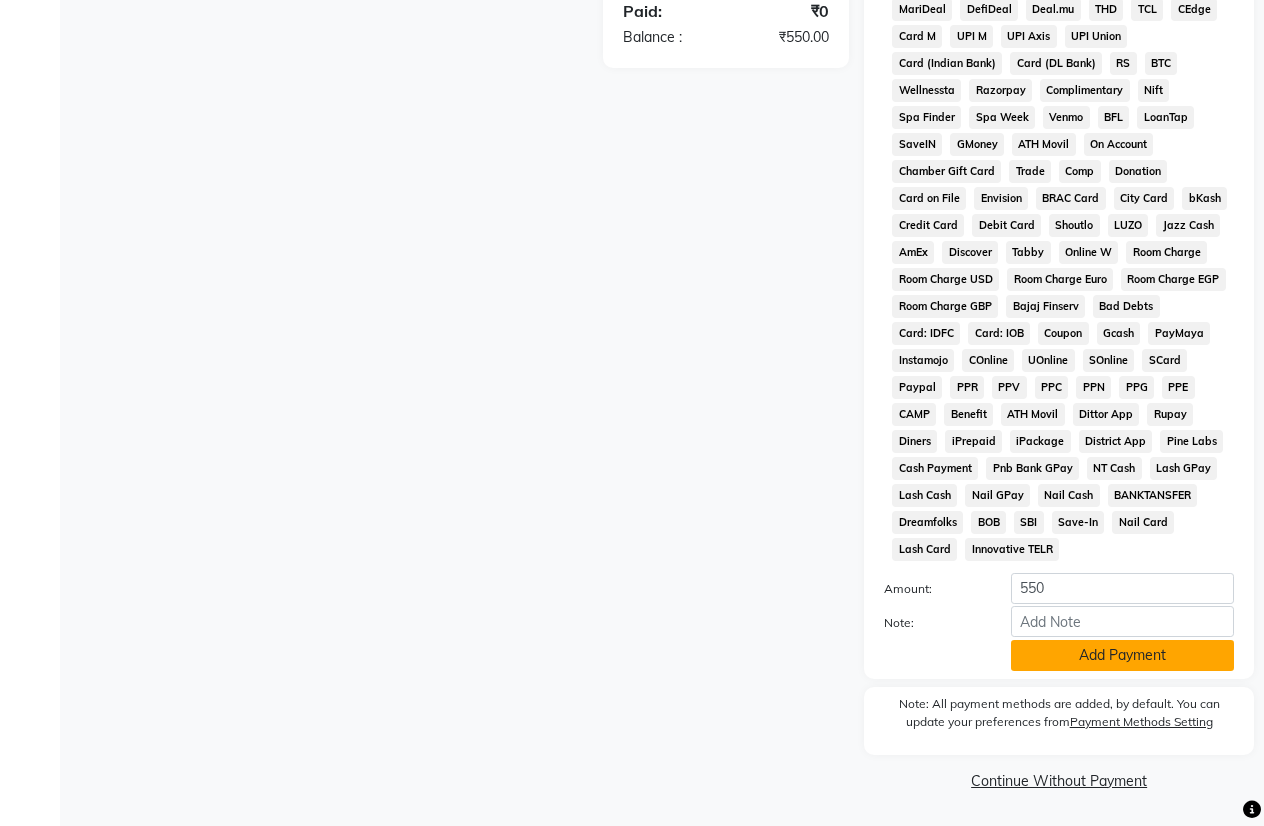 click on "Add Payment" 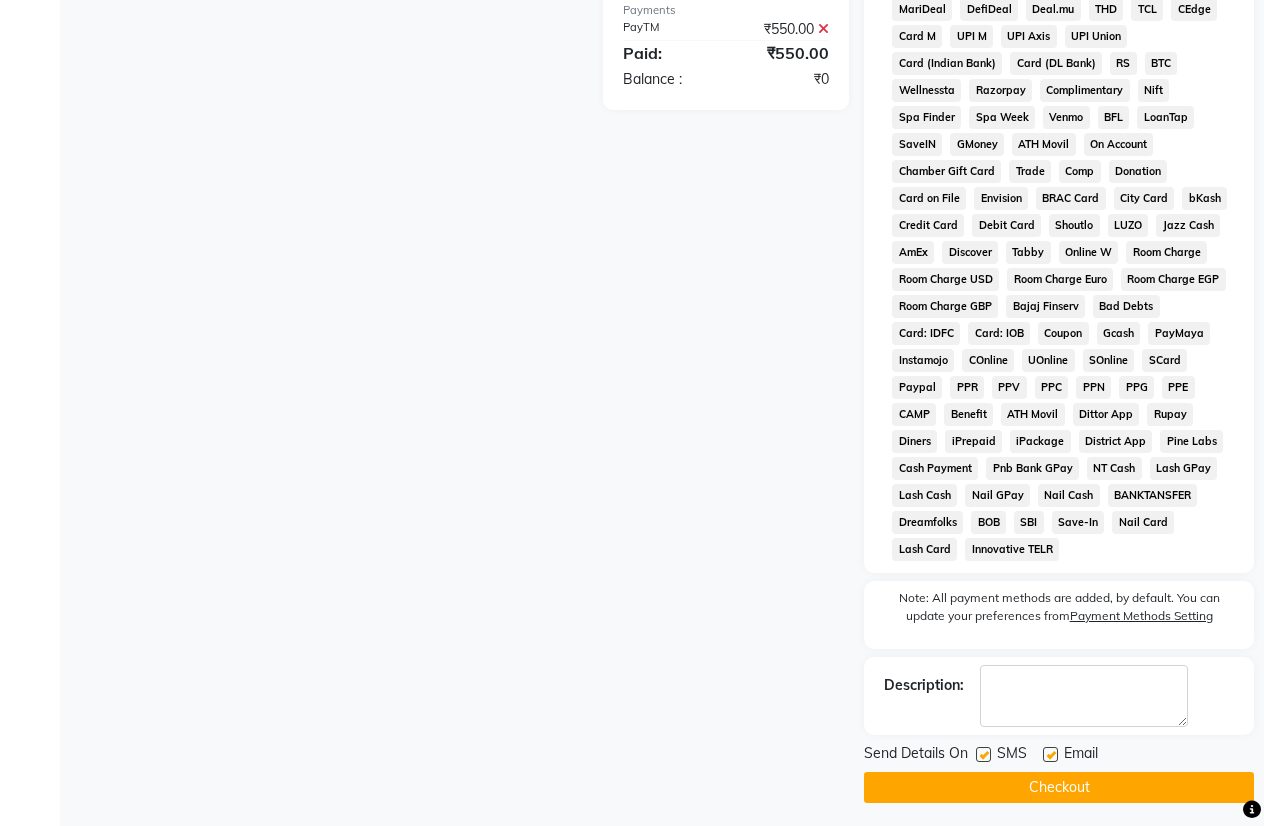 click on "Checkout" 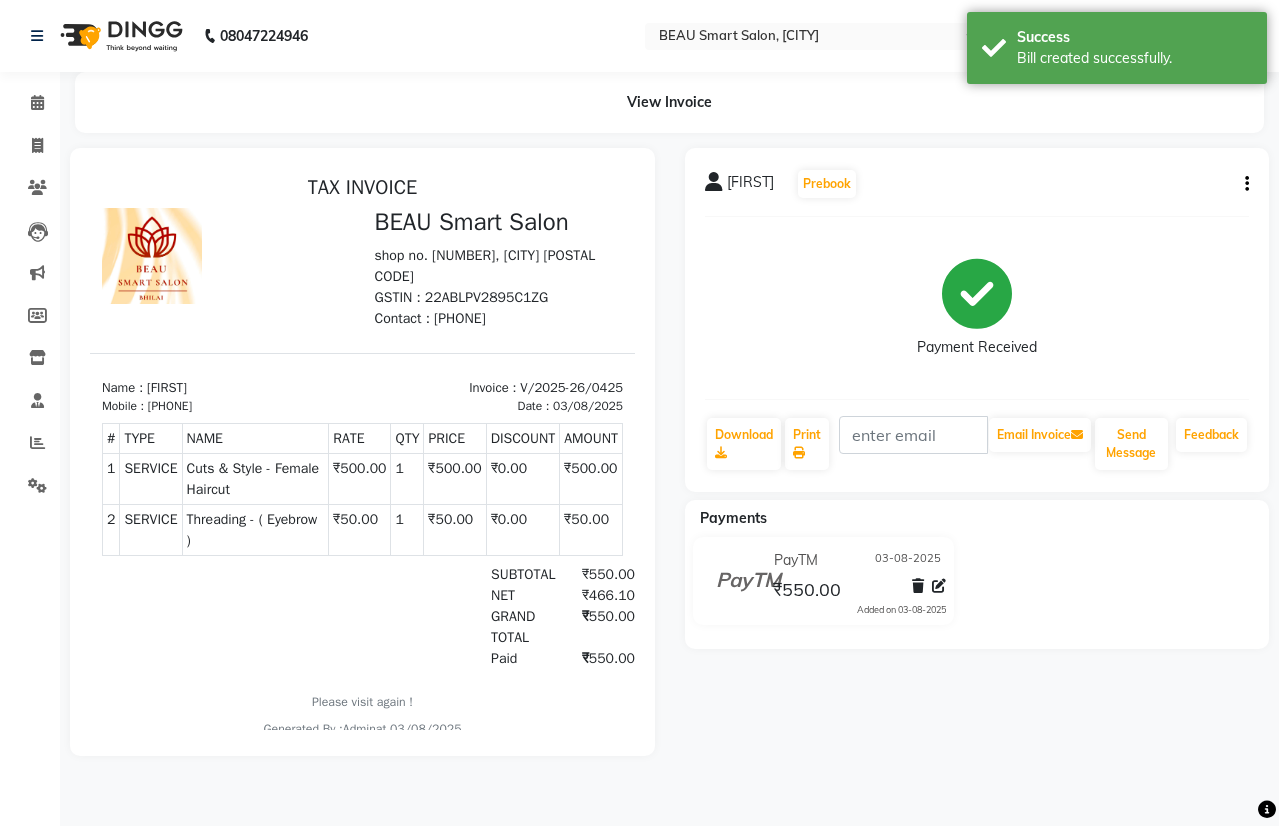 scroll, scrollTop: 0, scrollLeft: 0, axis: both 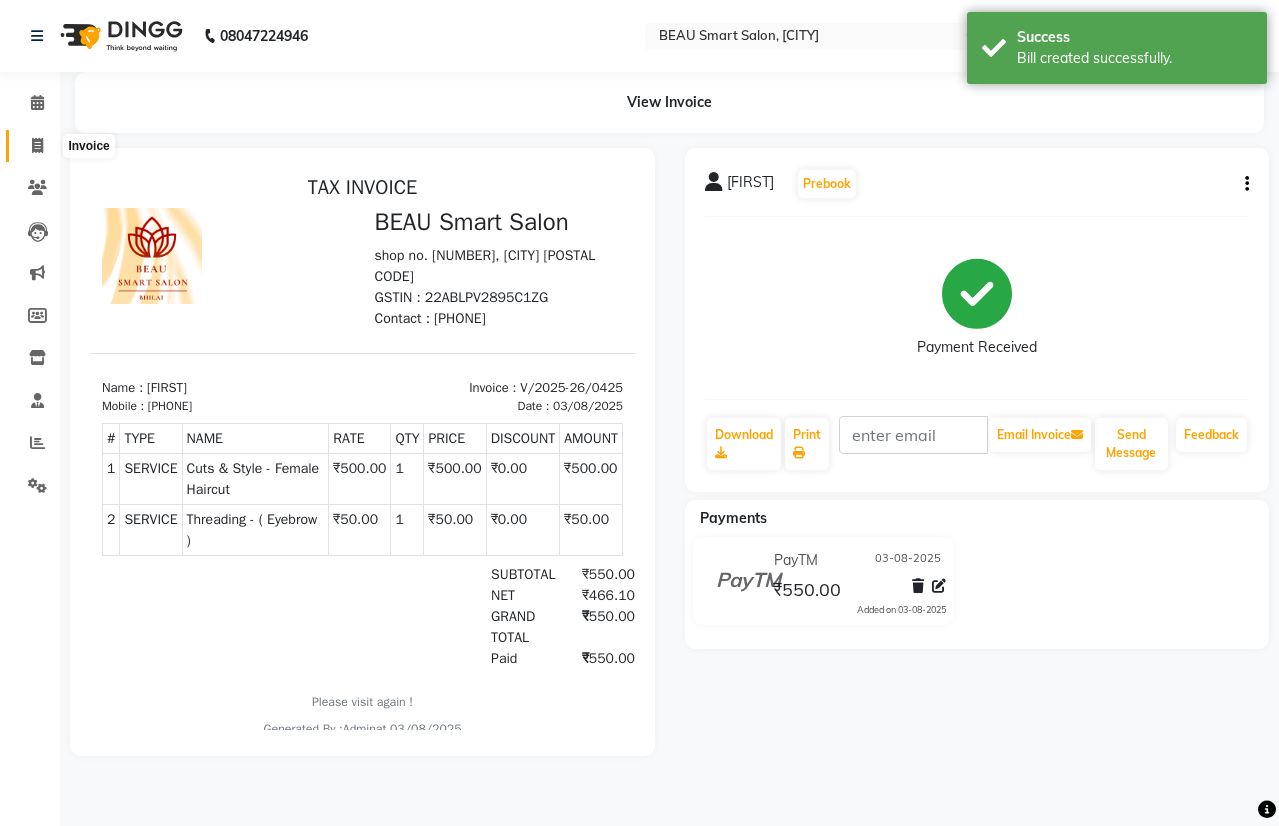 click 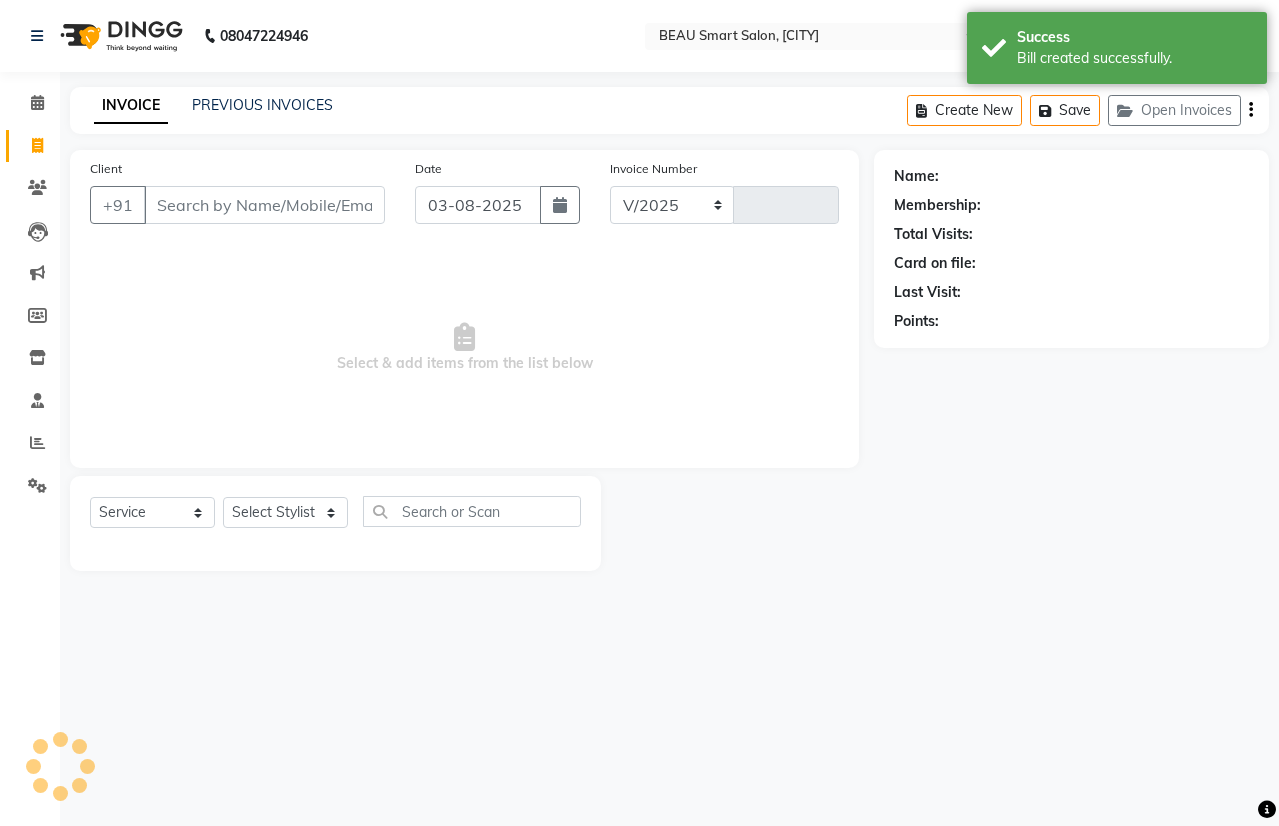 select on "5262" 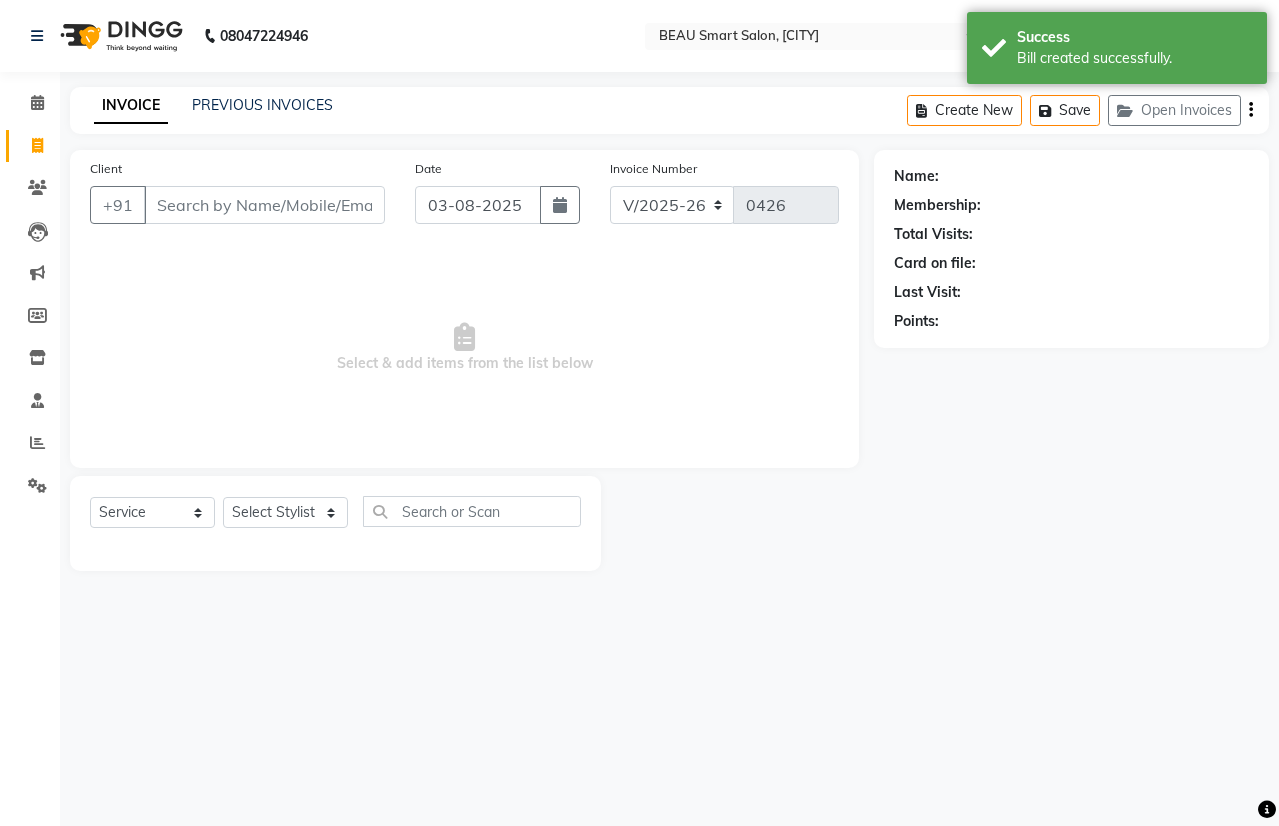 click on "Client" at bounding box center (264, 205) 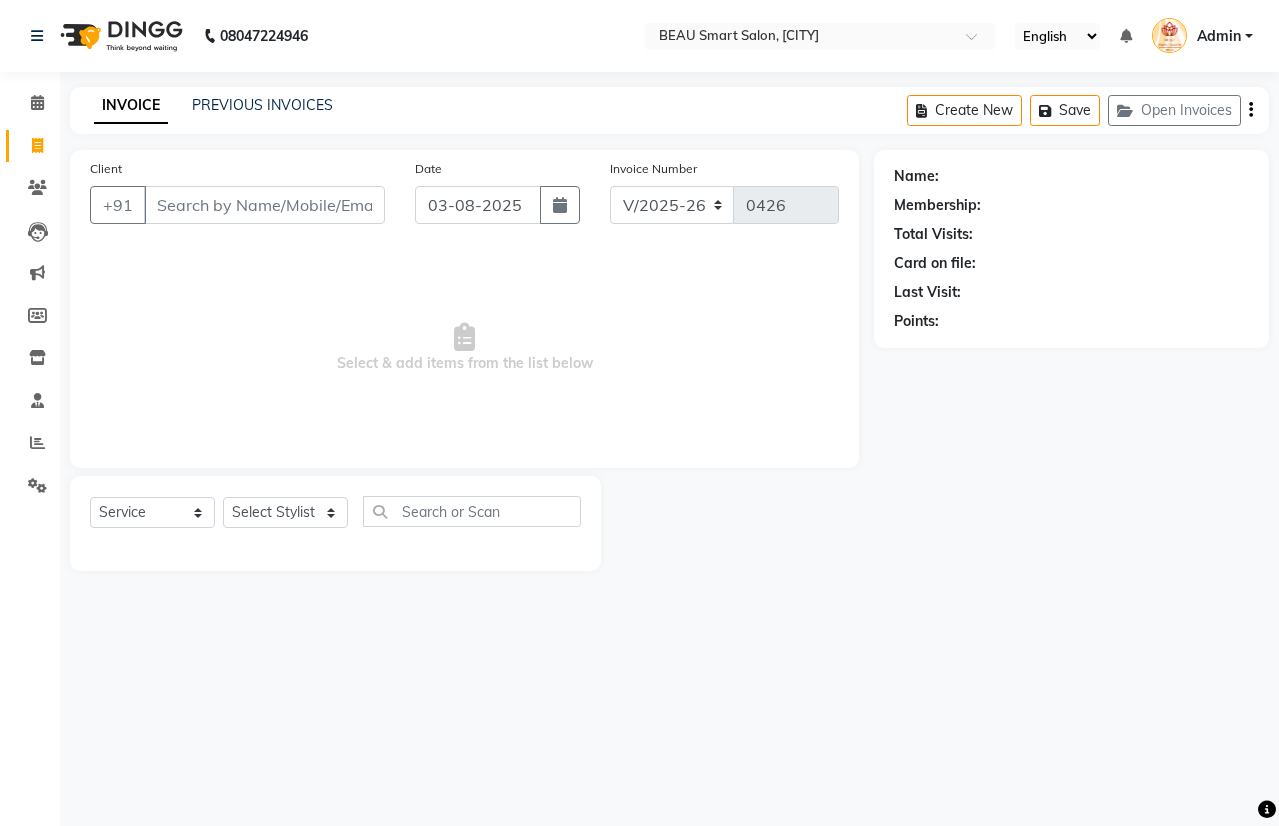 type on "p" 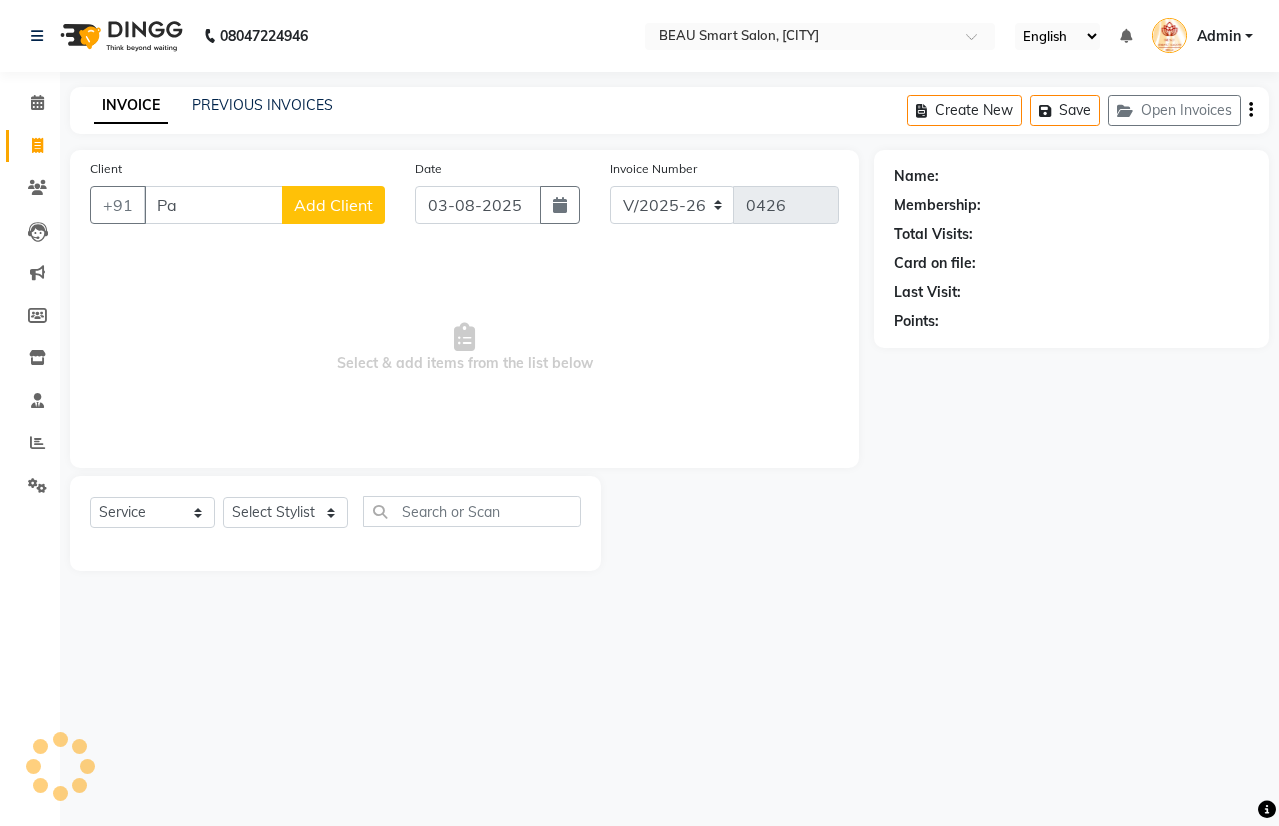 type on "P" 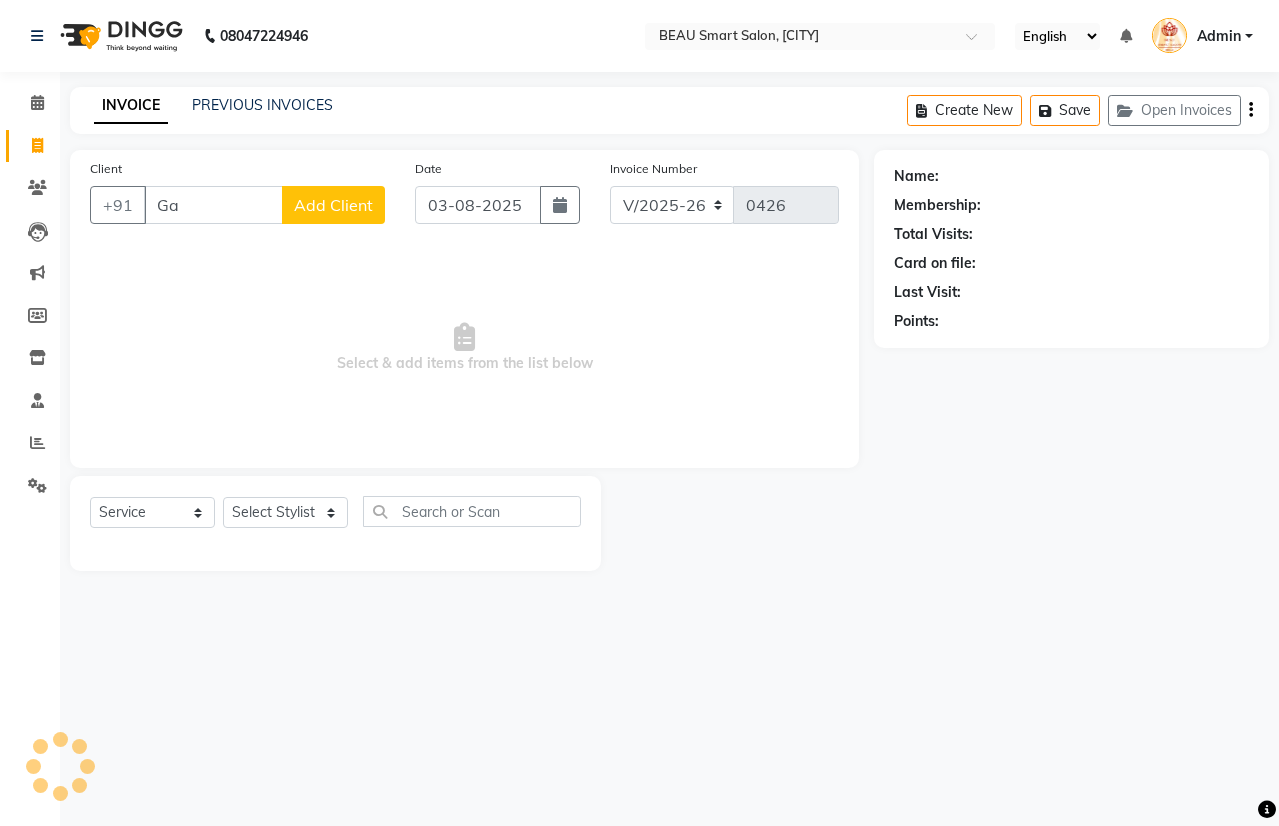 type on "G" 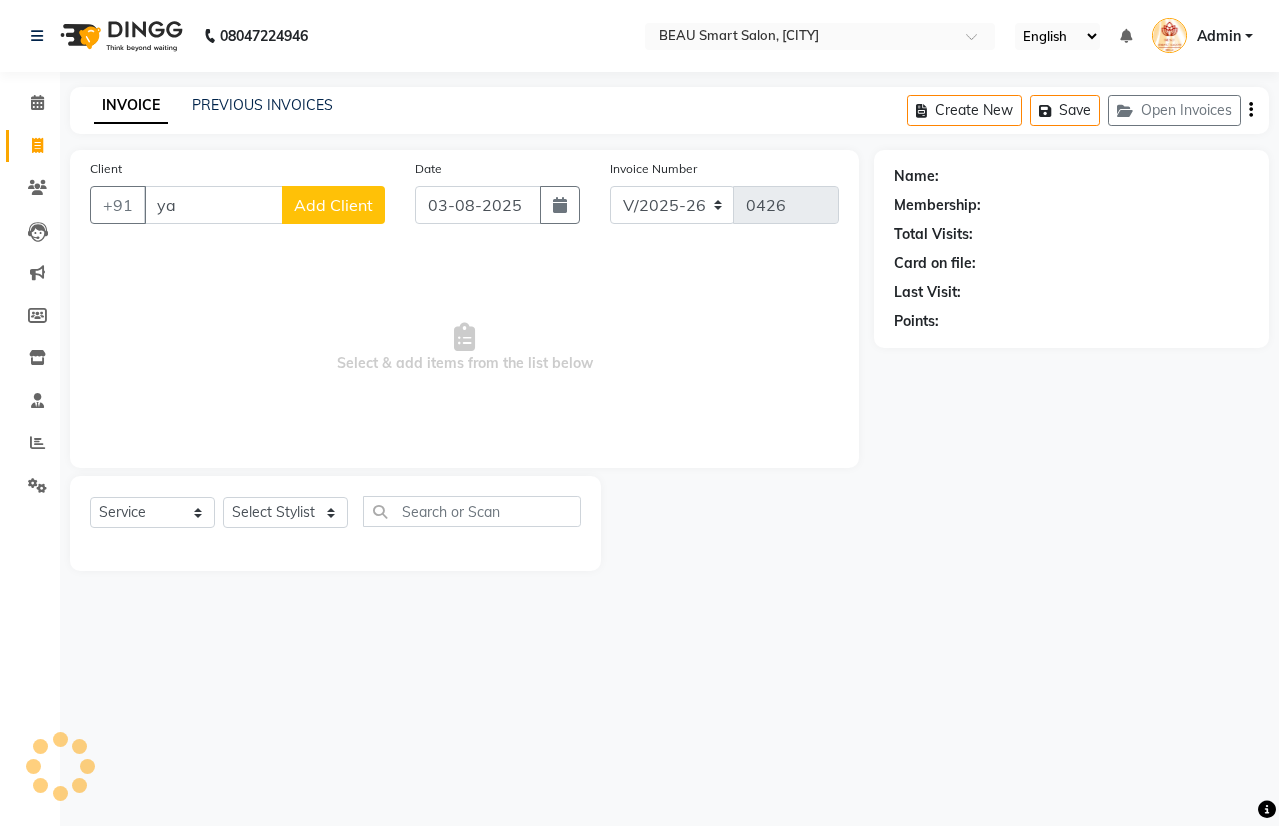 type on "y" 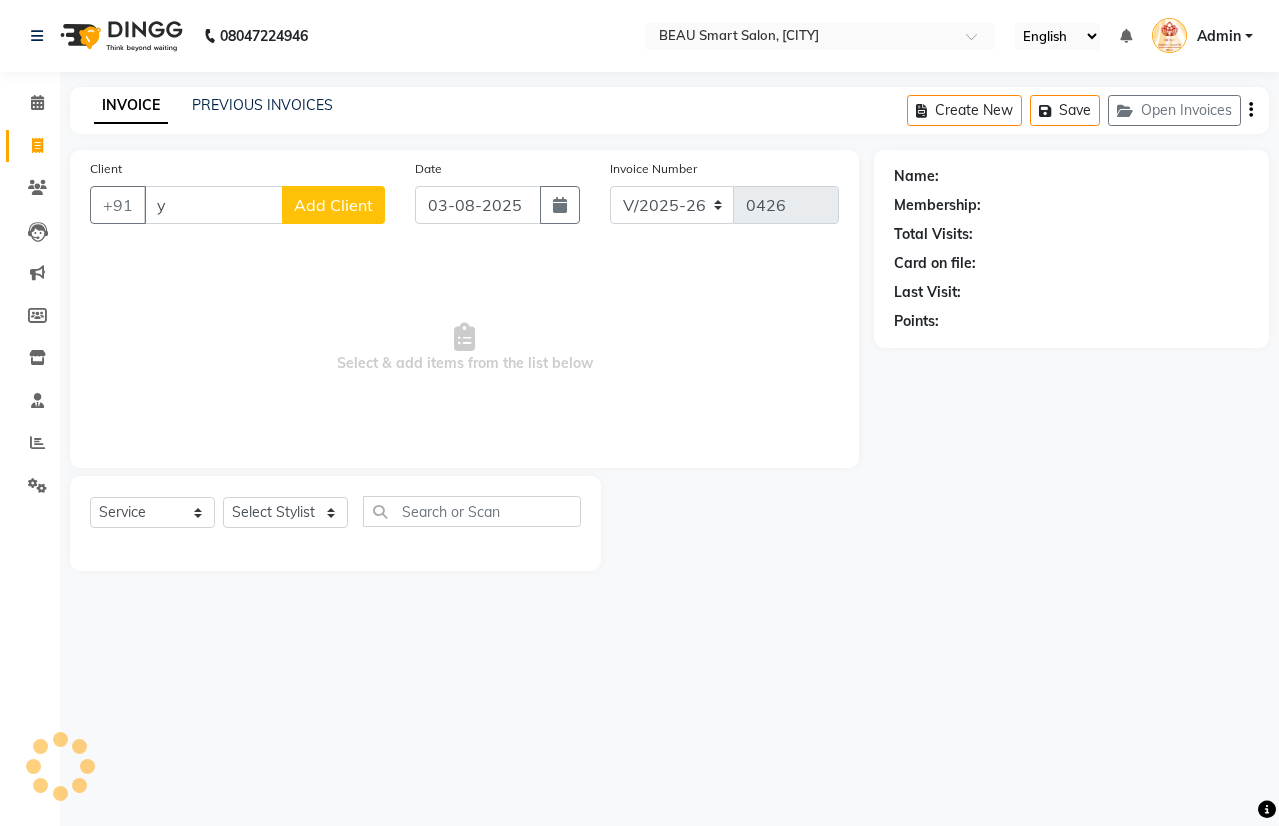 type 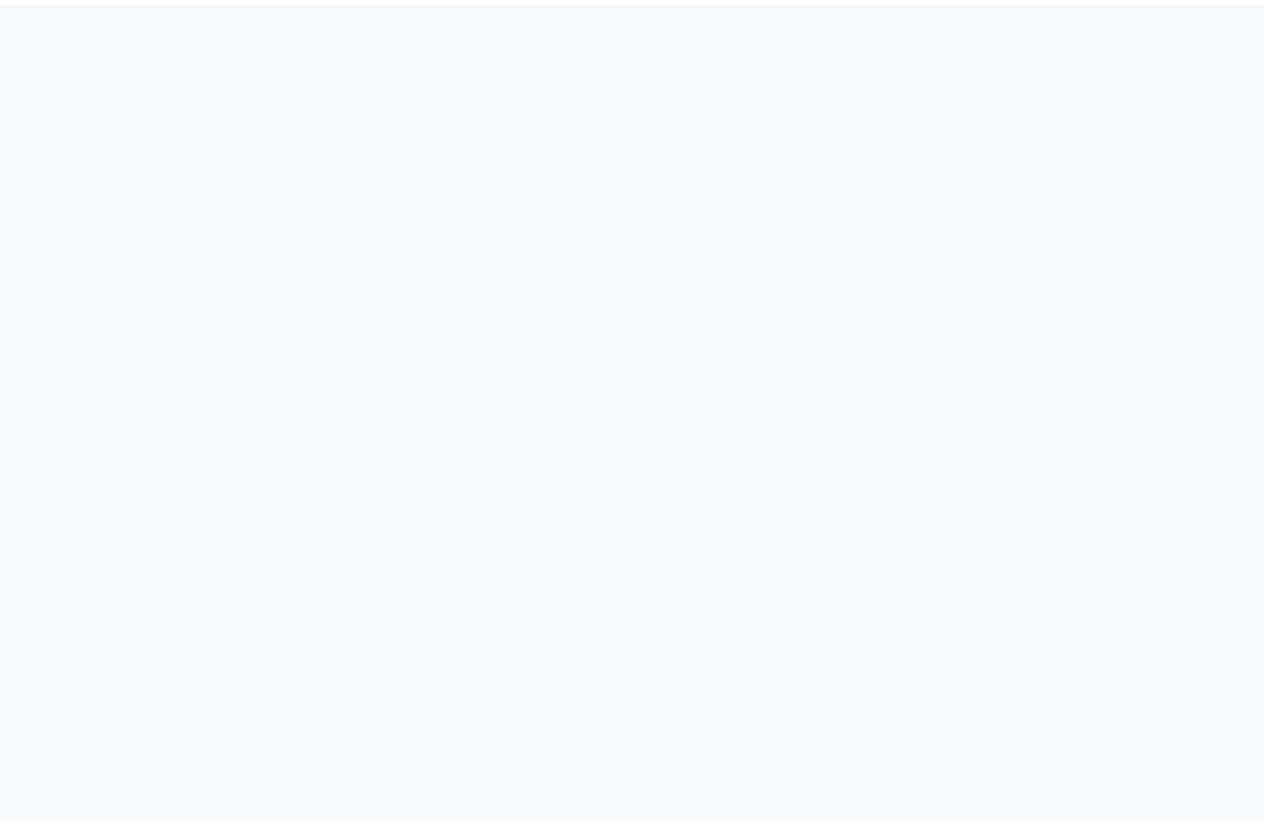 scroll, scrollTop: 0, scrollLeft: 0, axis: both 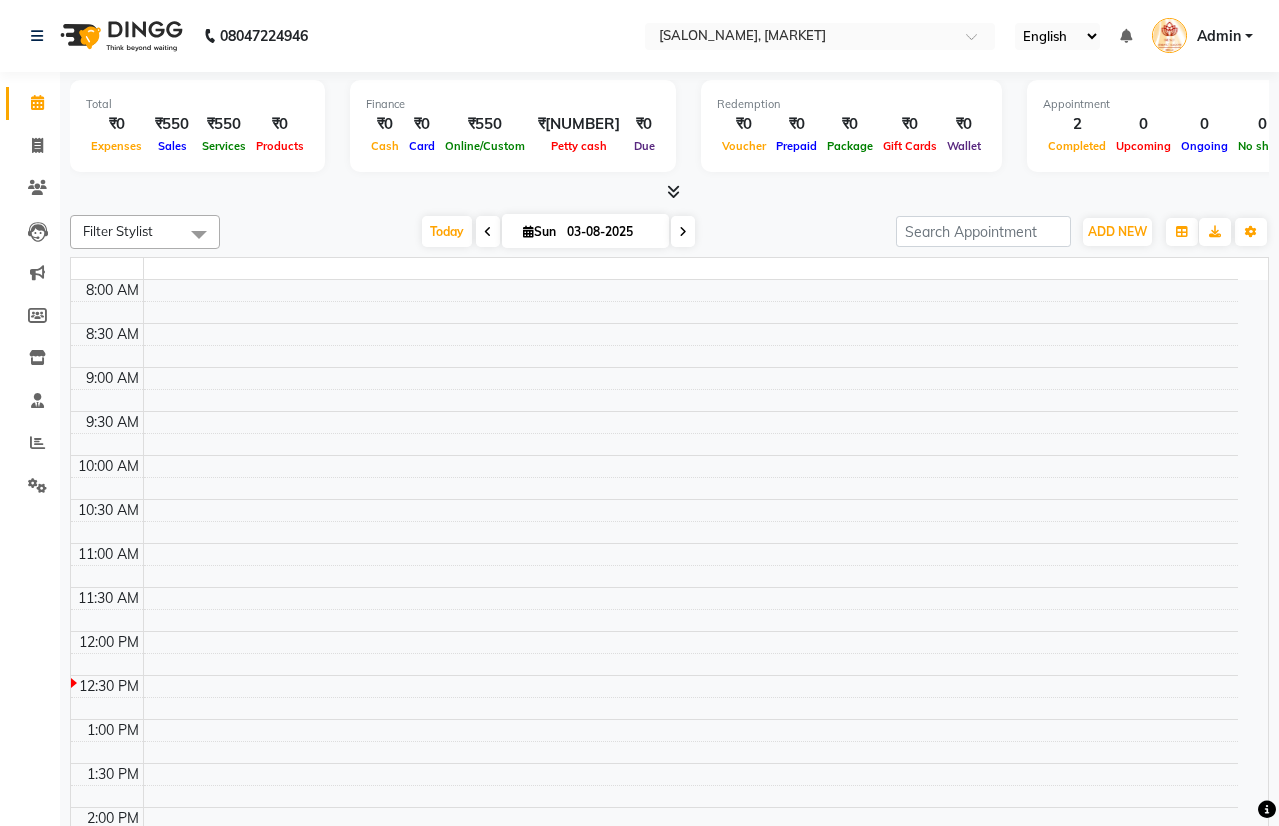 select on "en" 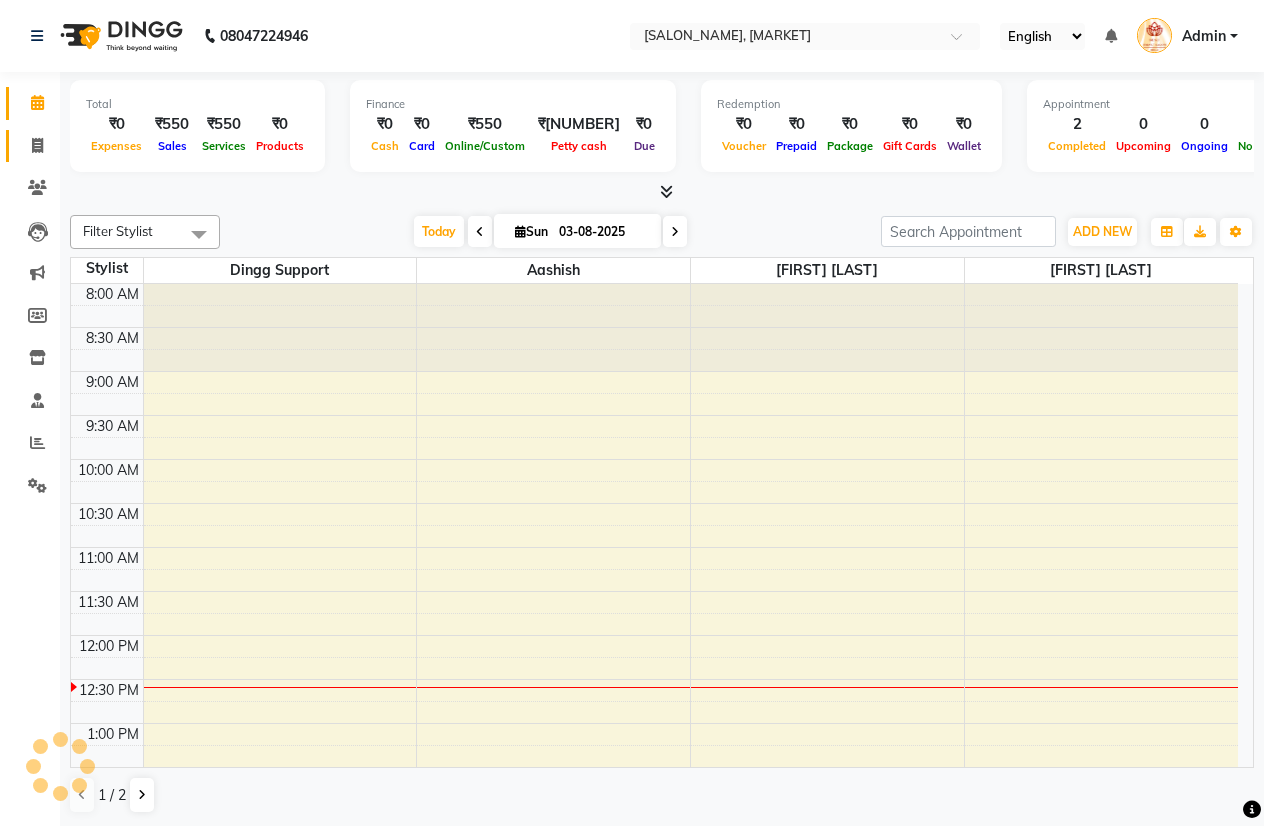 scroll, scrollTop: 0, scrollLeft: 0, axis: both 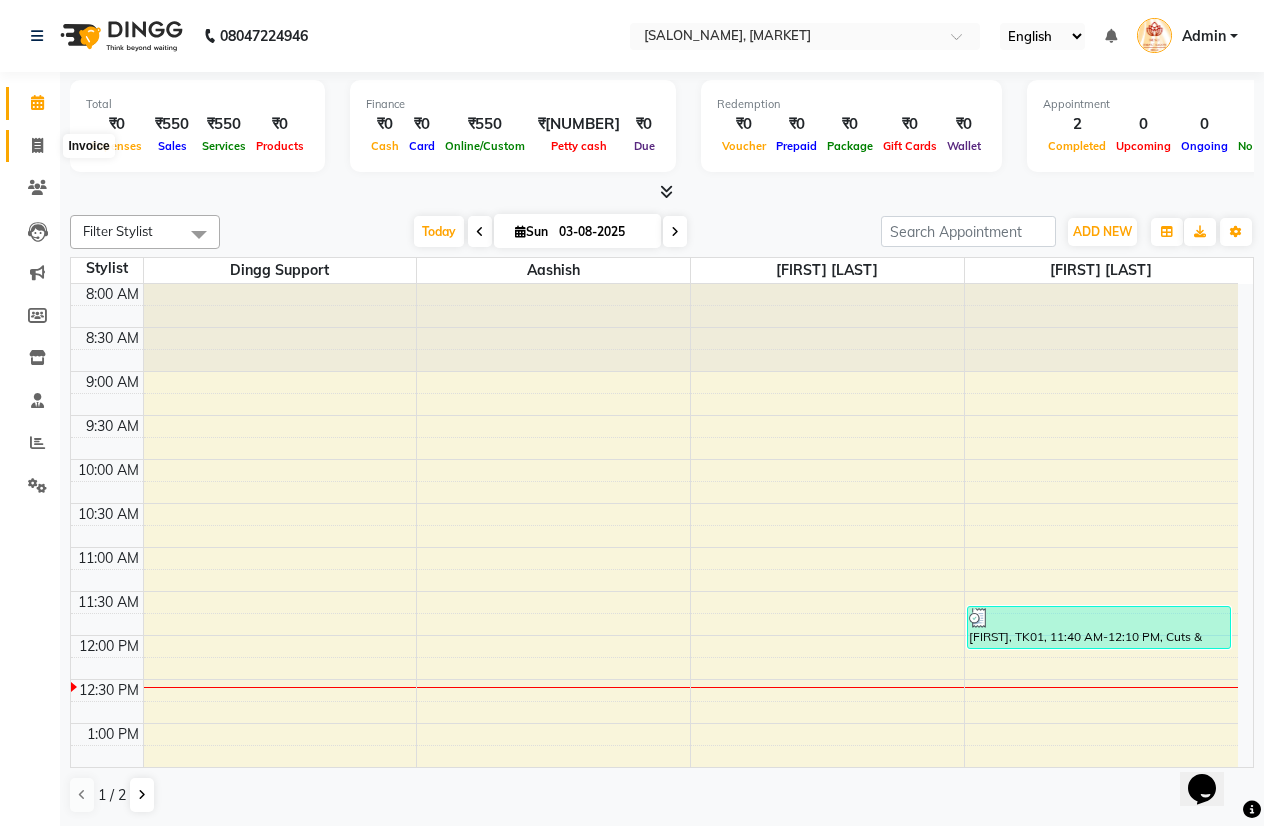 click 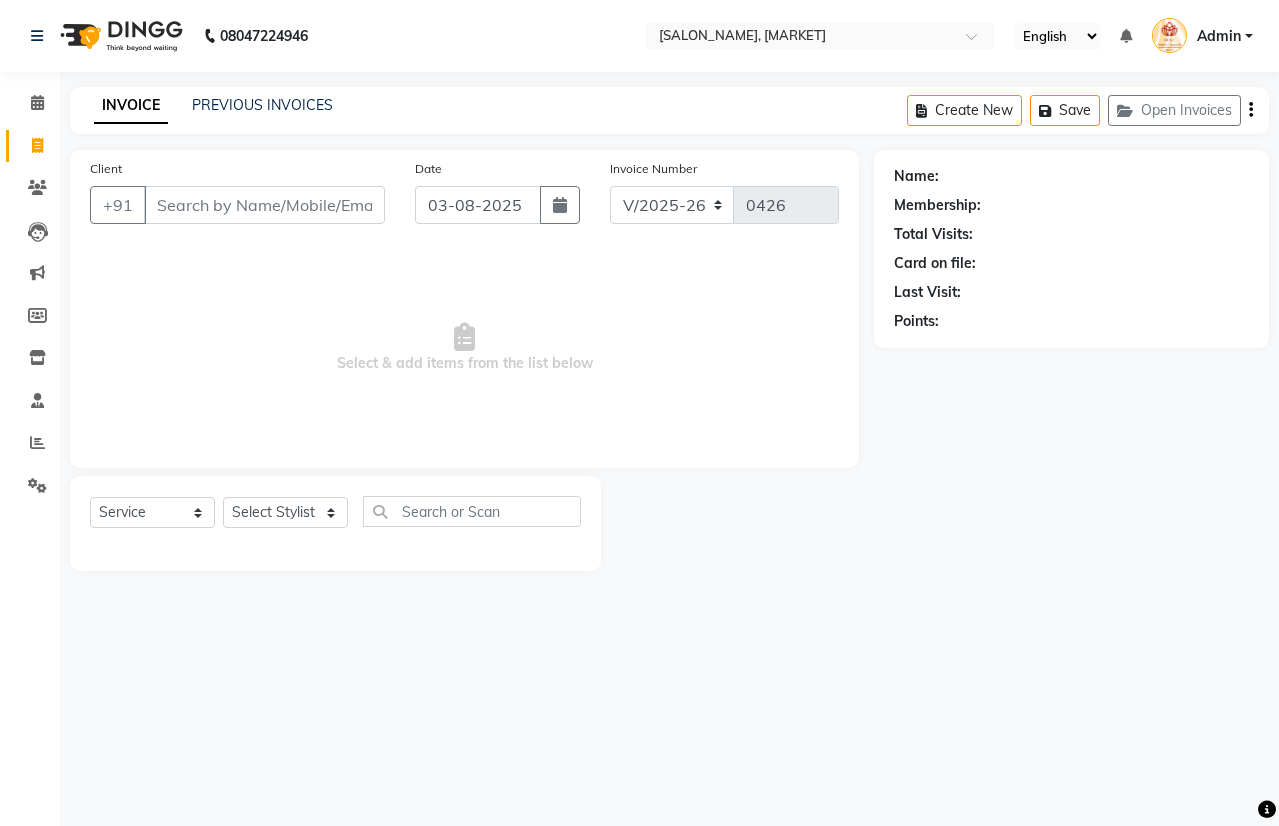click on "Client" at bounding box center (264, 205) 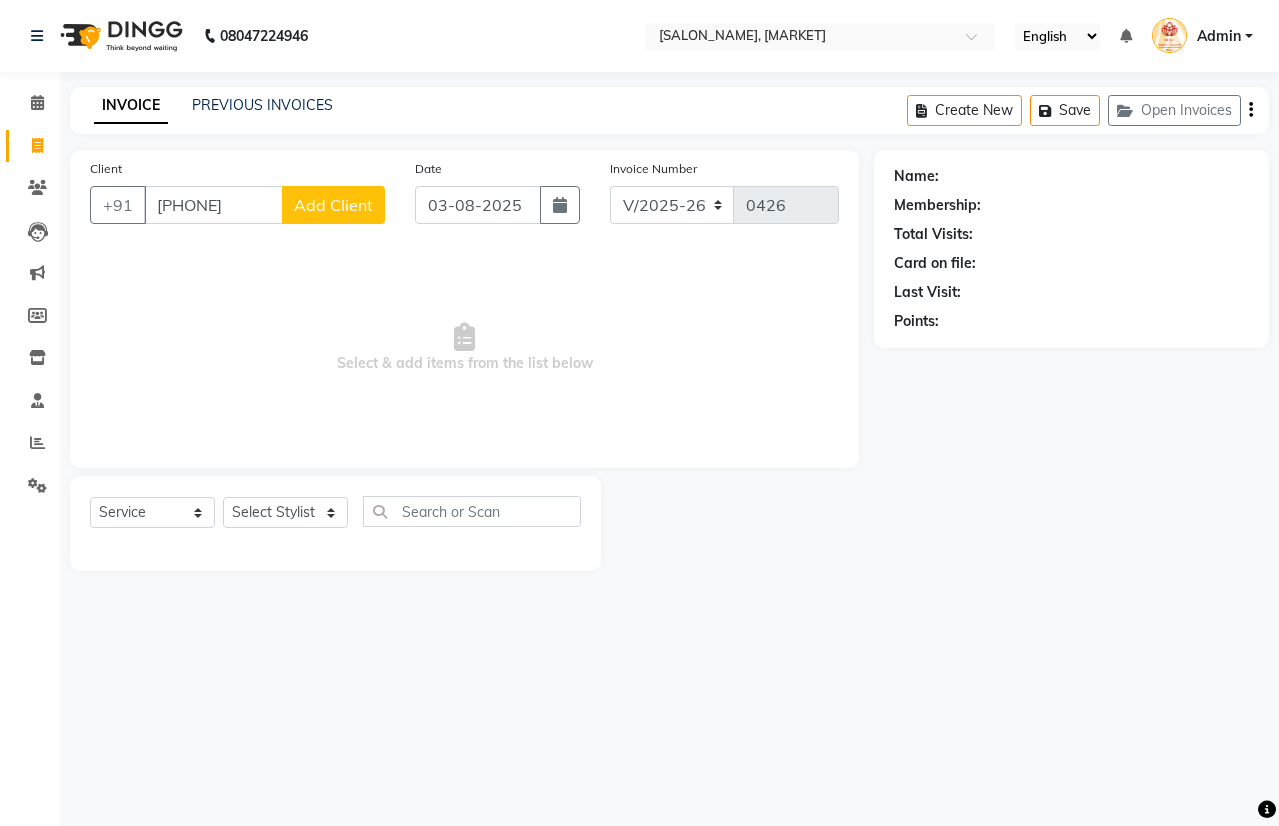 type on "[PHONE]" 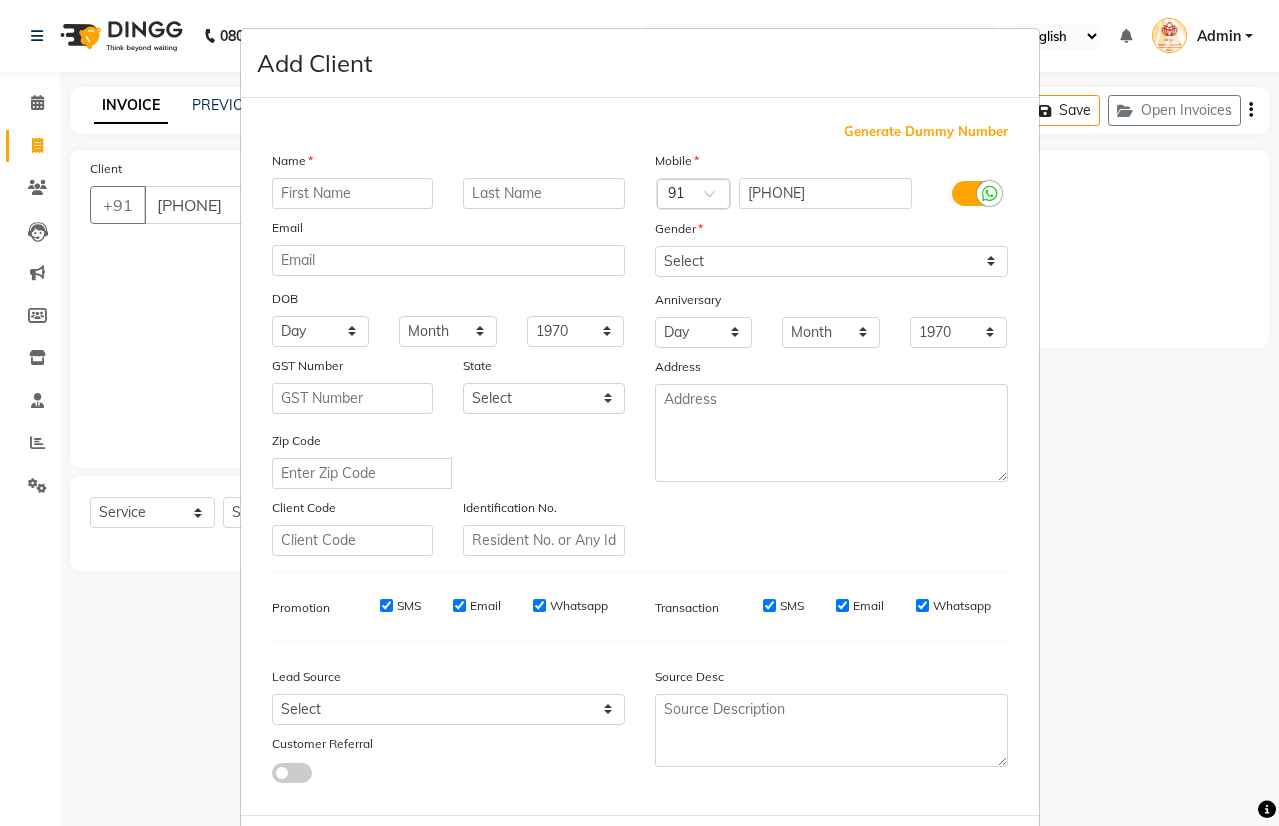 click at bounding box center [353, 193] 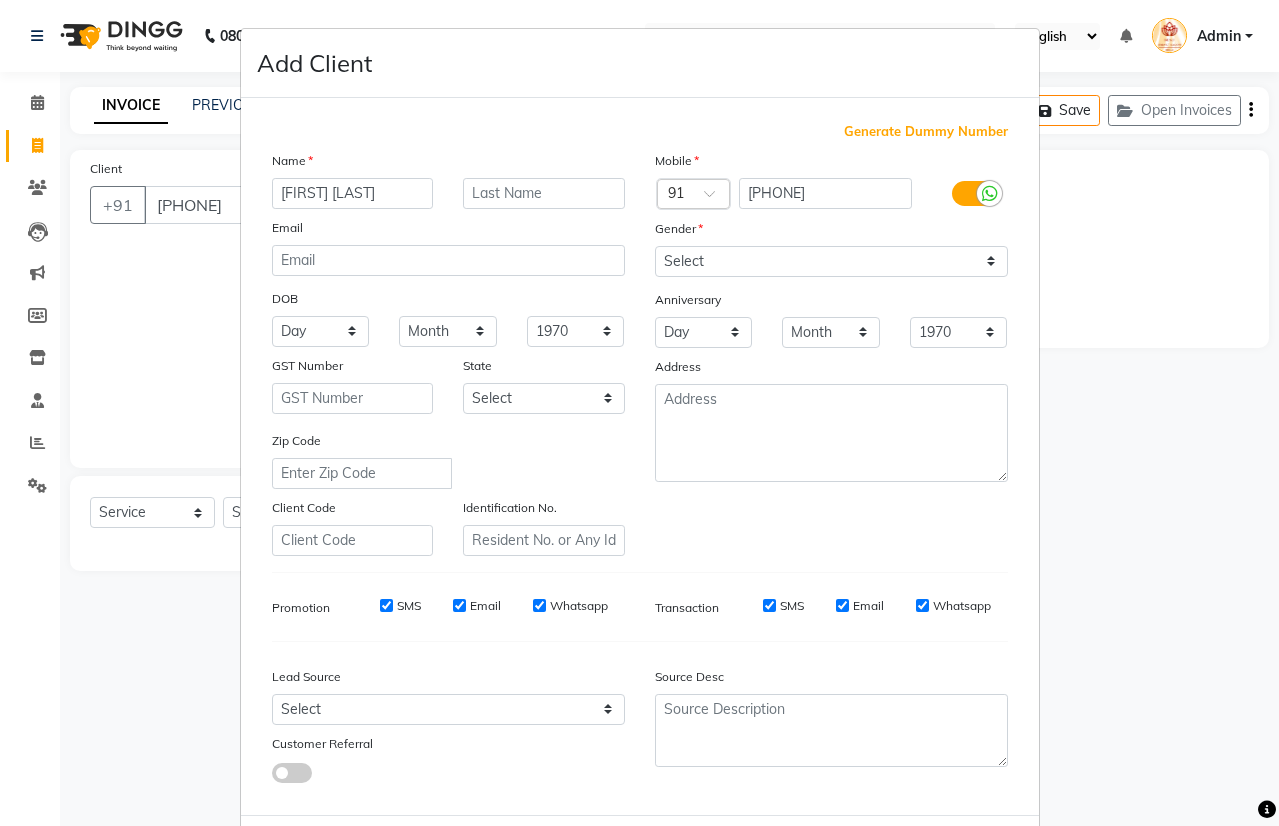 type on "[FIRST] [LAST]" 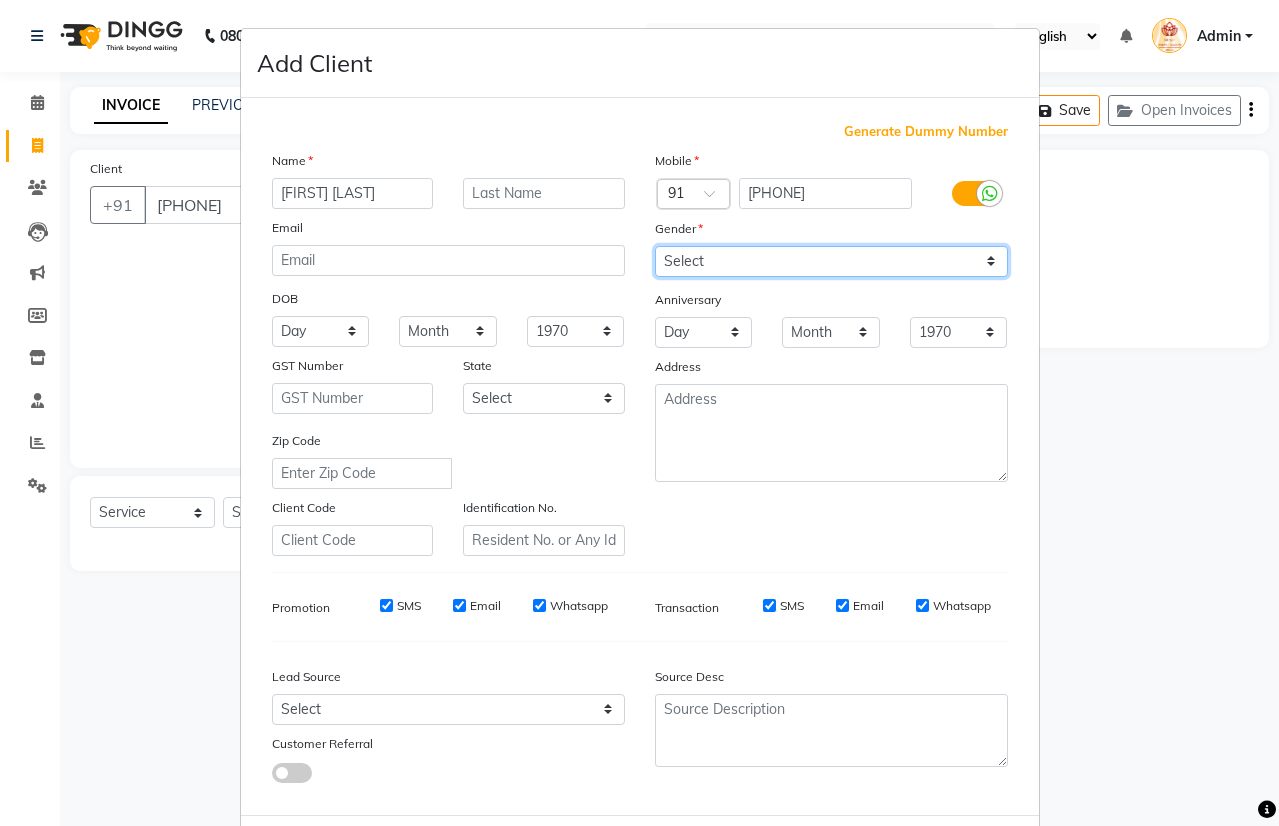 click on "Select Male Female Other Prefer Not To Say" at bounding box center (831, 261) 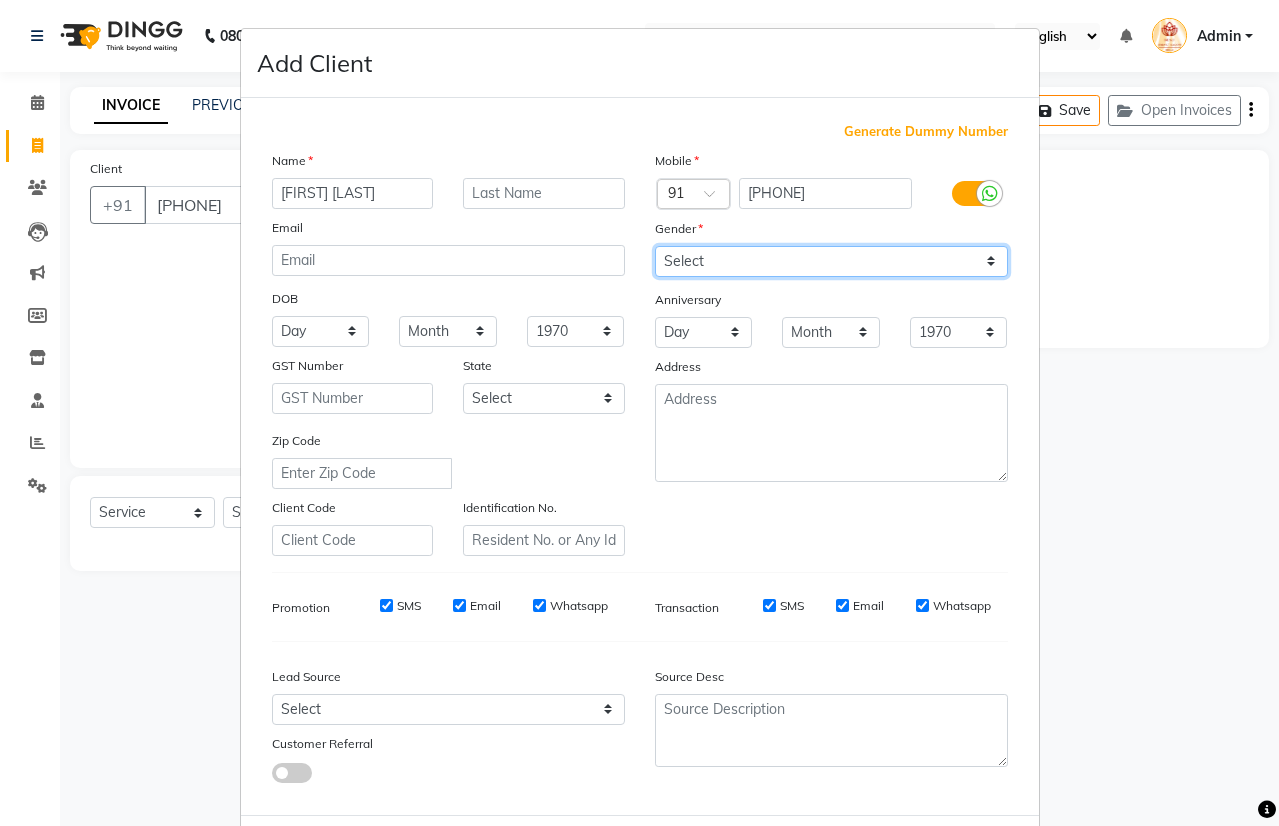 select on "female" 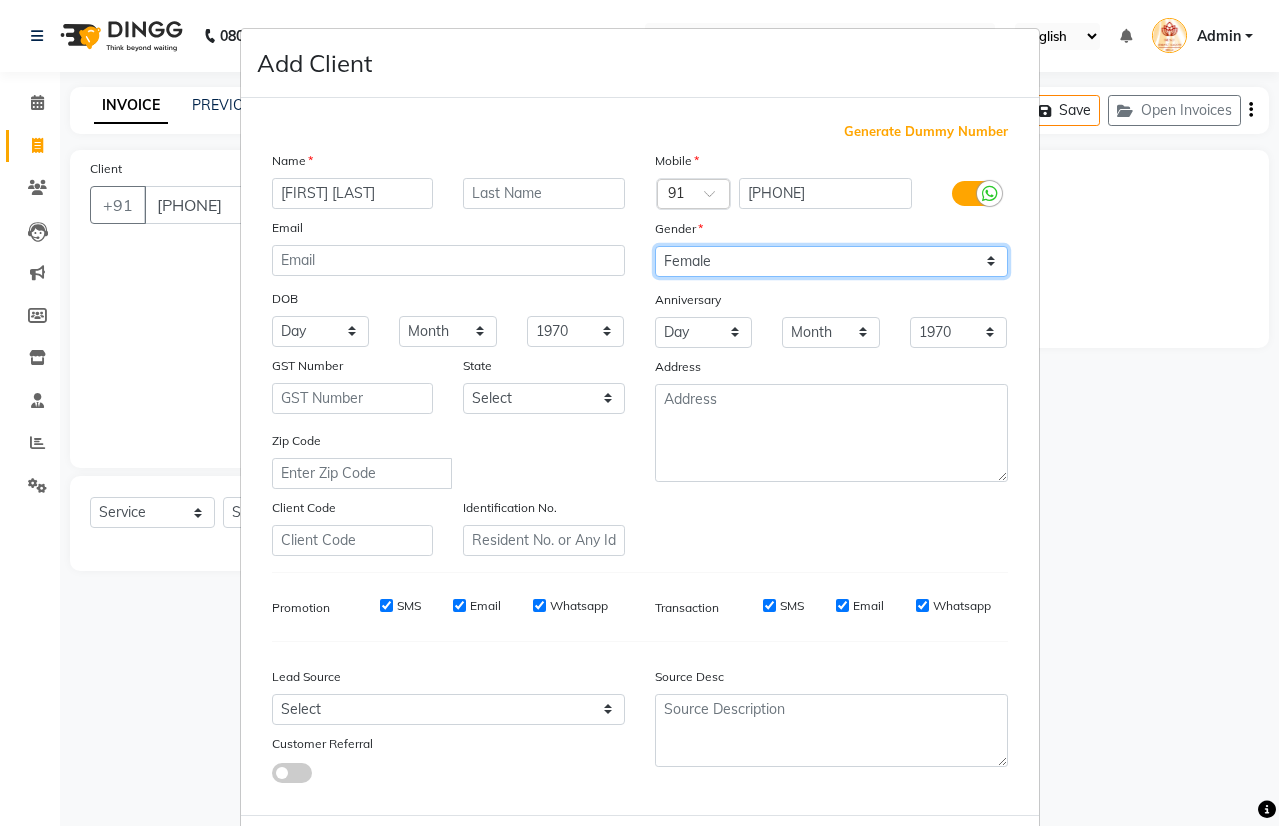 click on "Select Male Female Other Prefer Not To Say" at bounding box center [831, 261] 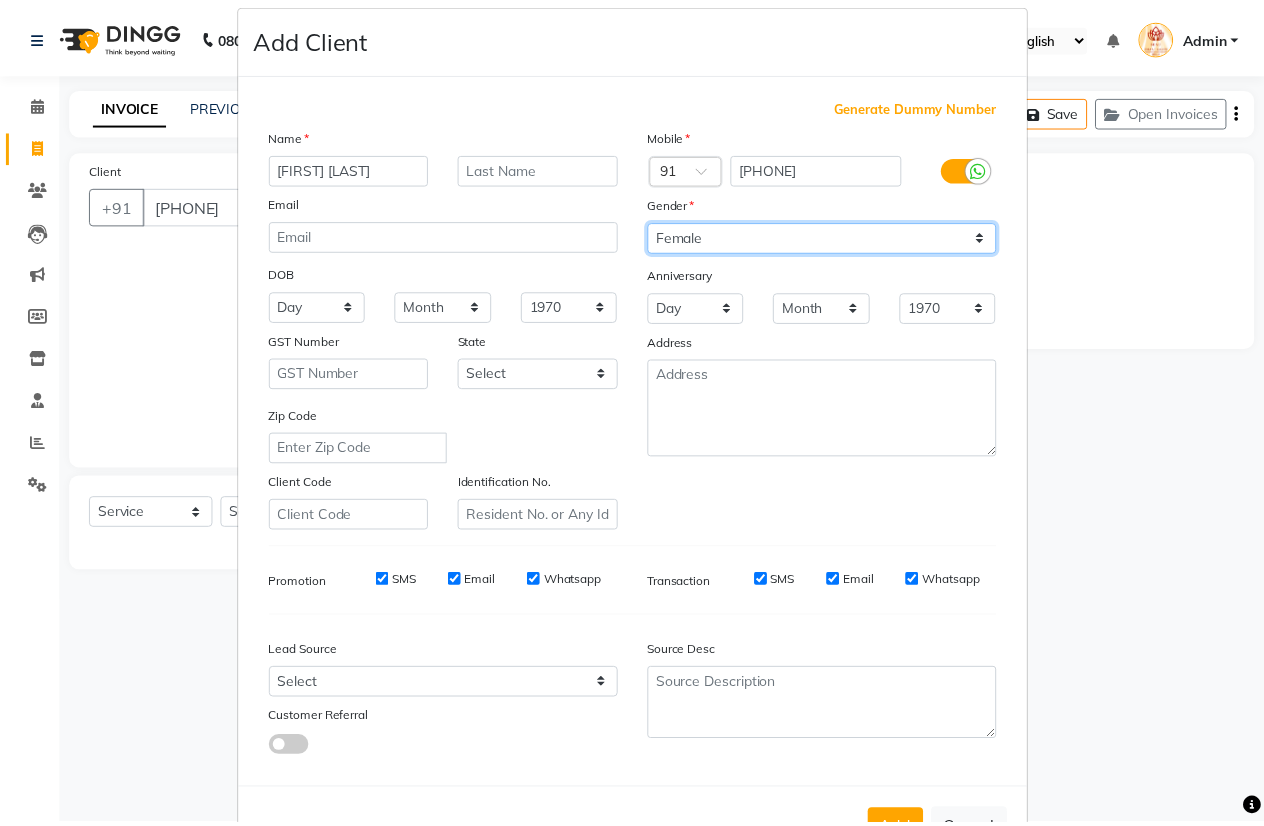 scroll, scrollTop: 97, scrollLeft: 0, axis: vertical 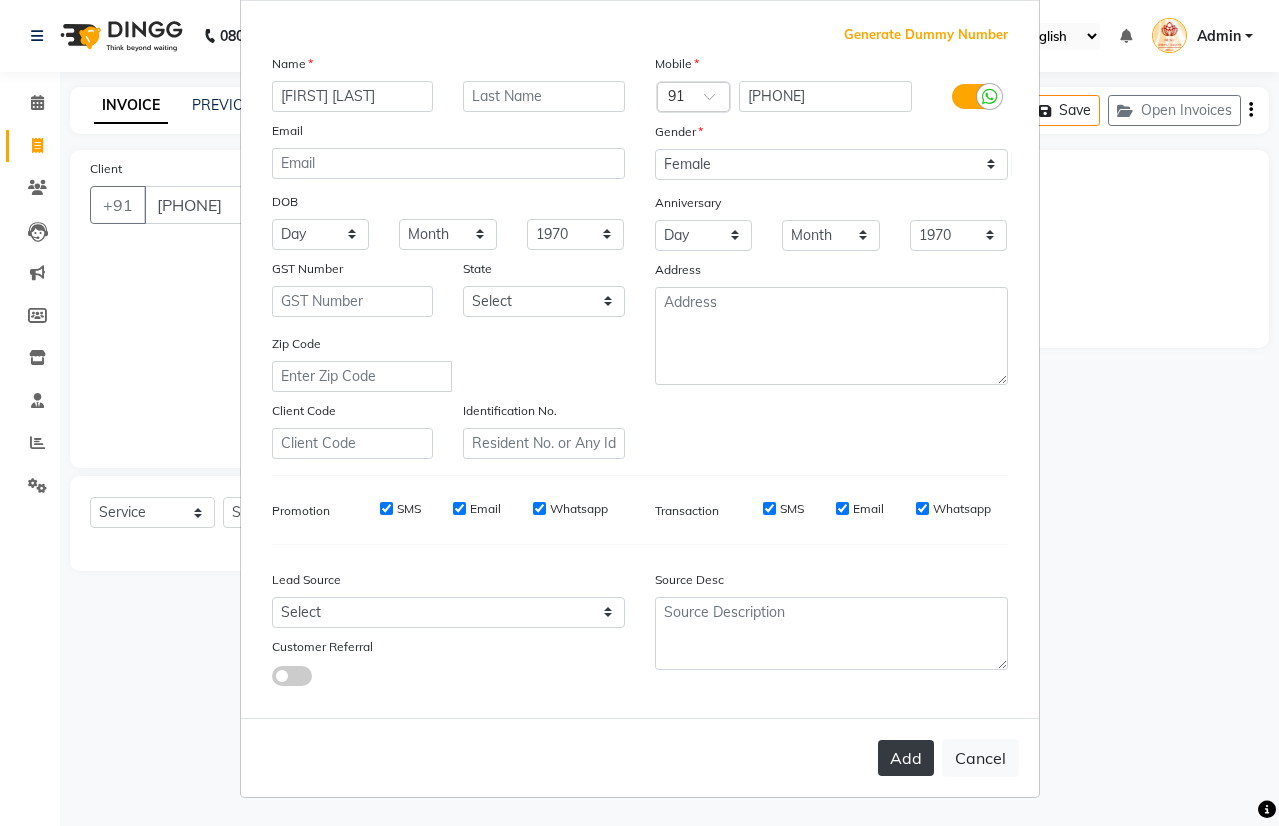 drag, startPoint x: 917, startPoint y: 743, endPoint x: 910, endPoint y: 754, distance: 13.038404 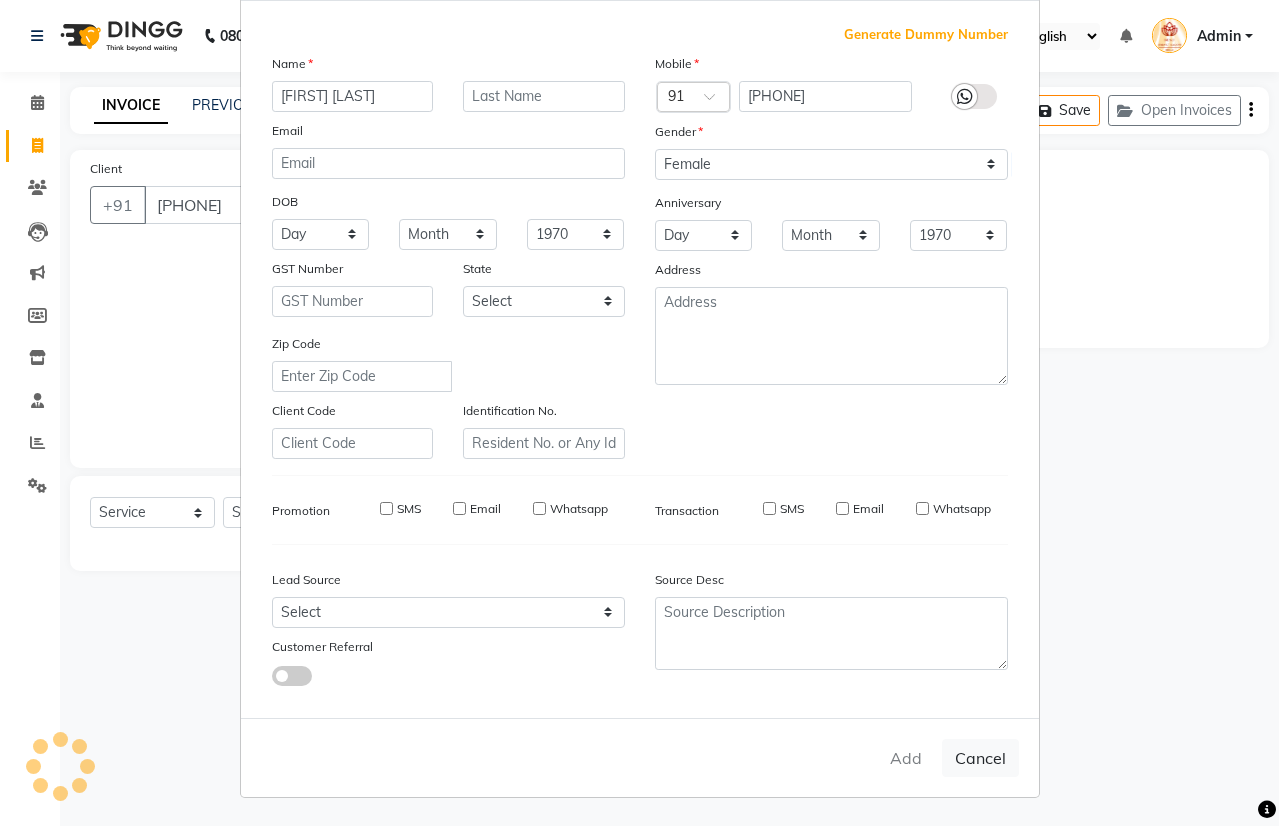 type 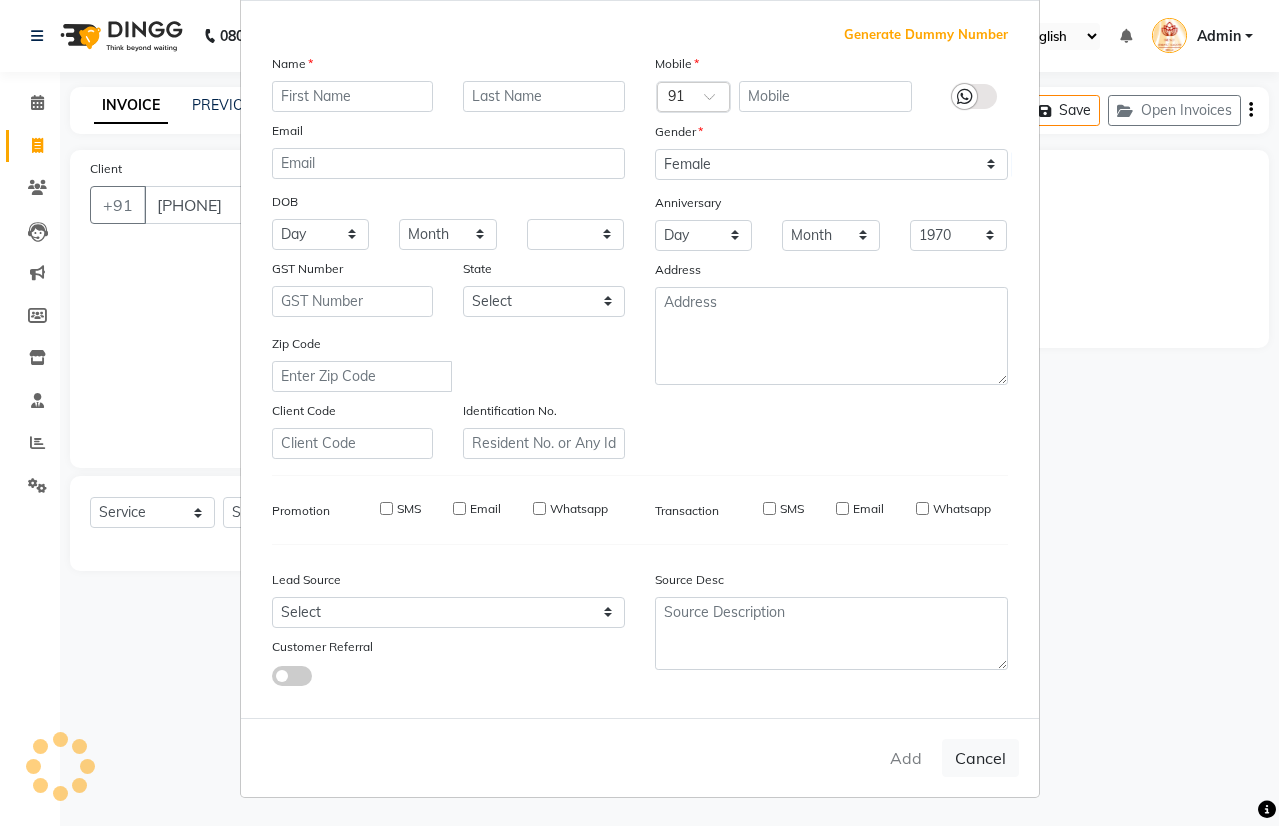 select 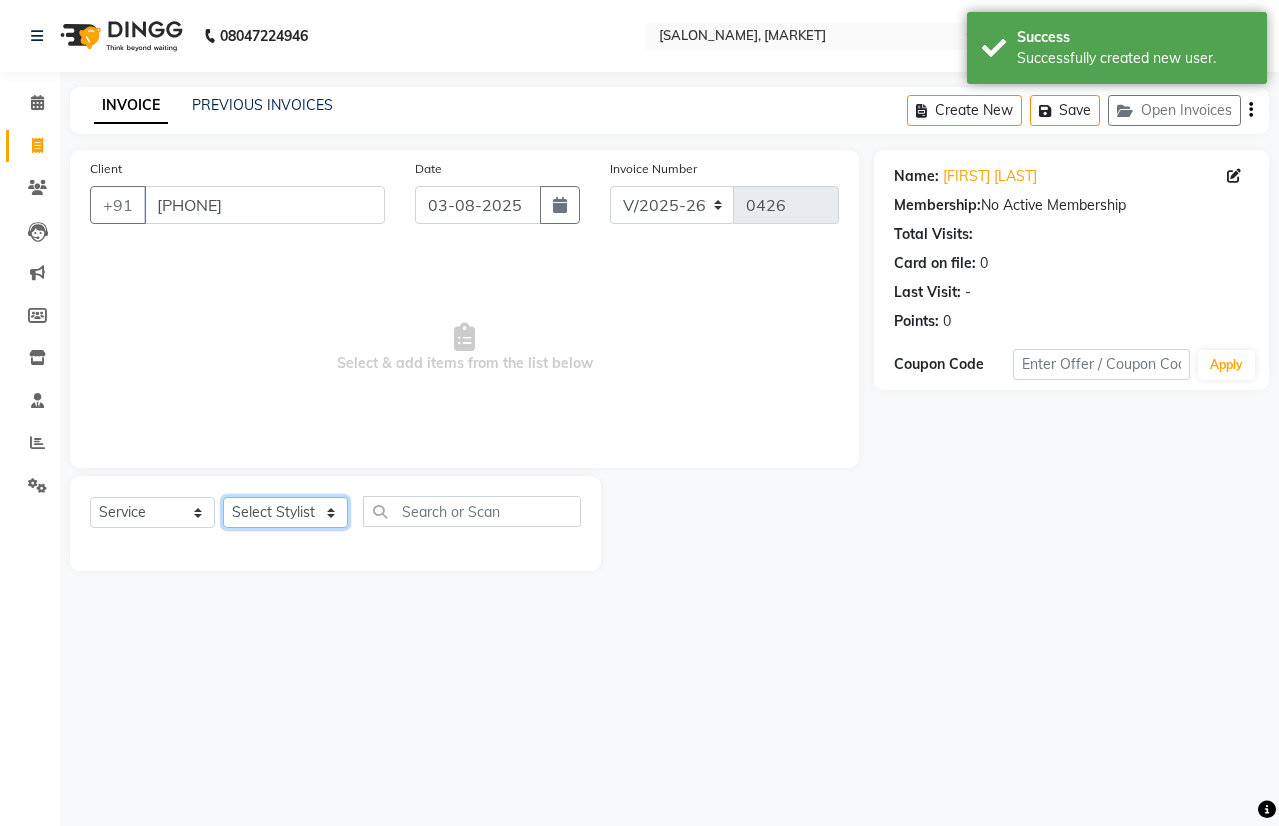 click on "Select Stylist [FIRST] [FIRST] [FIRST] [FIRST] [FIRST] [FIRST] [FIRST] [FIRST]" 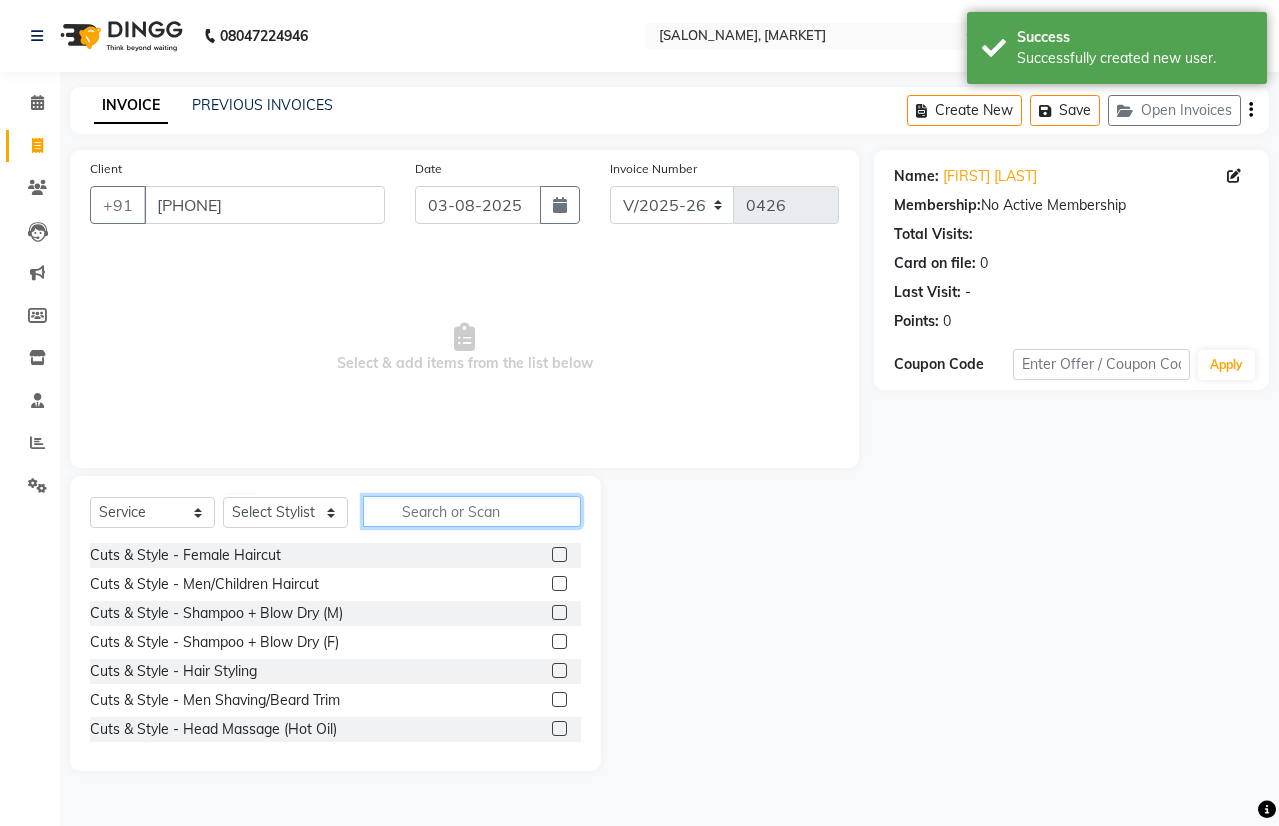 click 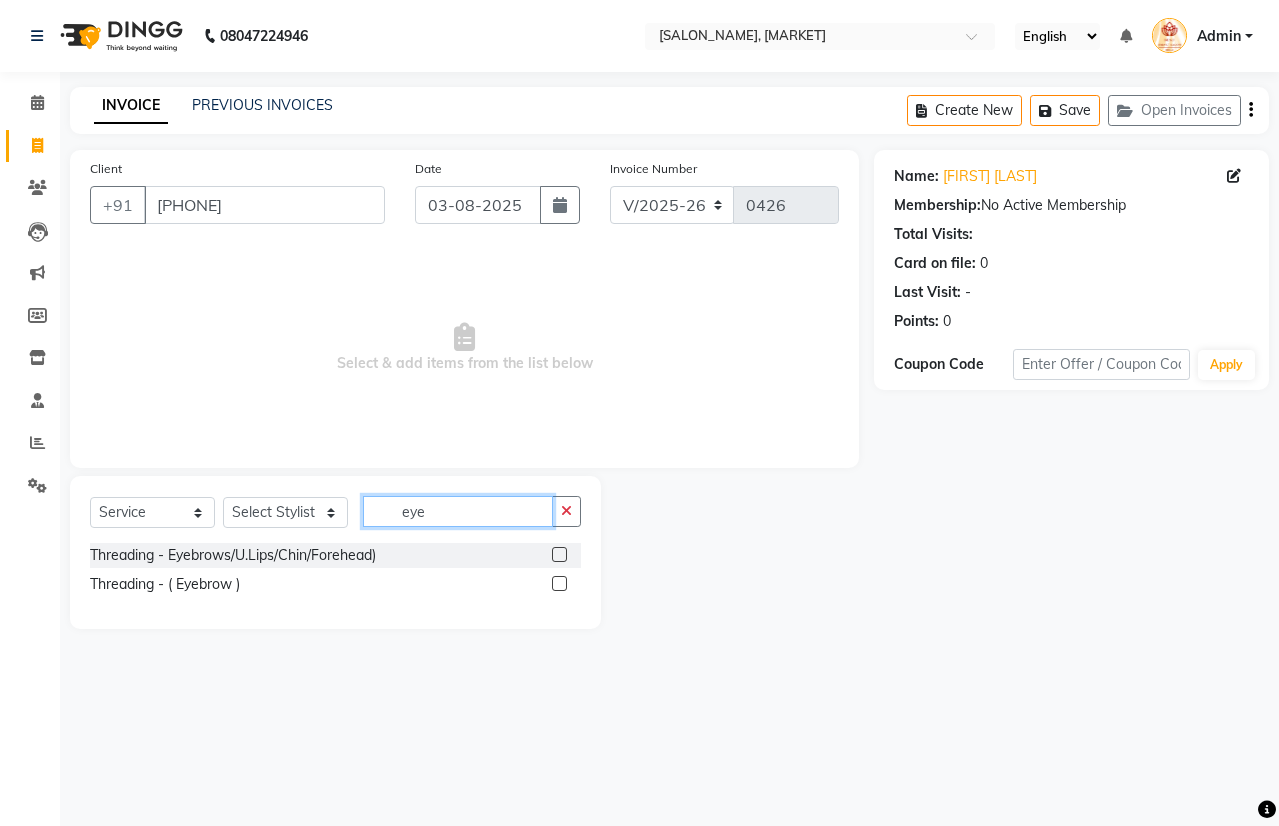 type on "eye" 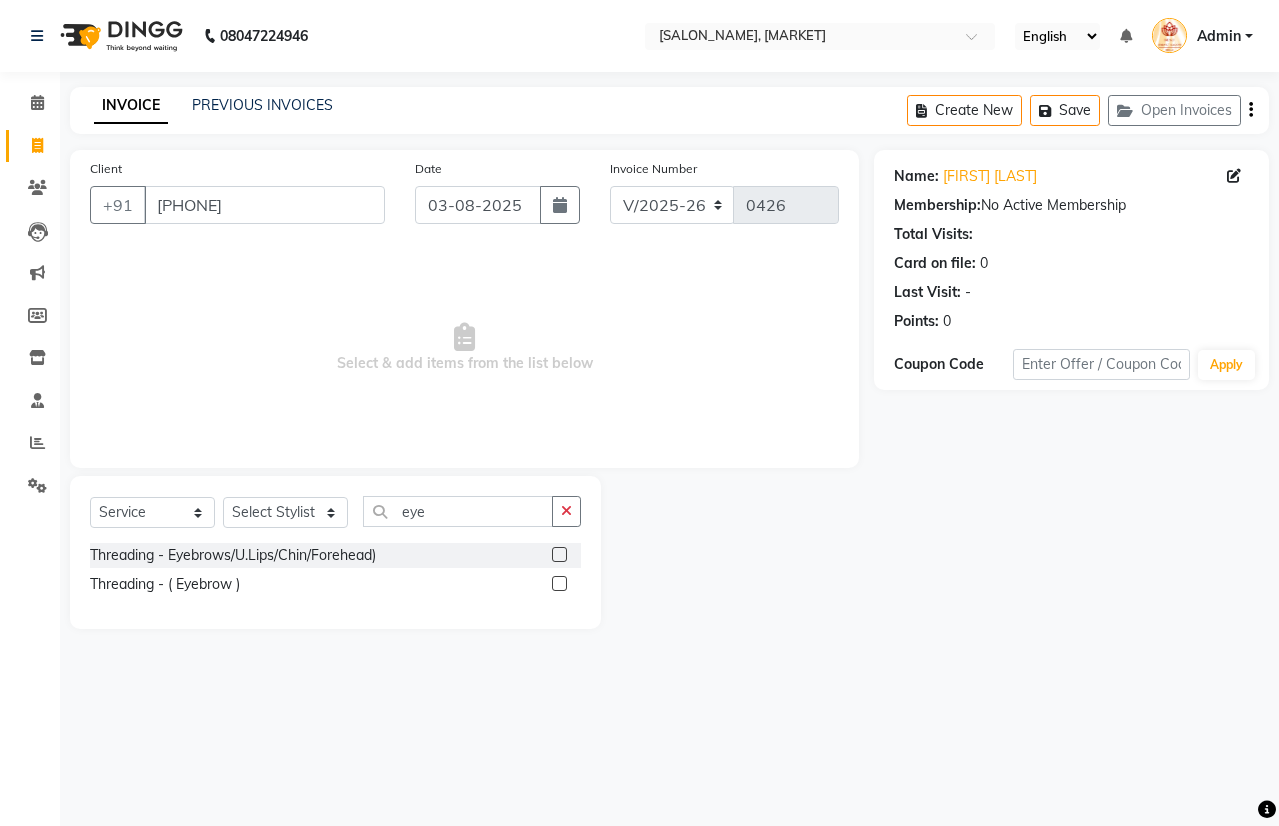 click 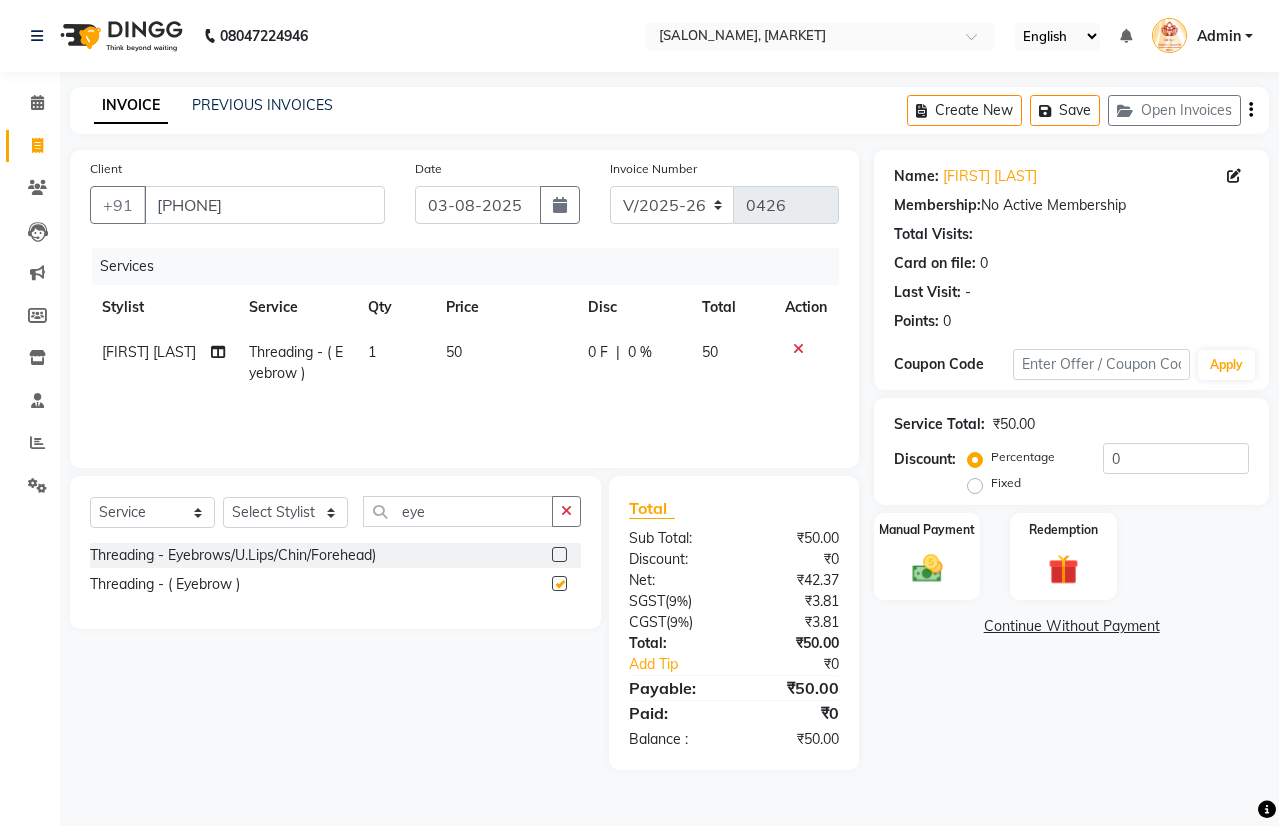 checkbox on "false" 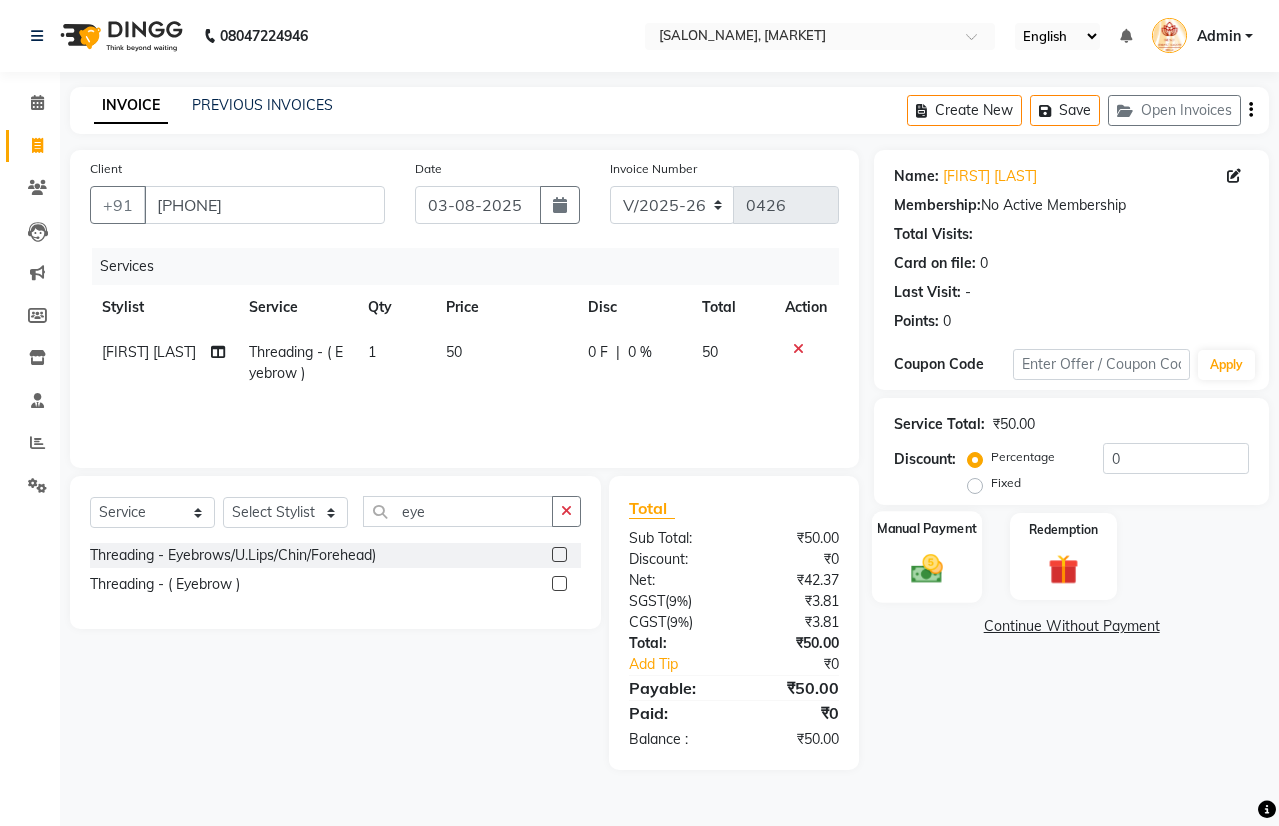 click on "Manual Payment" 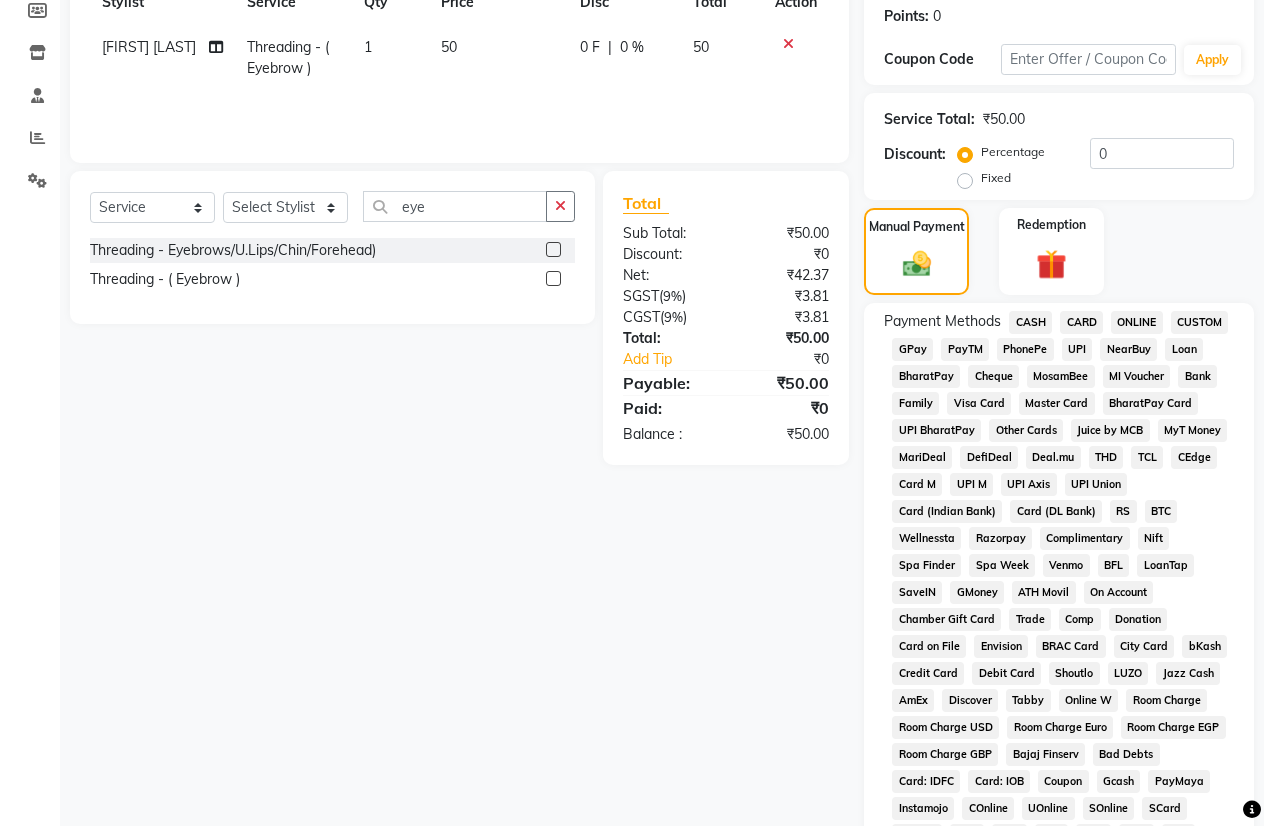 scroll, scrollTop: 0, scrollLeft: 0, axis: both 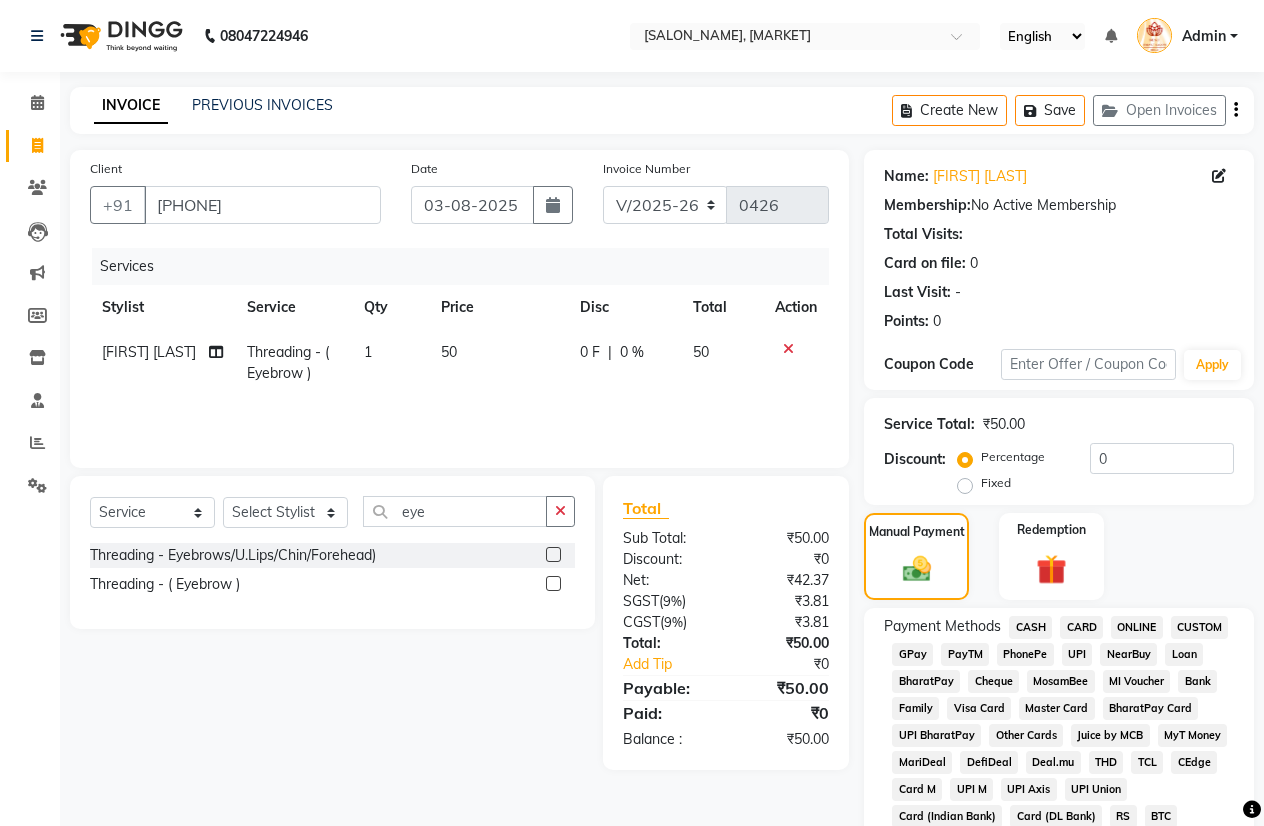 click on "CASH" 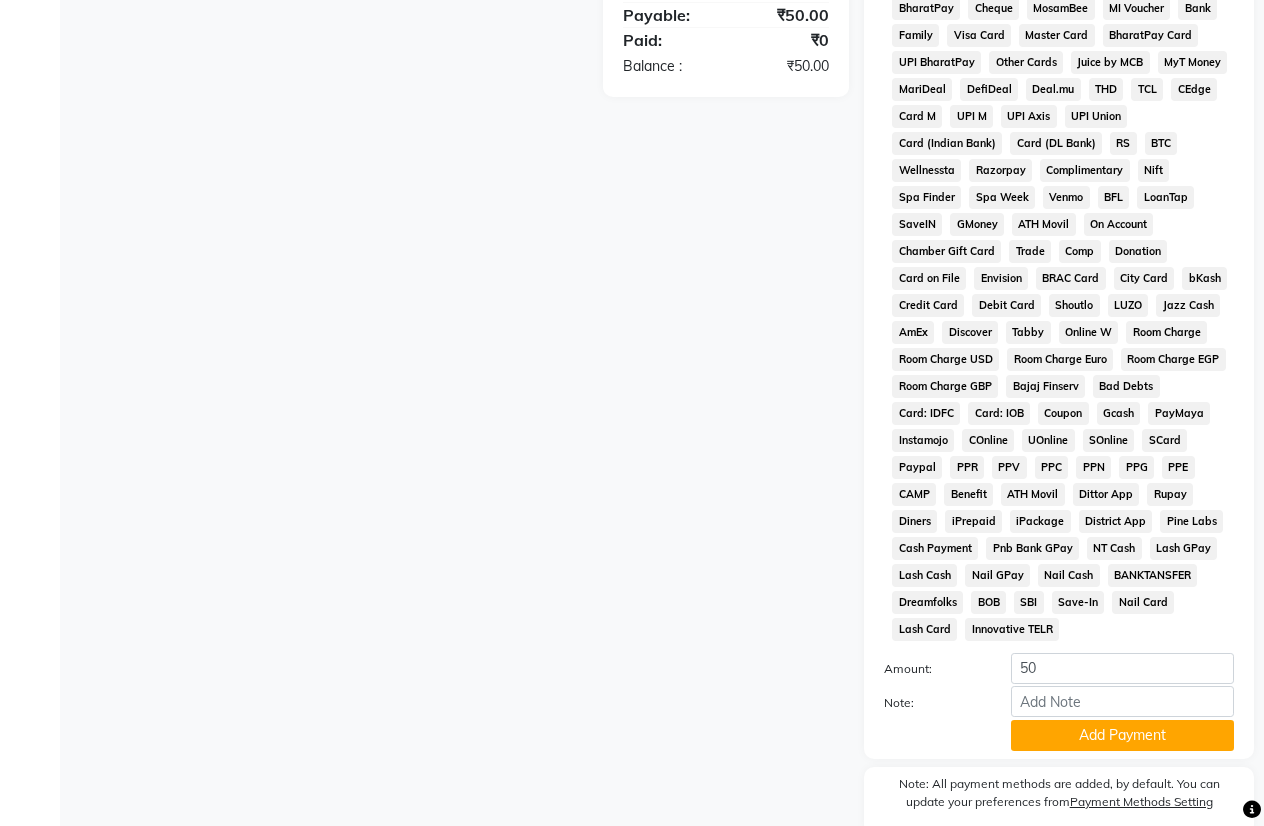 scroll, scrollTop: 753, scrollLeft: 0, axis: vertical 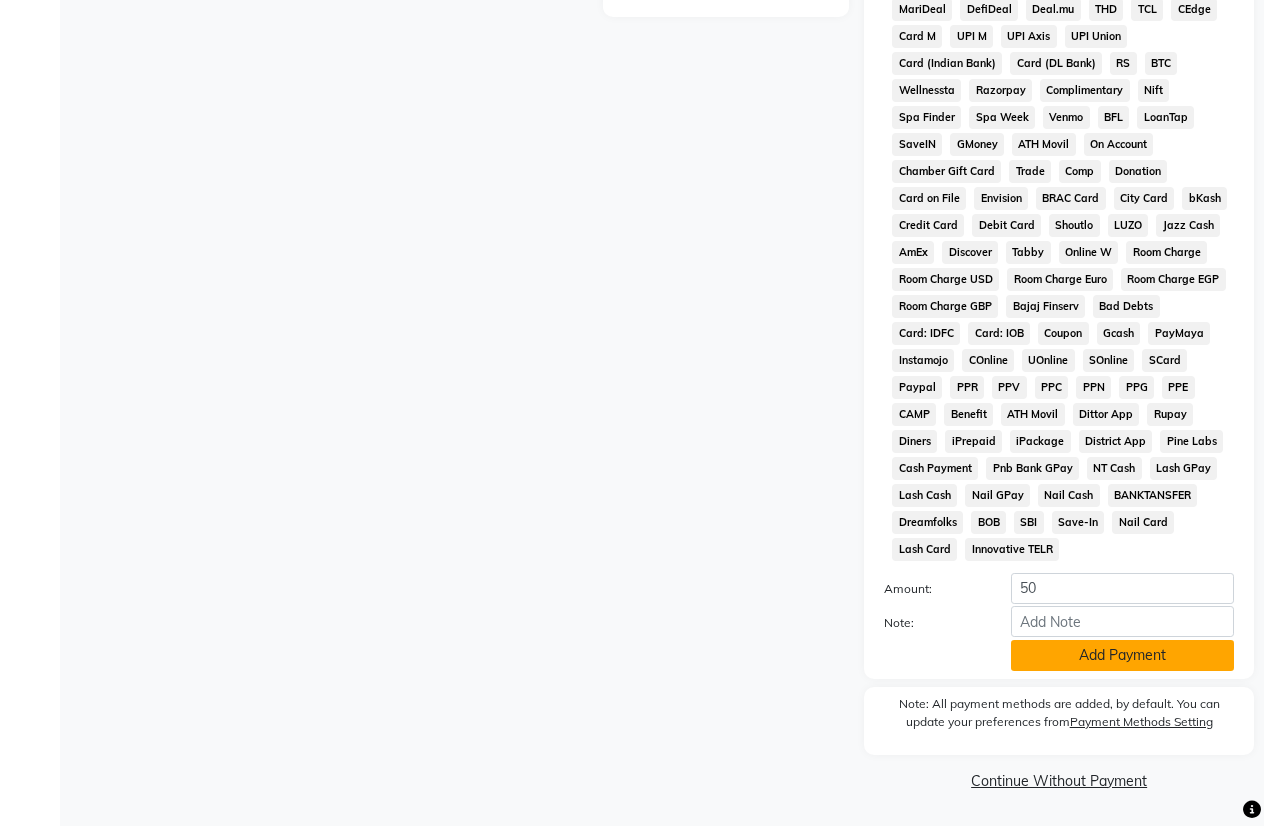 click on "Add Payment" 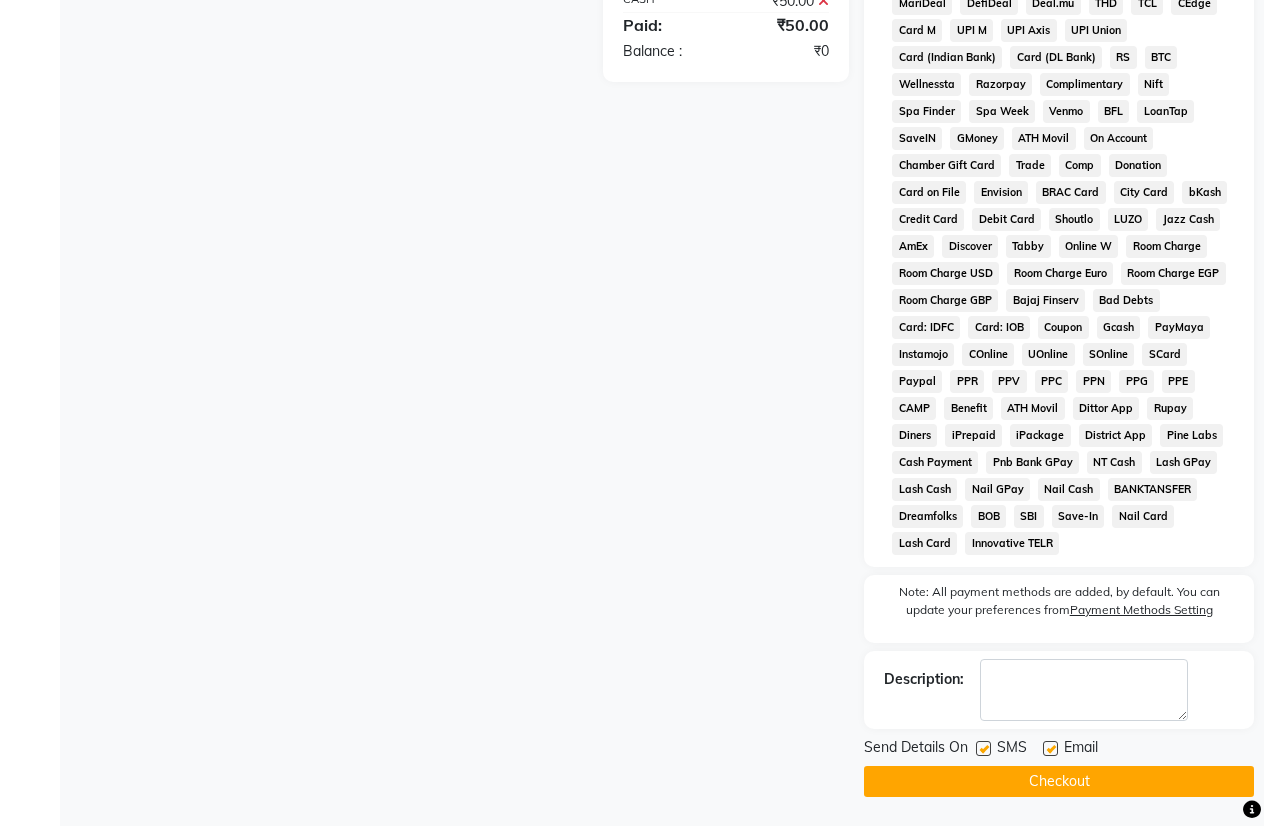 scroll, scrollTop: 760, scrollLeft: 0, axis: vertical 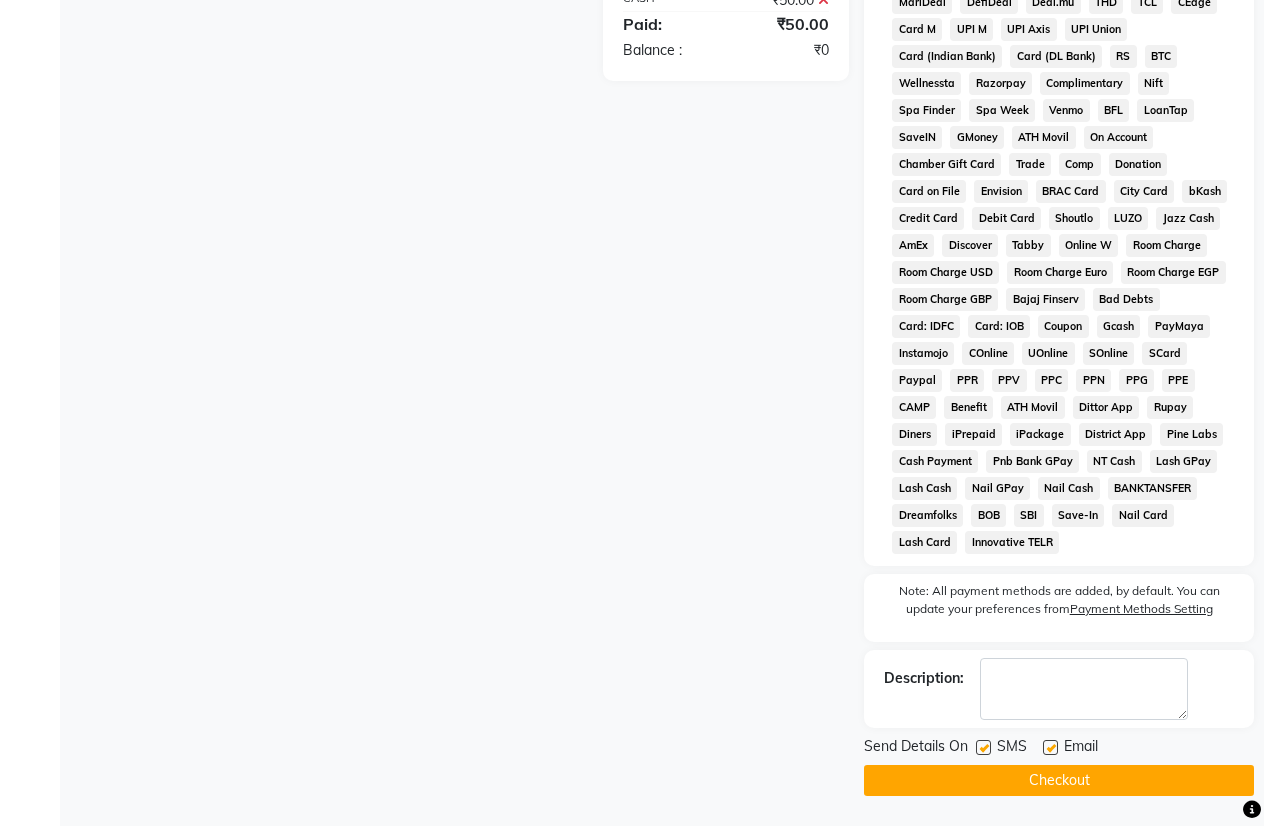 click on "Checkout" 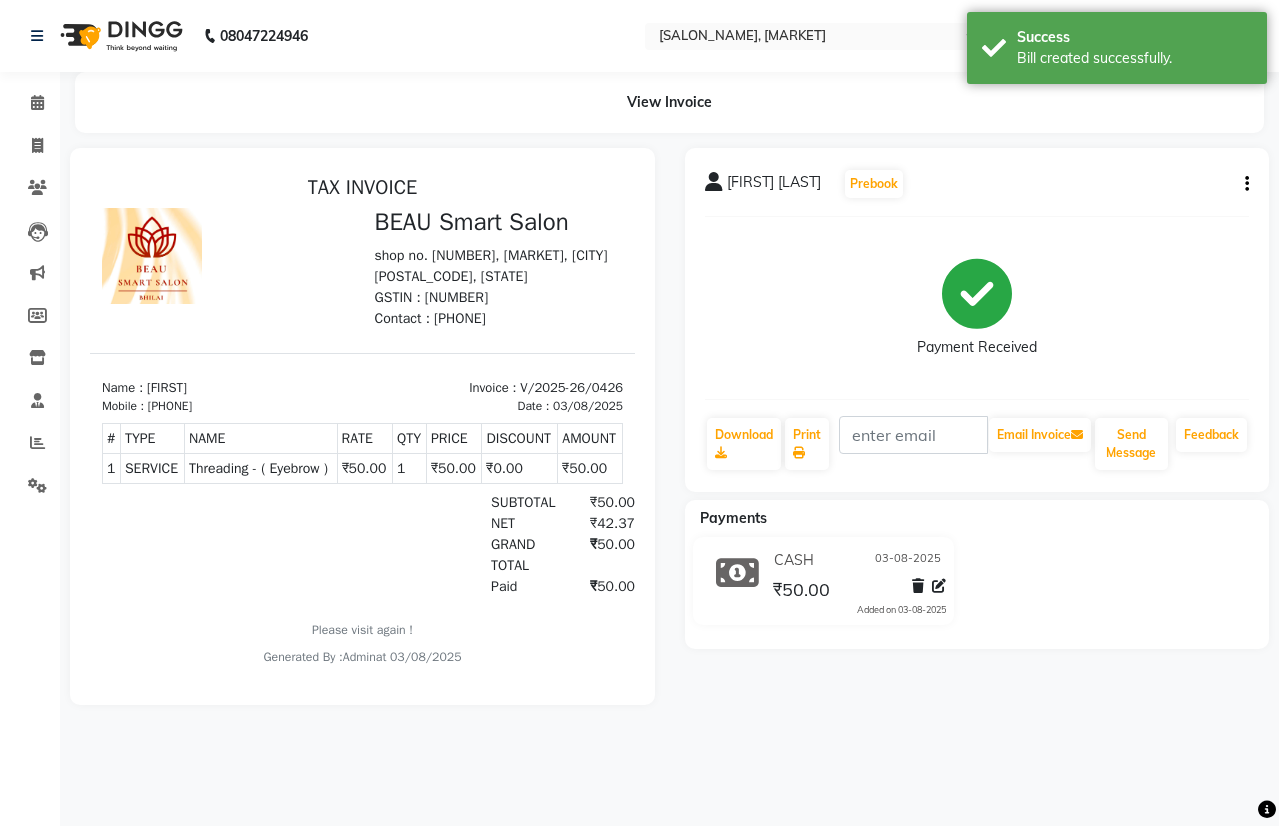 scroll, scrollTop: 0, scrollLeft: 0, axis: both 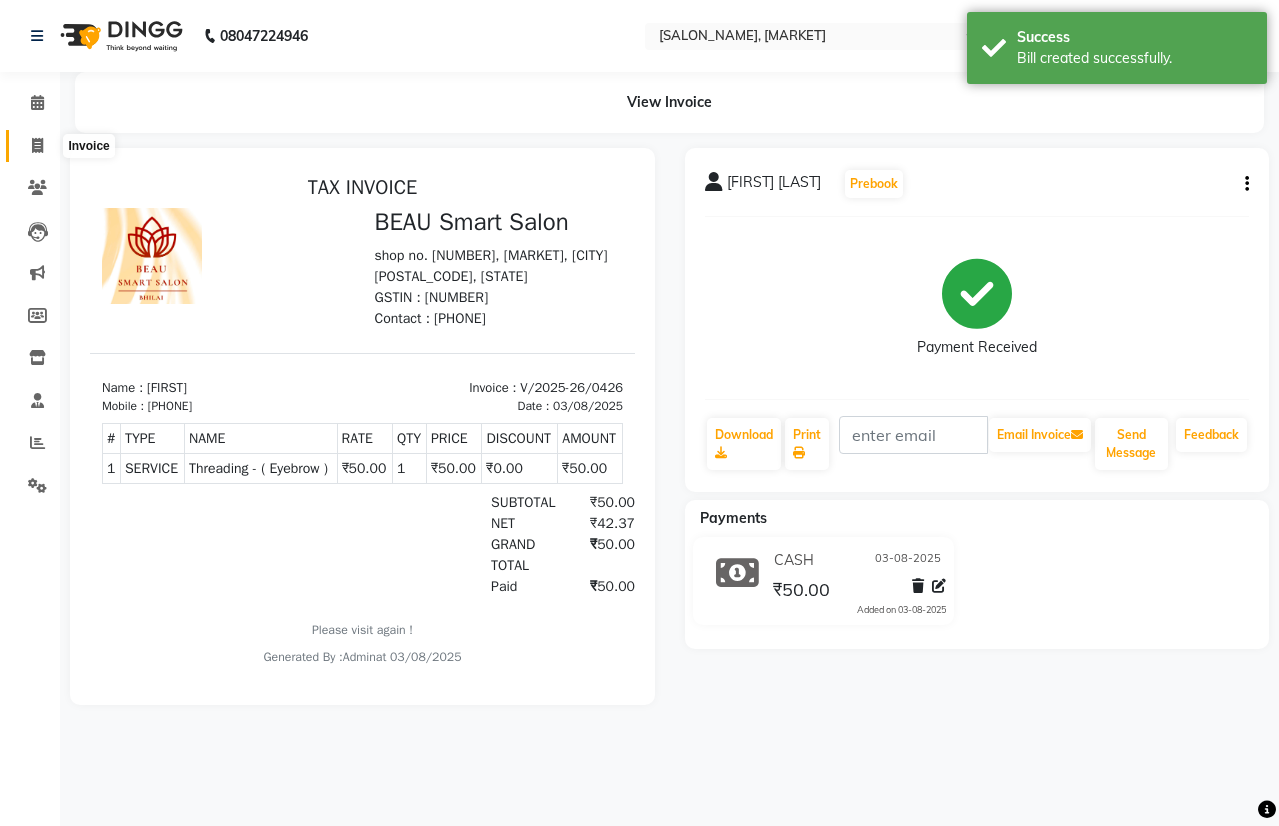 click 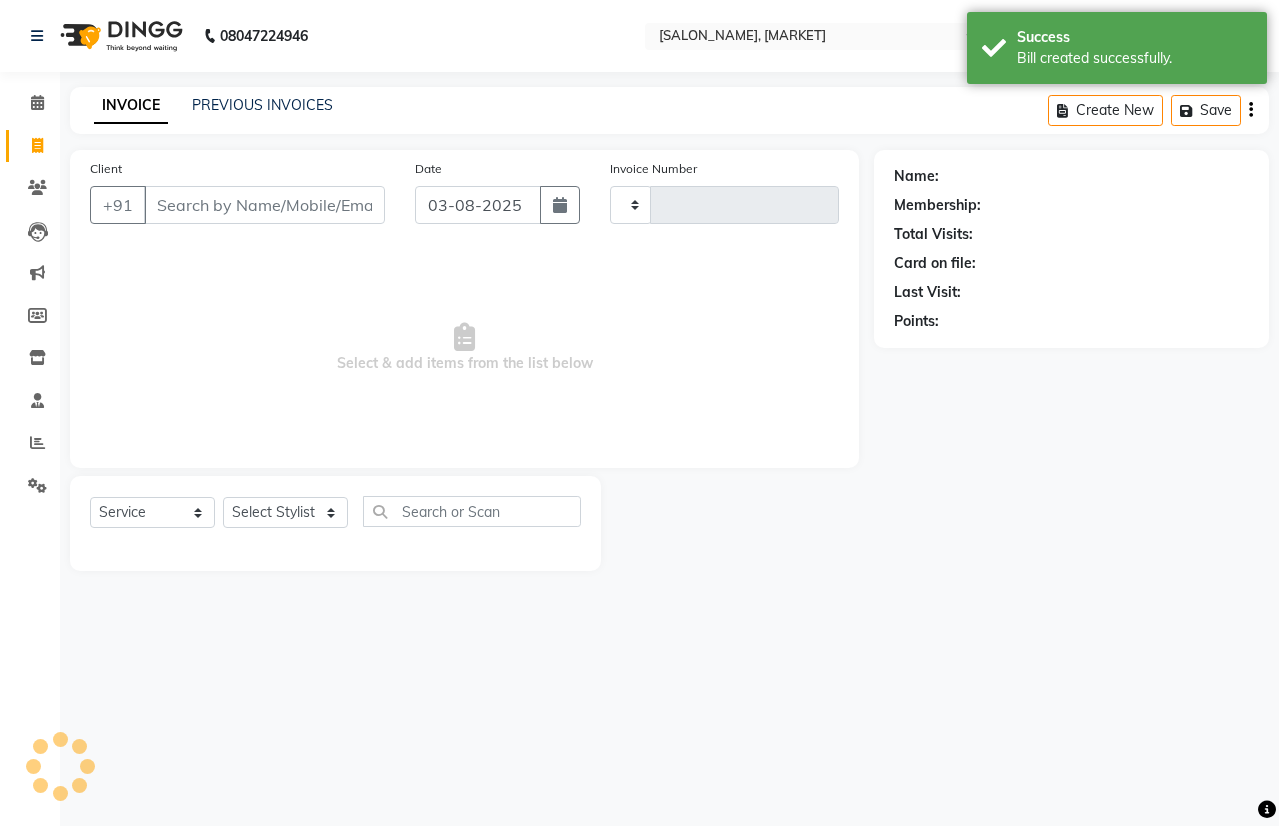 type on "0427" 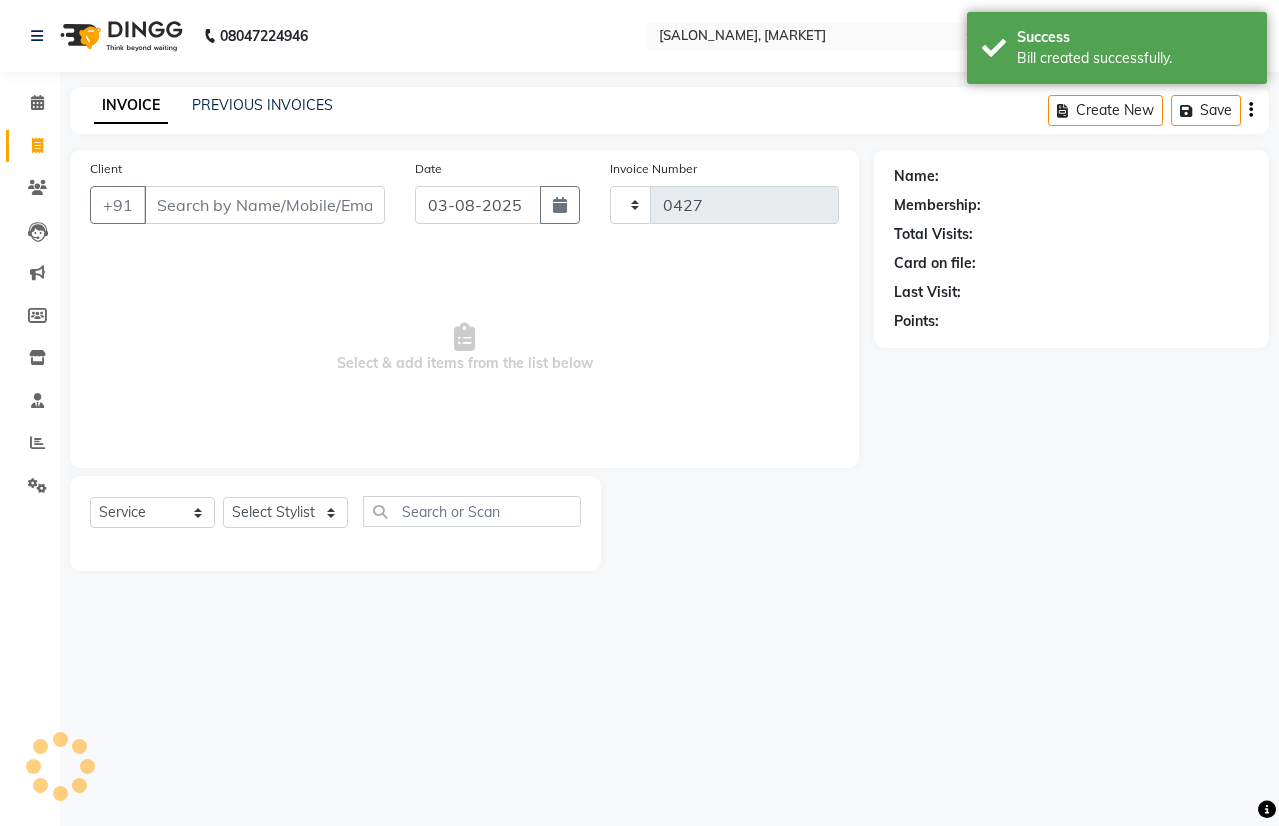 select on "5262" 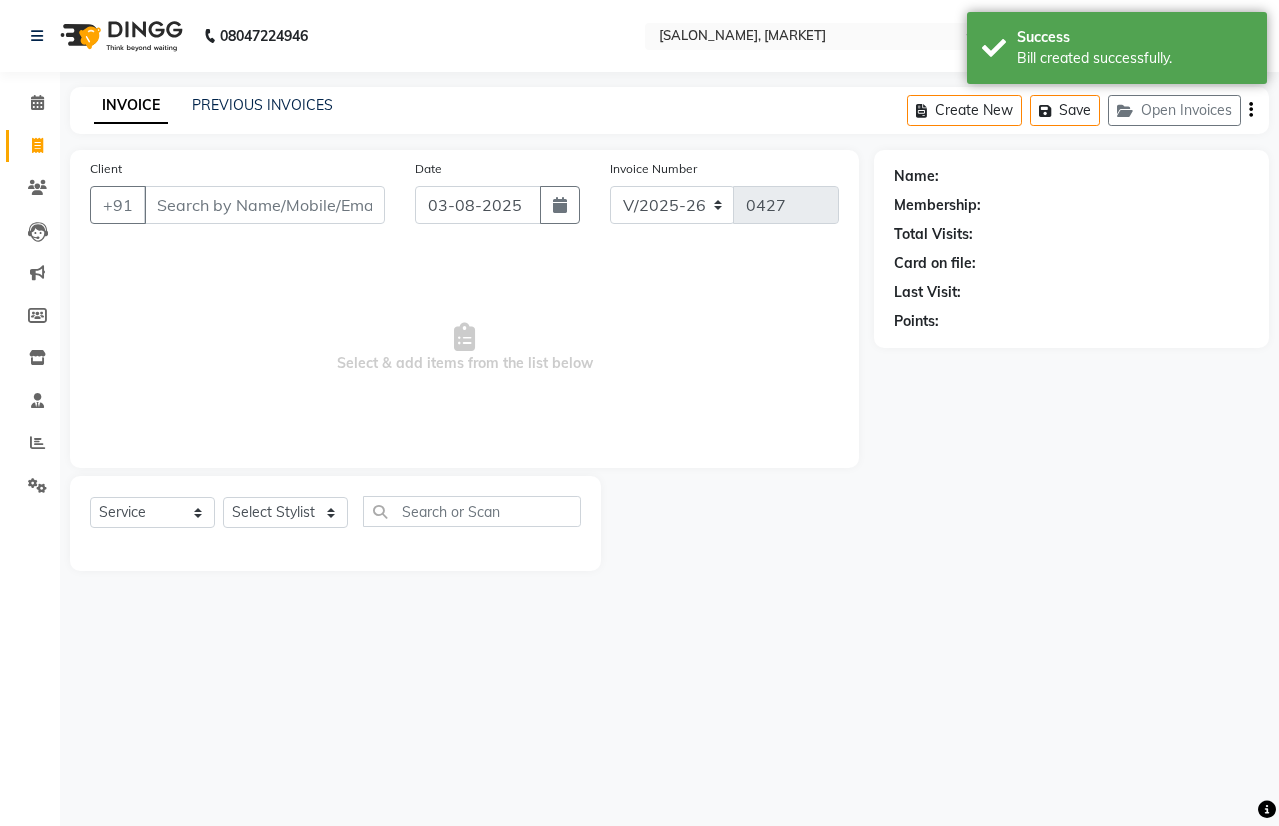 click on "Client" at bounding box center (264, 205) 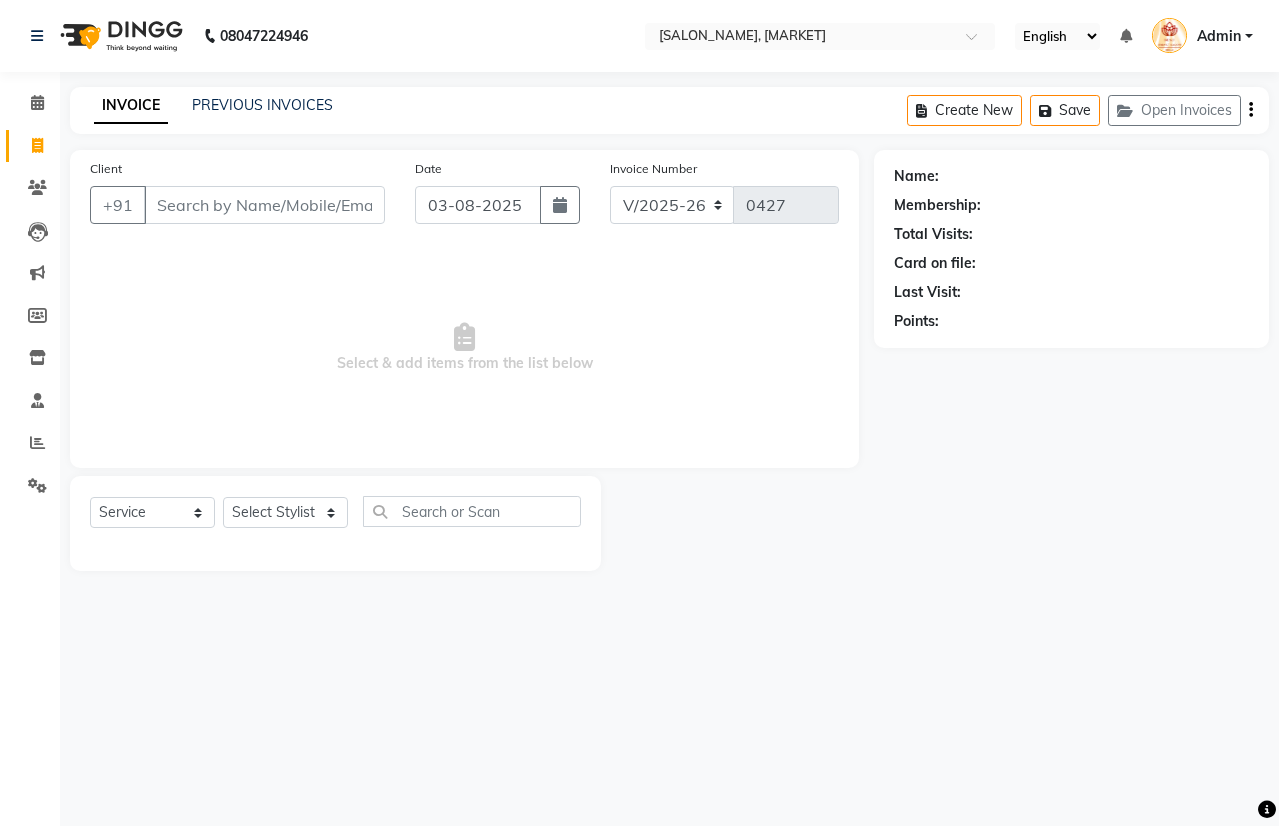 click on "Client" at bounding box center [264, 205] 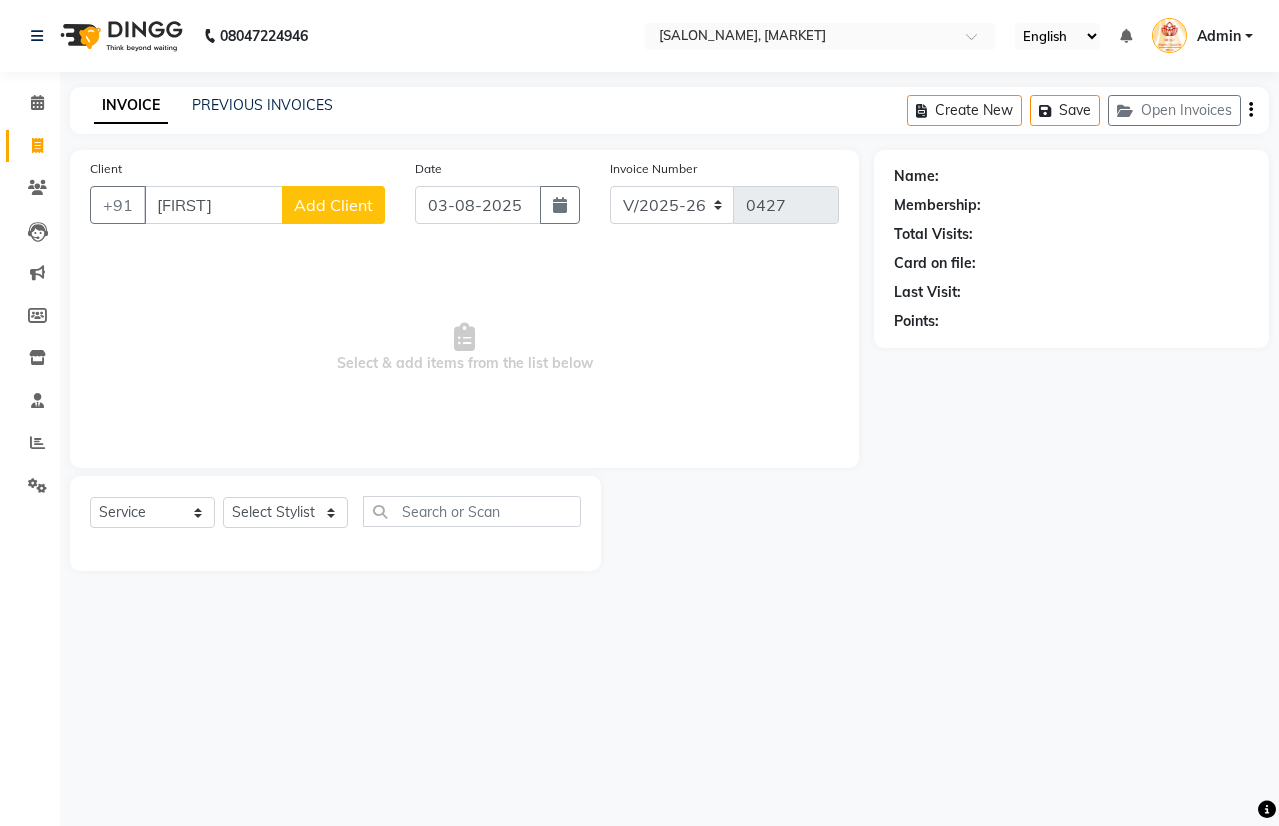 type on "[FIRST]" 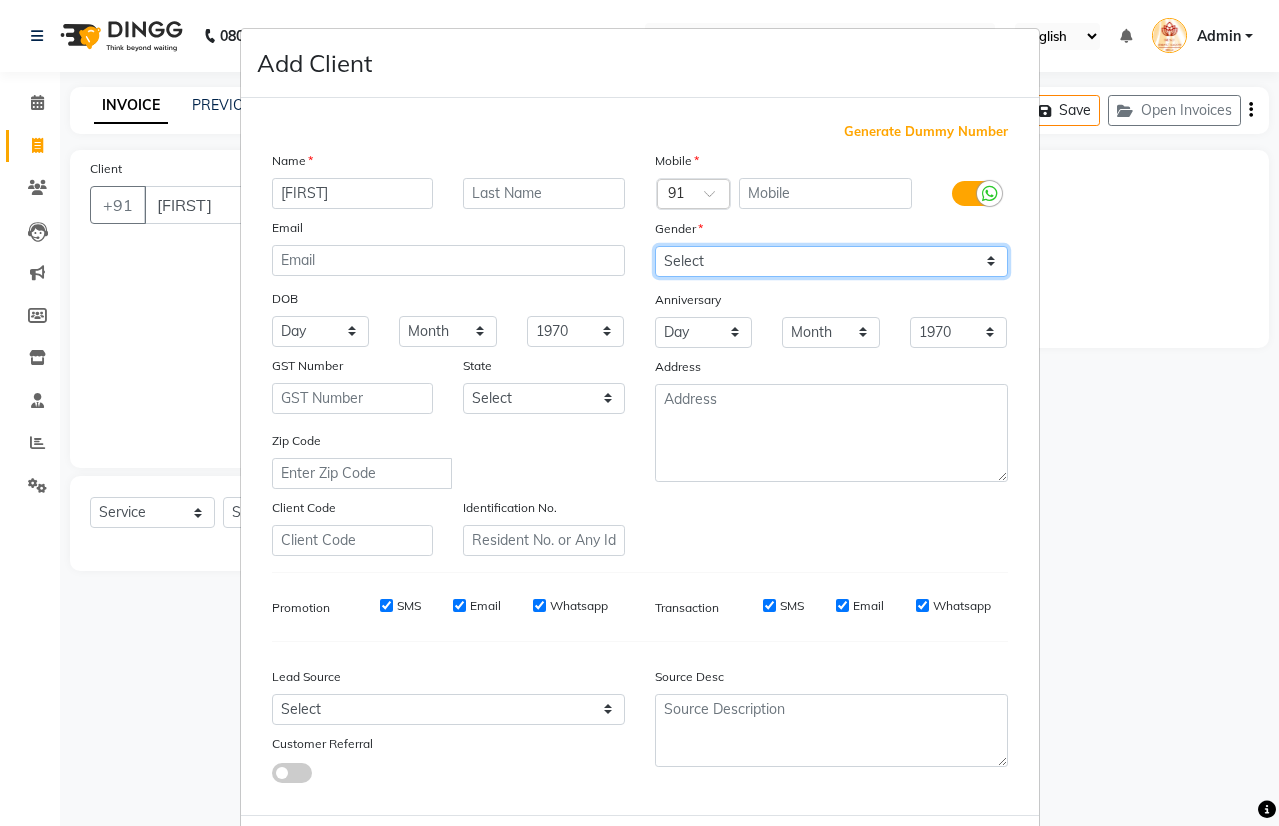 click on "Select Male Female Other Prefer Not To Say" at bounding box center (831, 261) 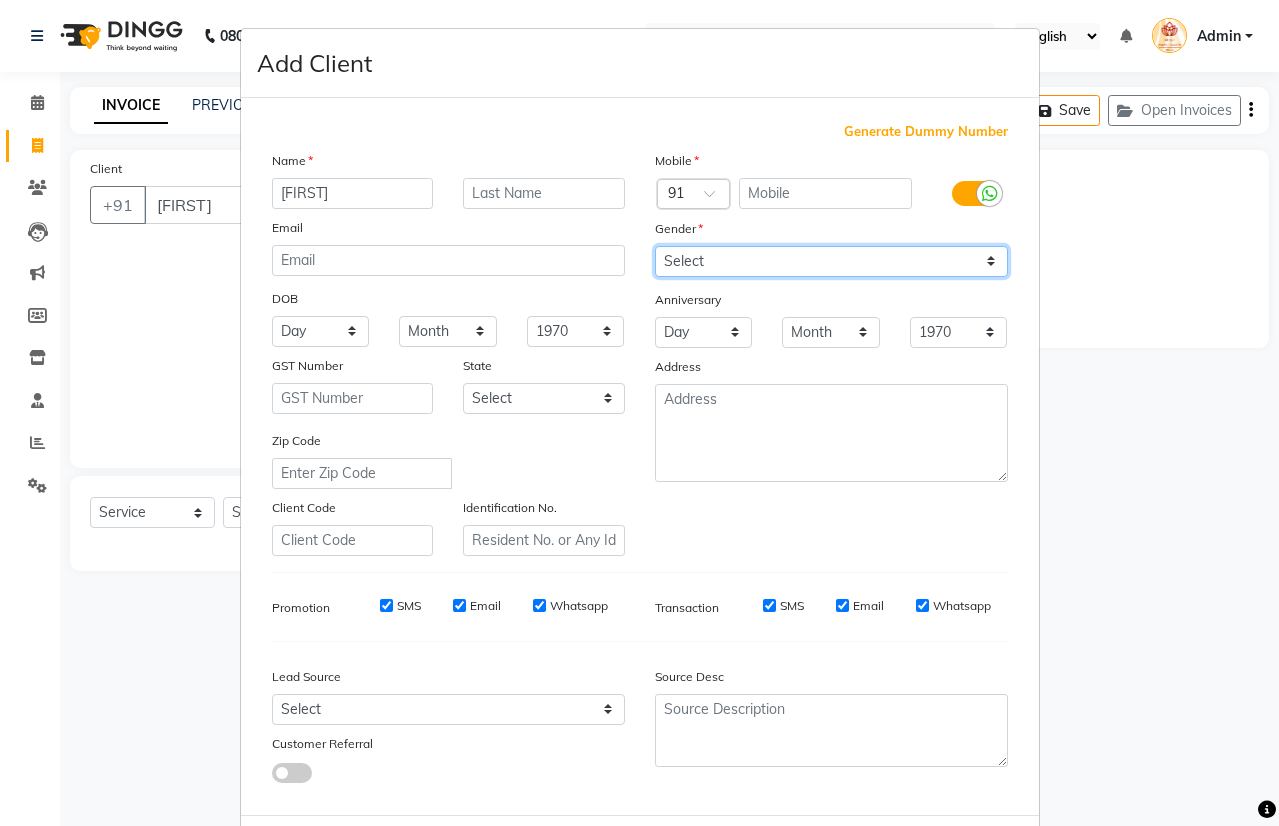 select on "male" 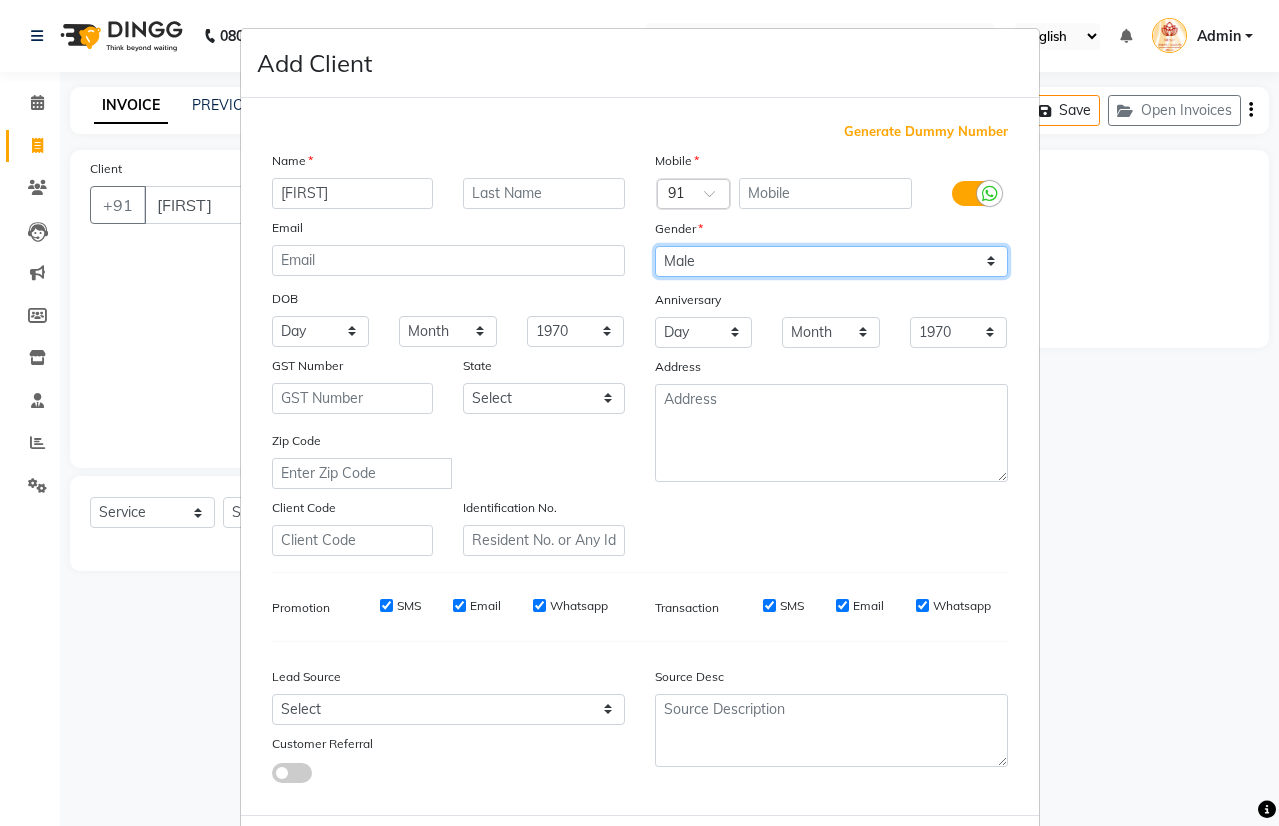 click on "Select Male Female Other Prefer Not To Say" at bounding box center (831, 261) 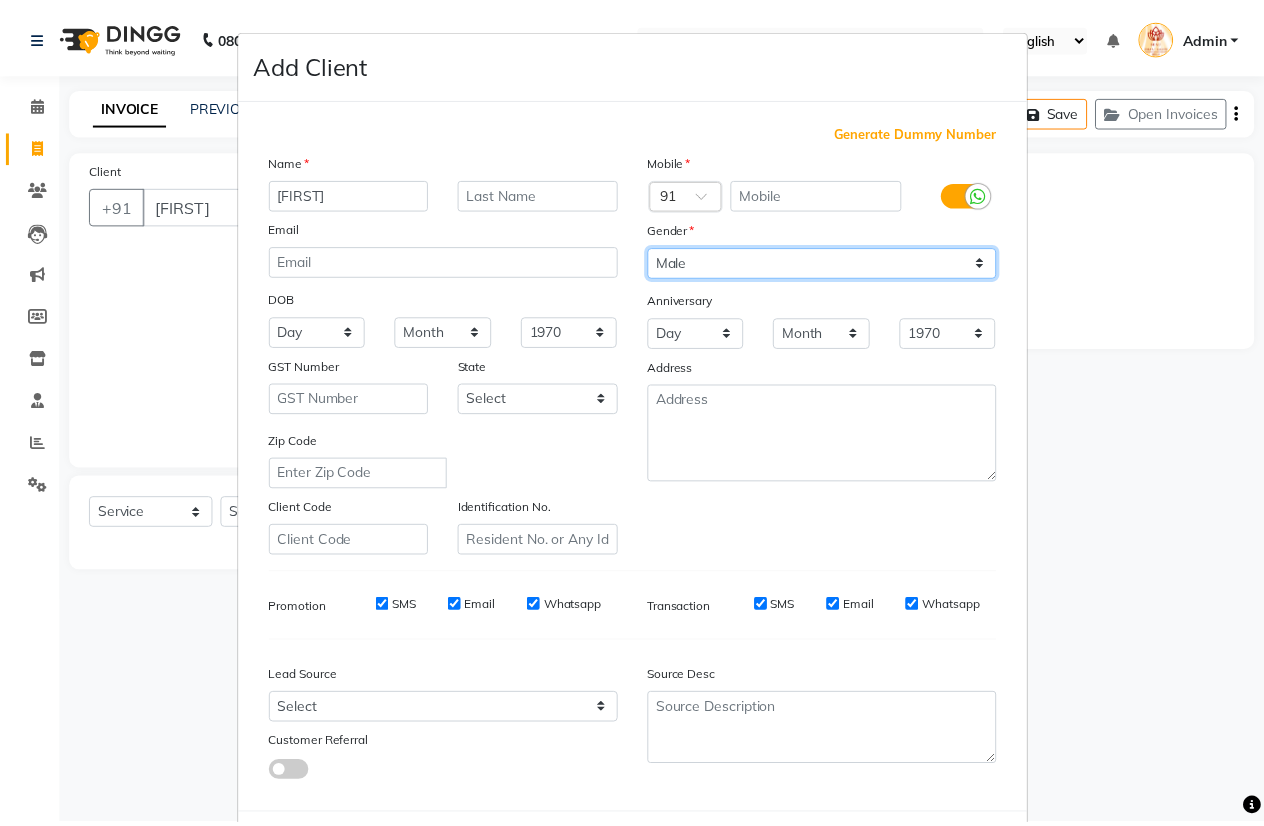 scroll, scrollTop: 97, scrollLeft: 0, axis: vertical 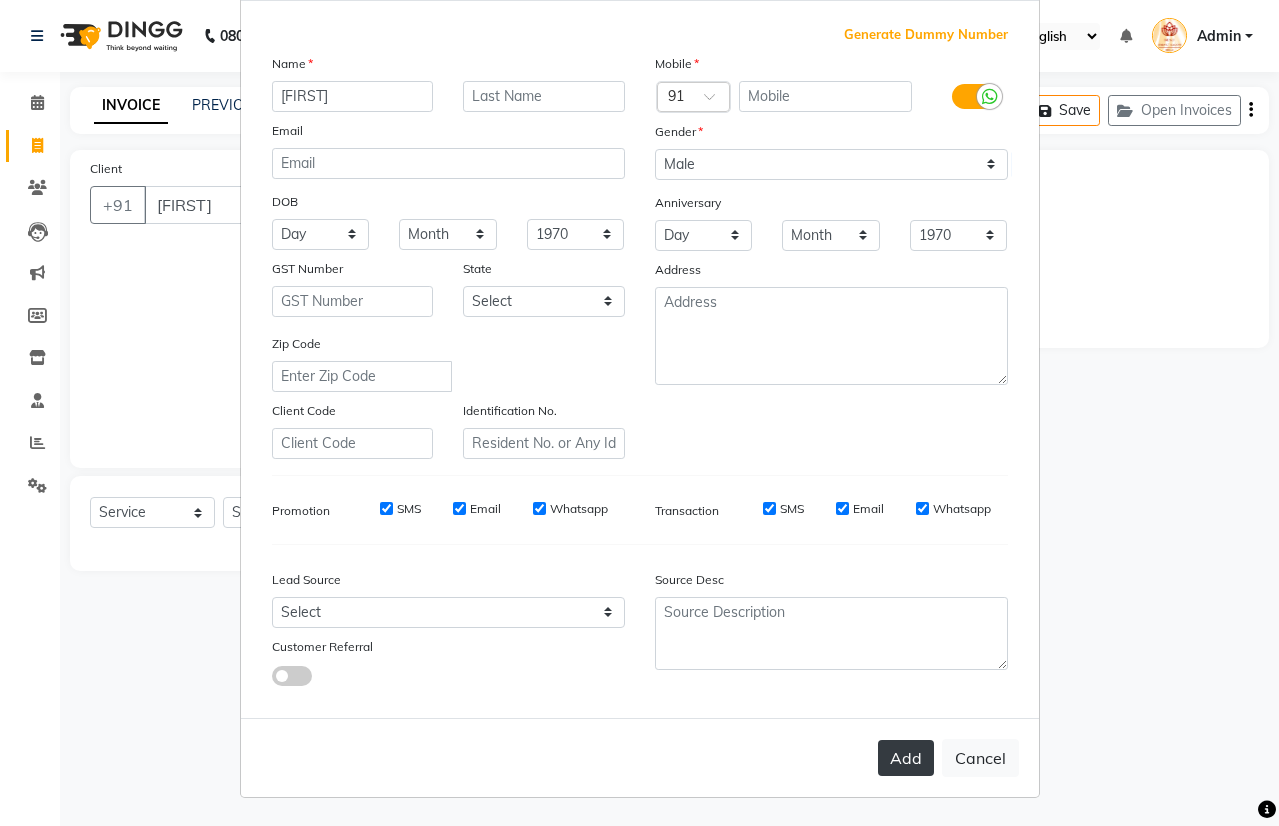 click on "Add" at bounding box center [906, 758] 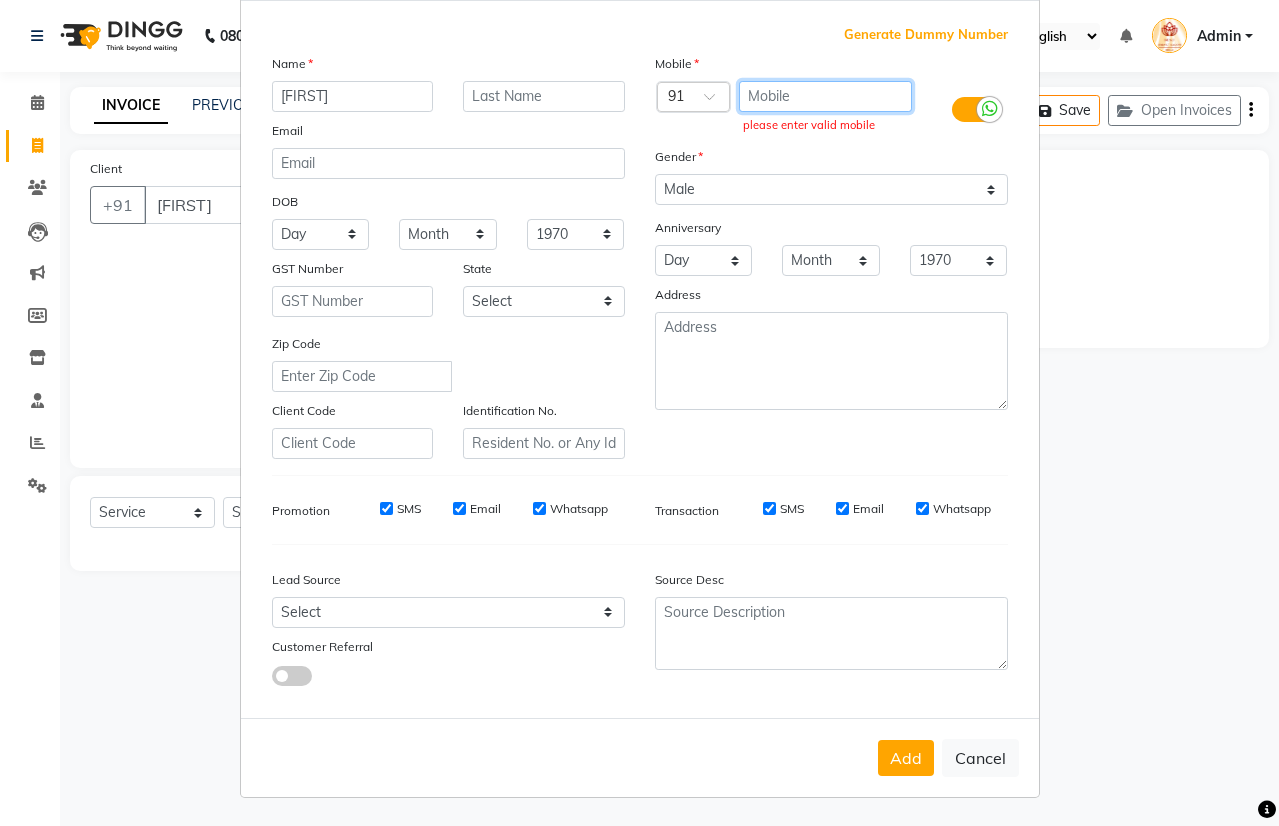 click at bounding box center (825, 96) 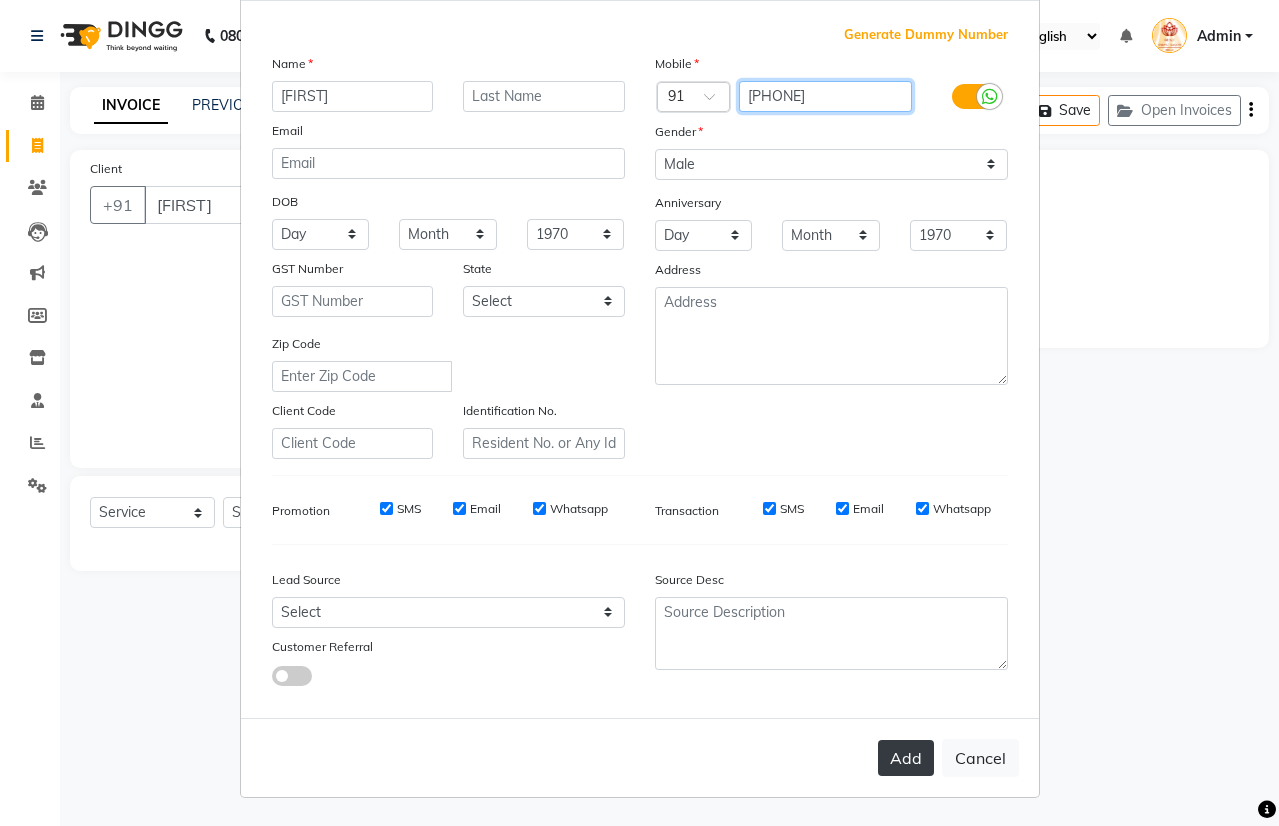 type on "[PHONE]" 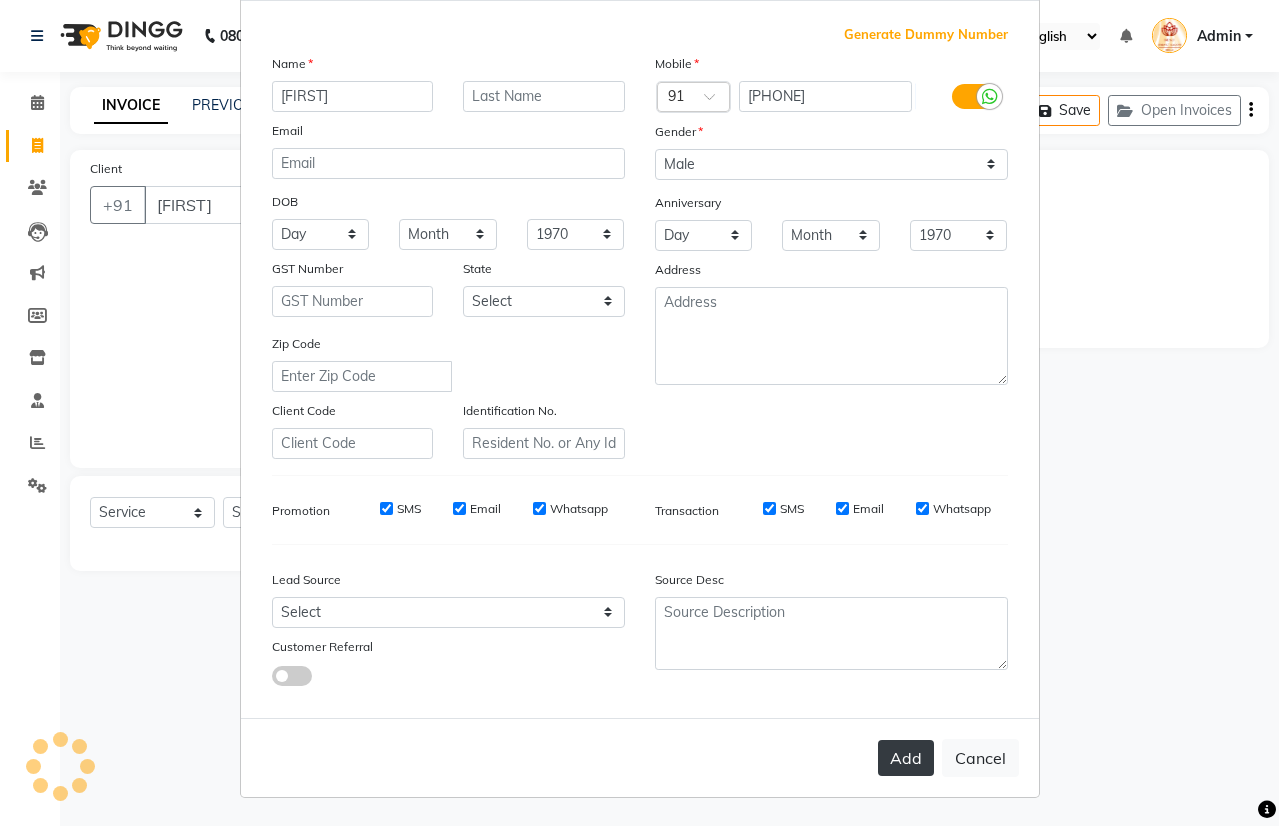 click on "Add" at bounding box center (906, 758) 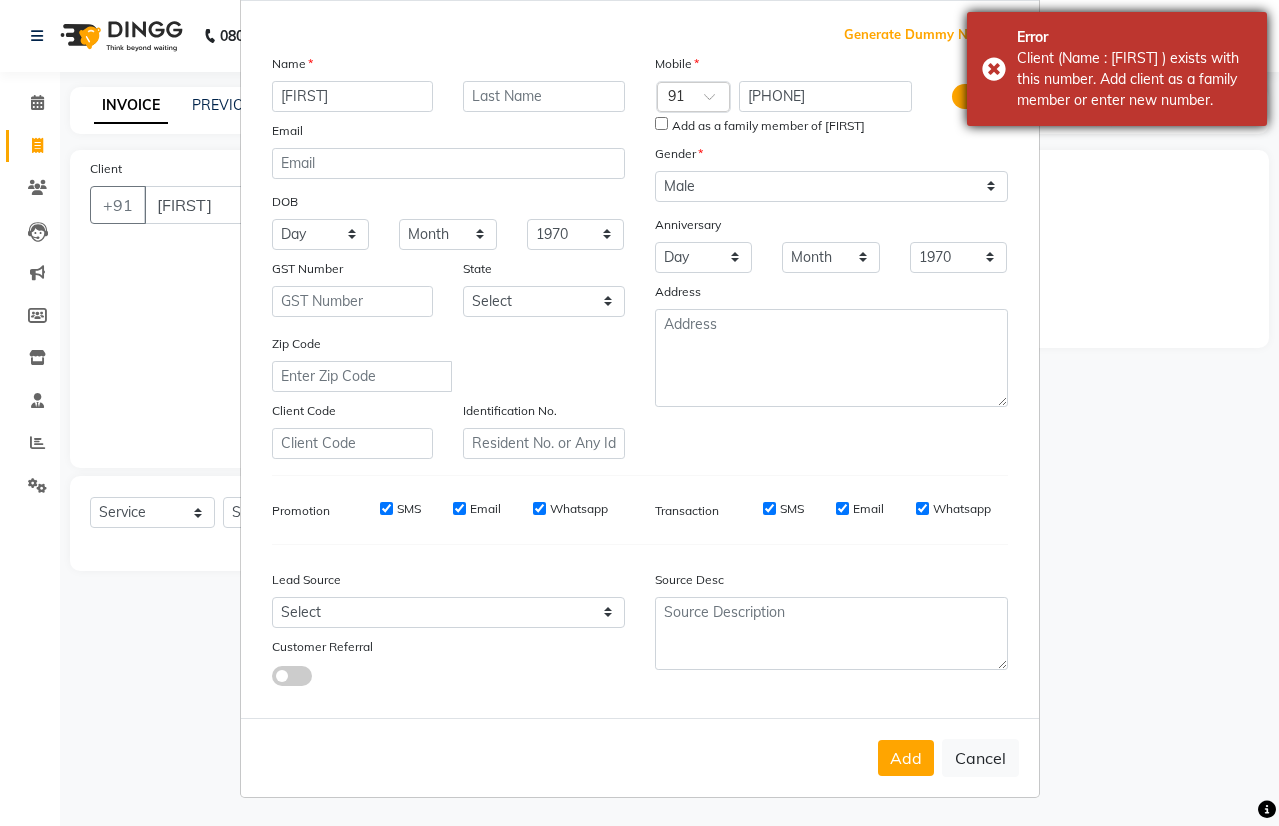 click on "Error   Client (Name : [FIRST] ) exists with this number. Add client as a family member or enter new number." at bounding box center [1117, 69] 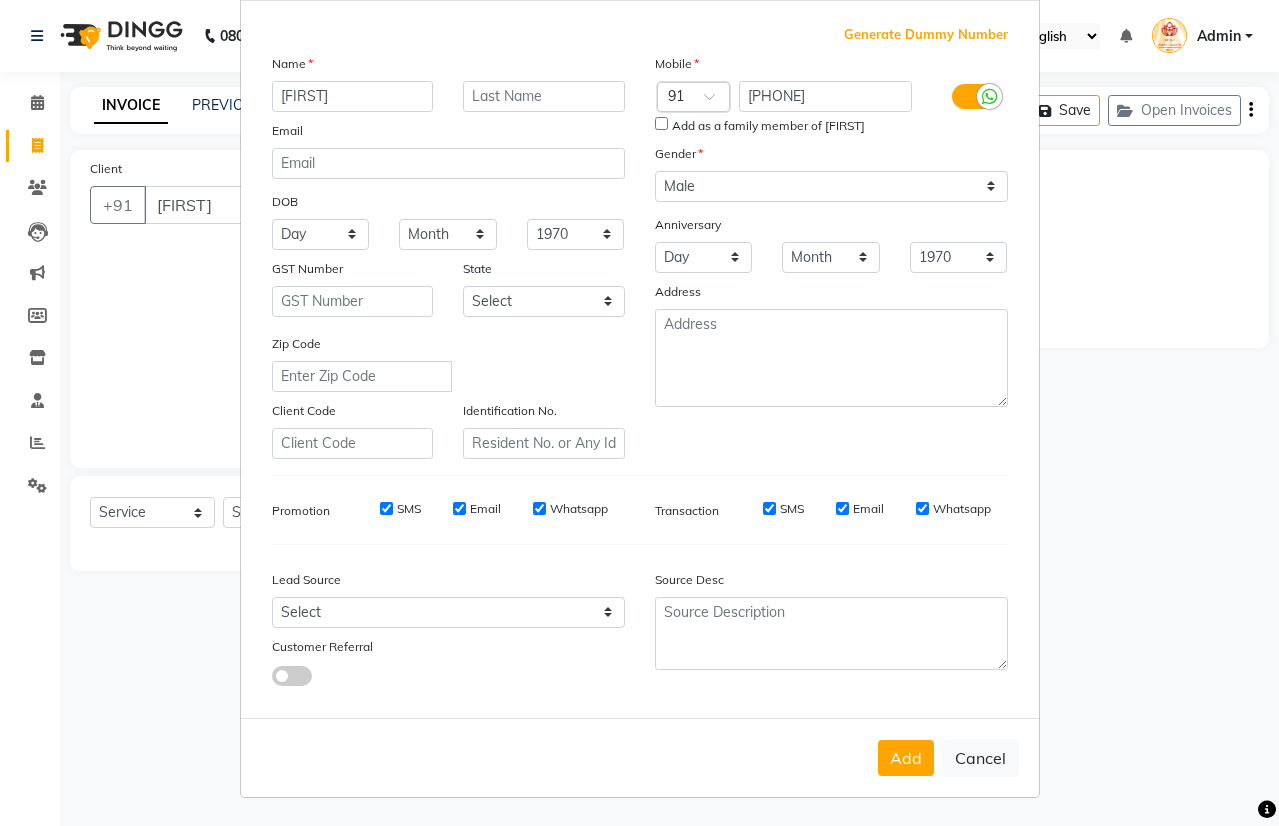 click on "Add Client Generate Dummy Number Name [FIRST] Email DOB Day 01 02 03 04 05 06 07 08 09 10 11 12 13 14 15 16 17 18 19 20 21 22 23 24 25 26 27 28 29 30 31 Month January February March April May June July August September October November December 1940 1941 1942 1943 1944 1945 1946 1947 1948 1949 1950 1951 1952 1953 1954 1955 1956 1957 1958 1959 1960 1961 1962 1963 1964 1965 1966 1967 1968 1969 1970 1971 1972 1973 1974 1975 1976 1977 1978 1979 1980 1981 1982 1983 1984 1985 1986 1987 1988 1989 1990 1991 1992 1993 1994 1995 1996 1997 1998 1999 2000 2001 2002 2003 2004 2005 2006 2007 2008 2009 2010 2011 2012 2013 2014 2015 2016 2017 2018 2019 2020 2021 2022 2023 2024 GST Number [STATE] Select Andaman and Nicobar Islands Andhra Pradesh Arunachal Pradesh Assam Bihar Chandigarh Chhattisgarh Dadra and Nagar Haveli Daman and Diu Delhi Goa Gujarat Haryana Himachal Pradesh Jammu and Kashmir Jharkhand Karnataka Kerala Lakshadweep Madhya Pradesh Maharashtra Manipur Meghalaya Mizoram Nagaland Odisha Pondicherry Punjab Sikkim" at bounding box center (639, 413) 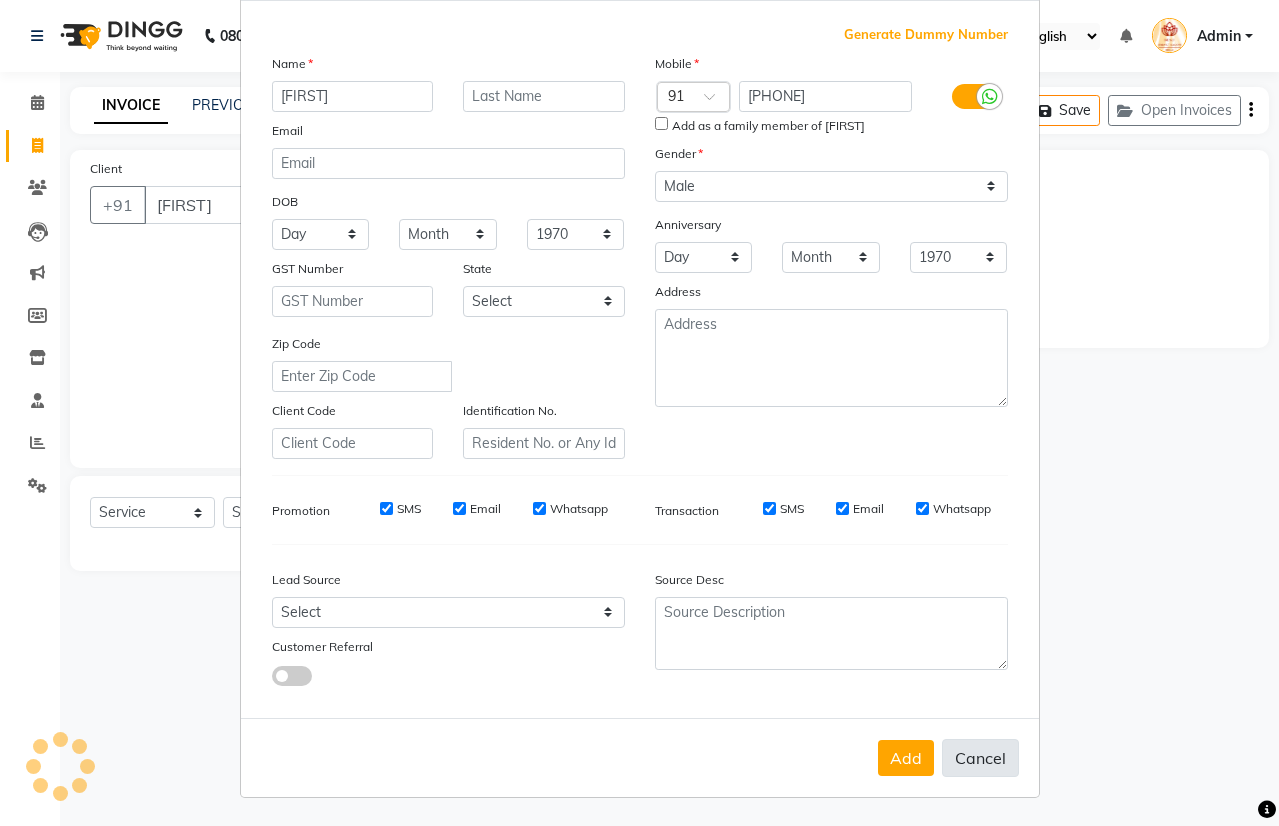click on "Cancel" at bounding box center (980, 758) 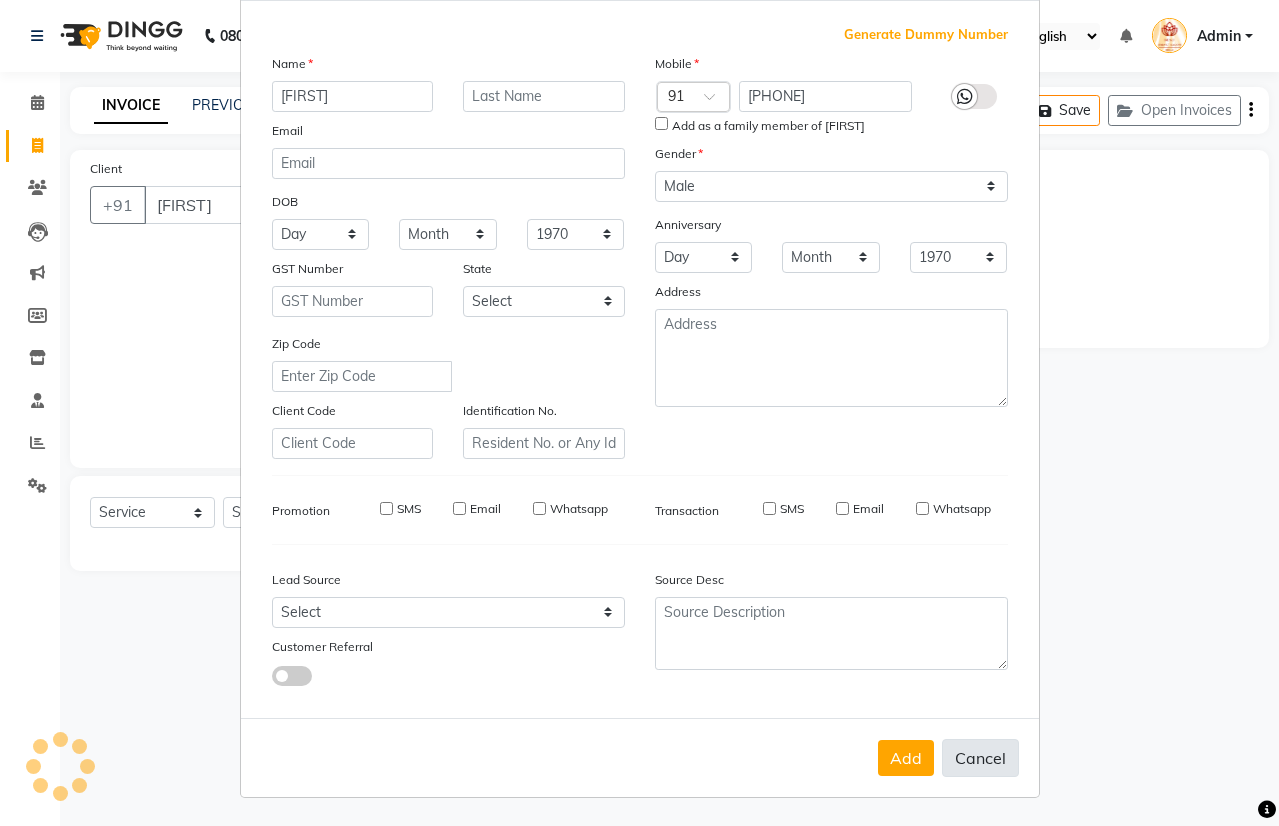 type 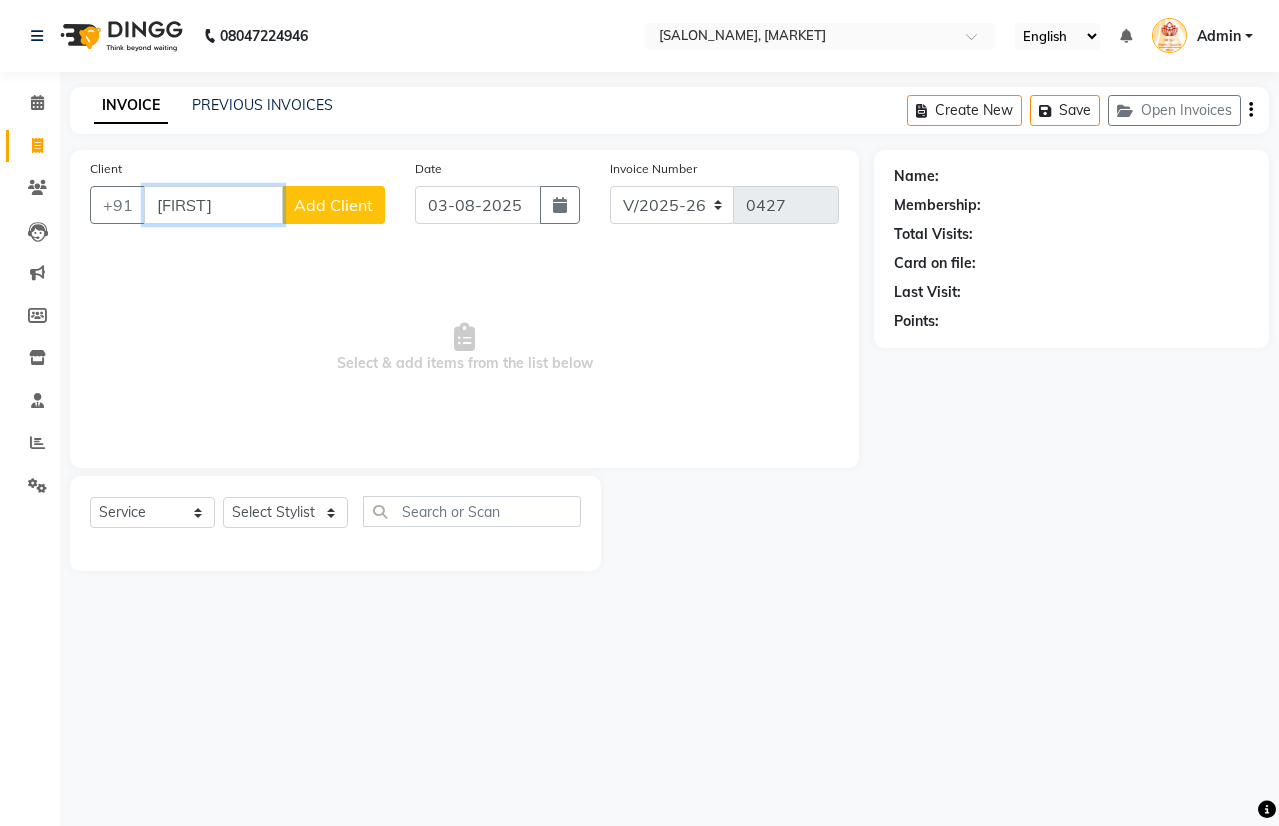 click on "[FIRST]" at bounding box center [213, 205] 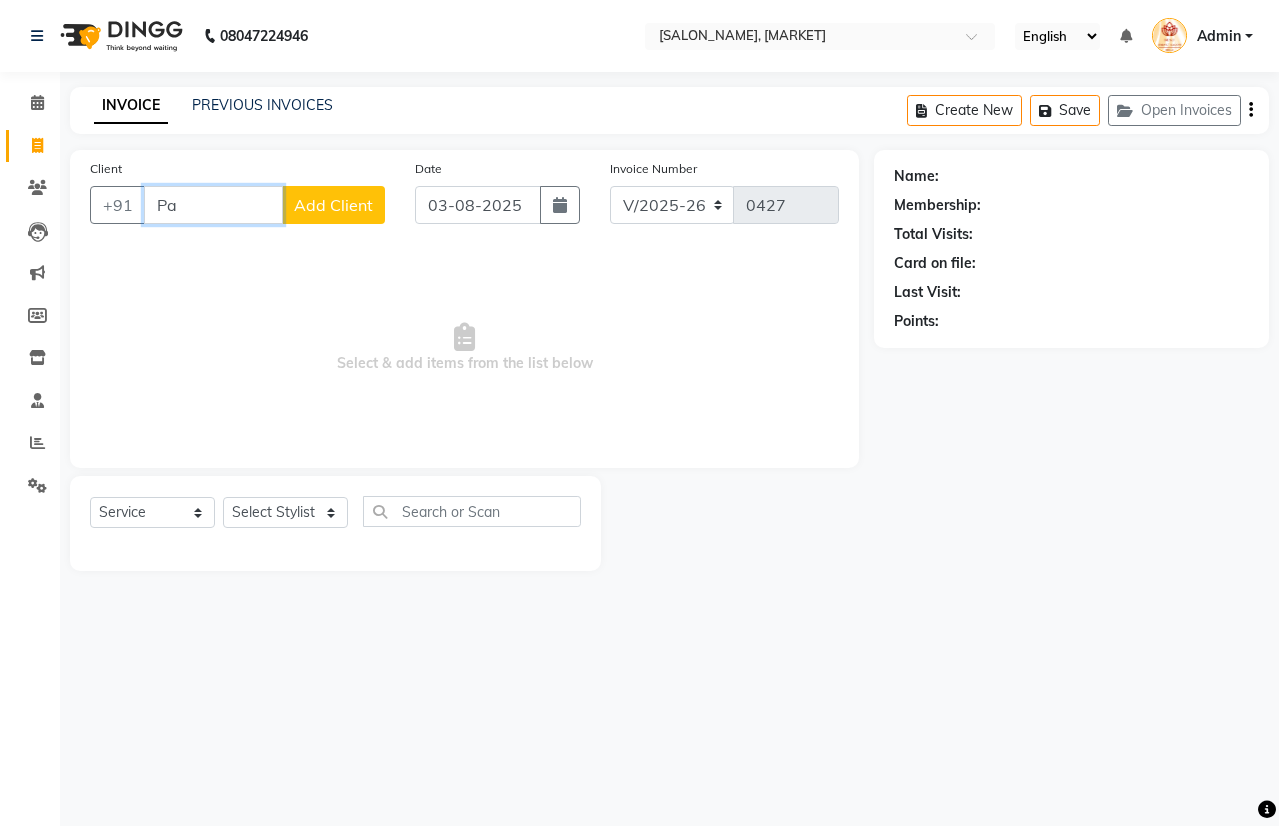 type on "P" 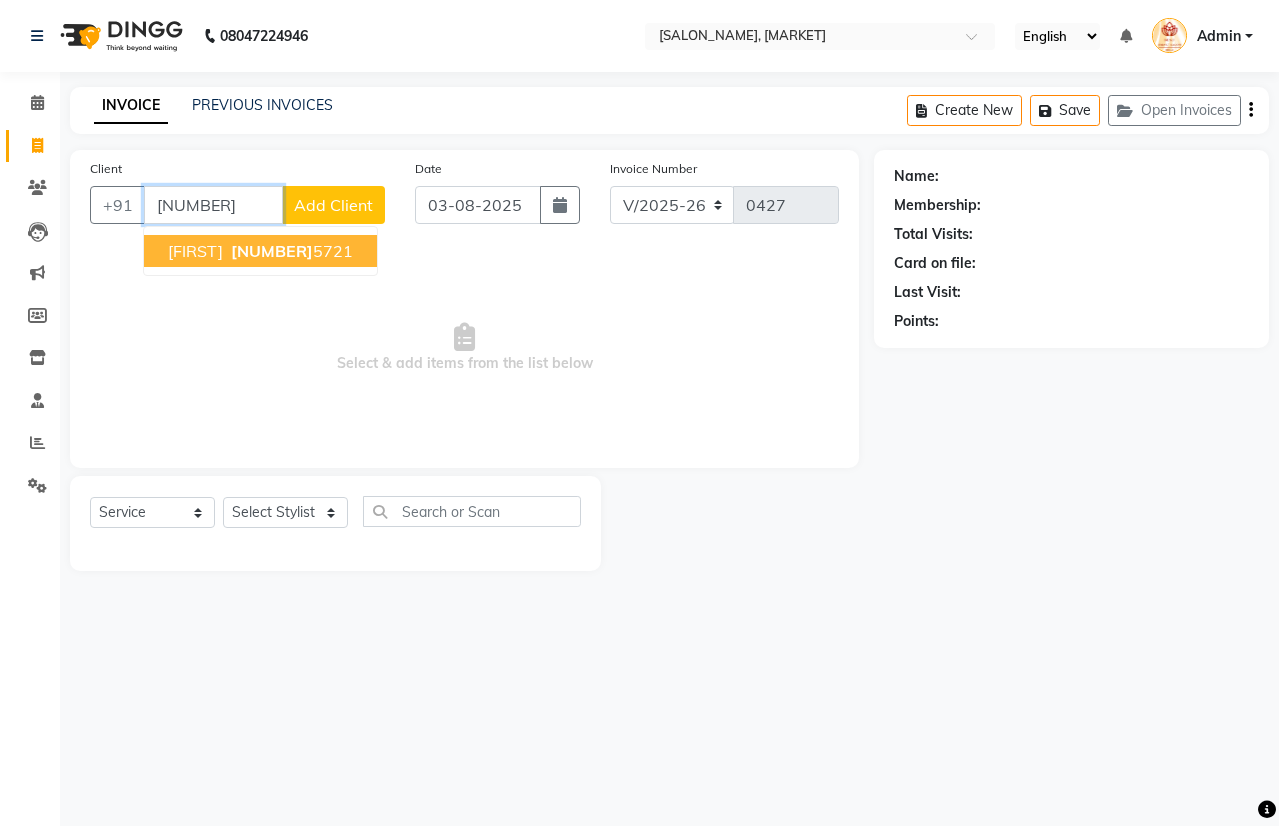 click on "[FIRST] [PHONE]" at bounding box center [260, 251] 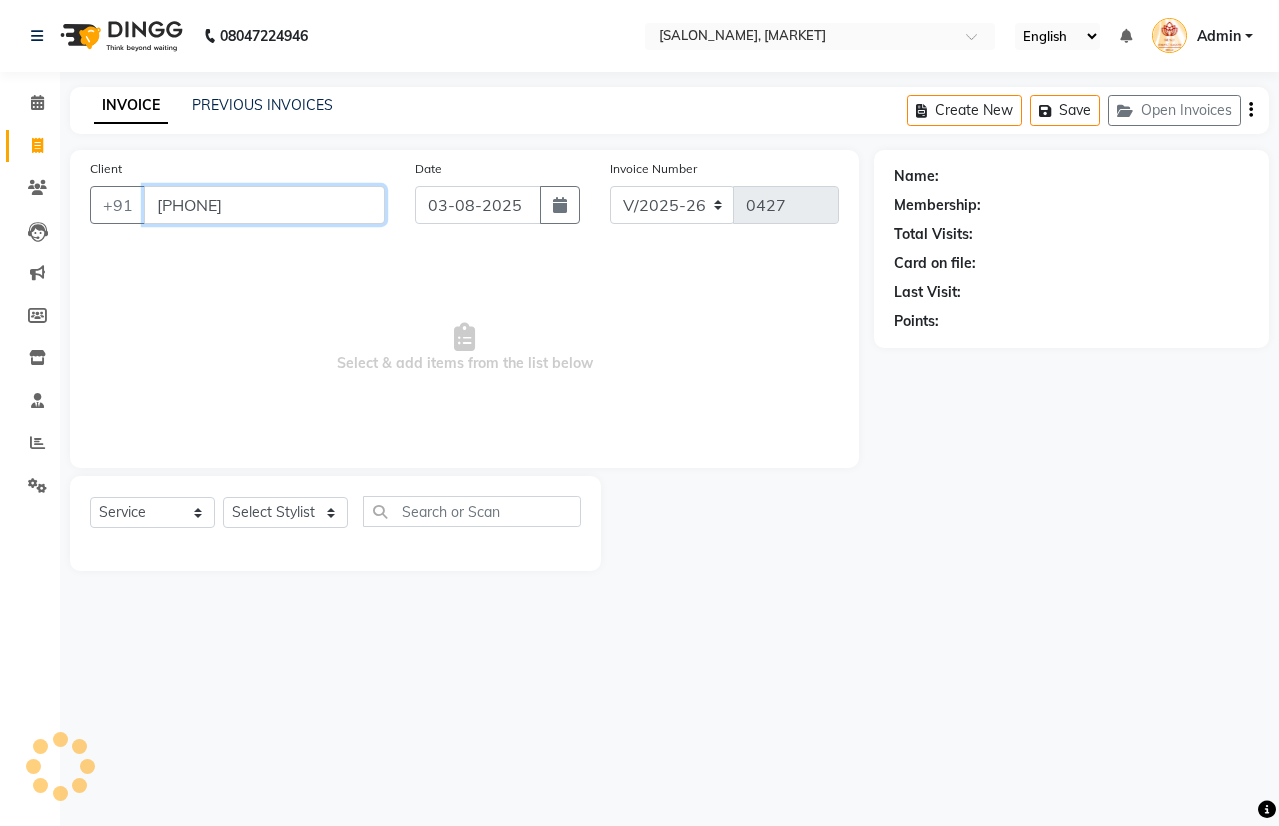 type on "[PHONE]" 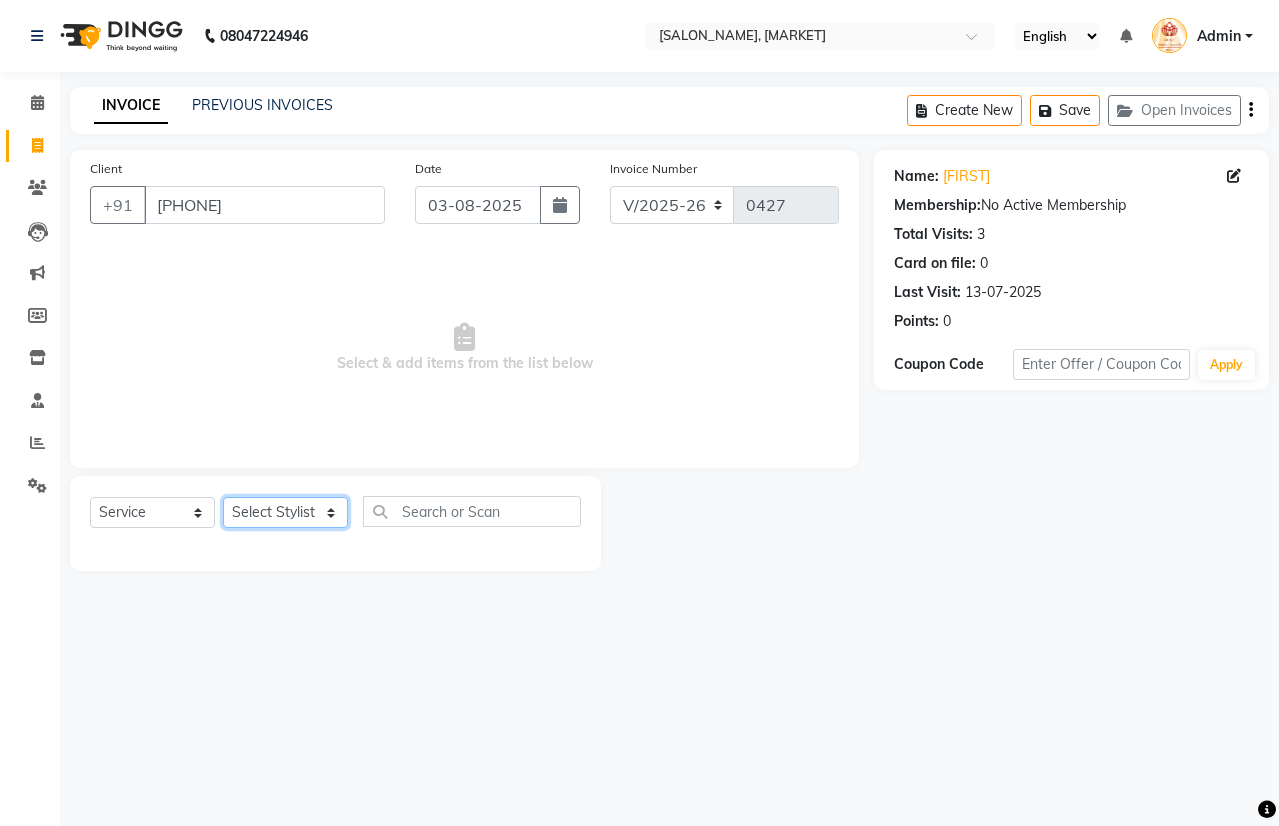 click on "Select Stylist [FIRST] [FIRST] [FIRST] [FIRST] [FIRST] [FIRST] [FIRST] [FIRST]" 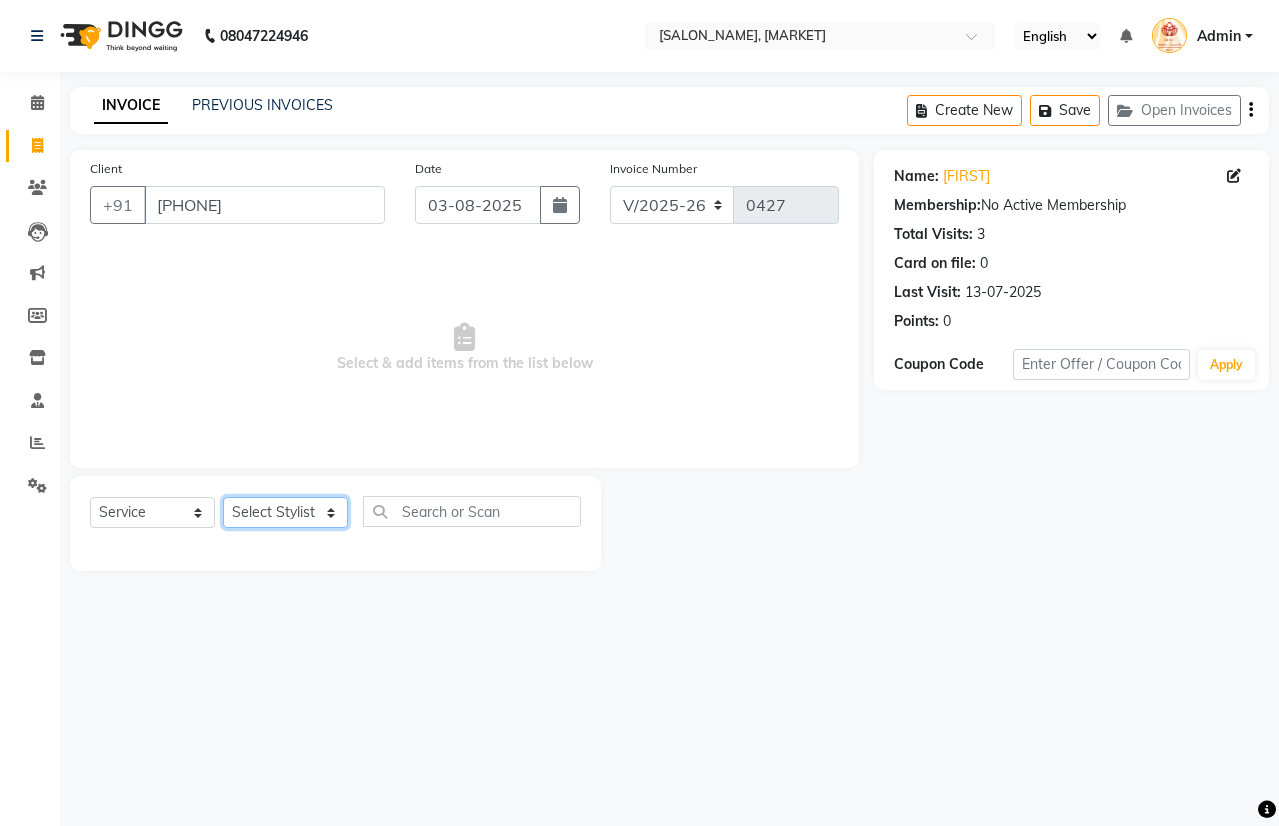 select on "47023" 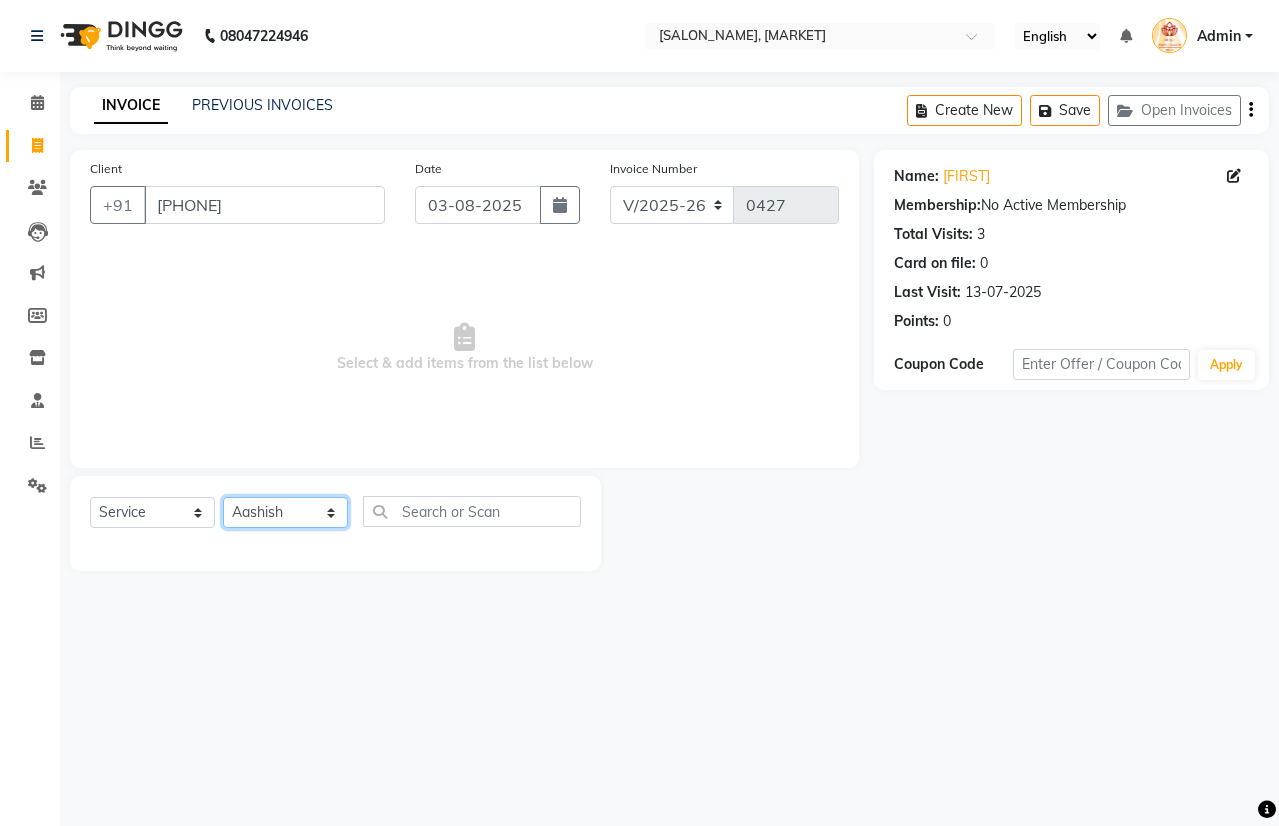 click on "Select Stylist [FIRST] [FIRST] [FIRST] [FIRST] [FIRST] [FIRST] [FIRST] [FIRST]" 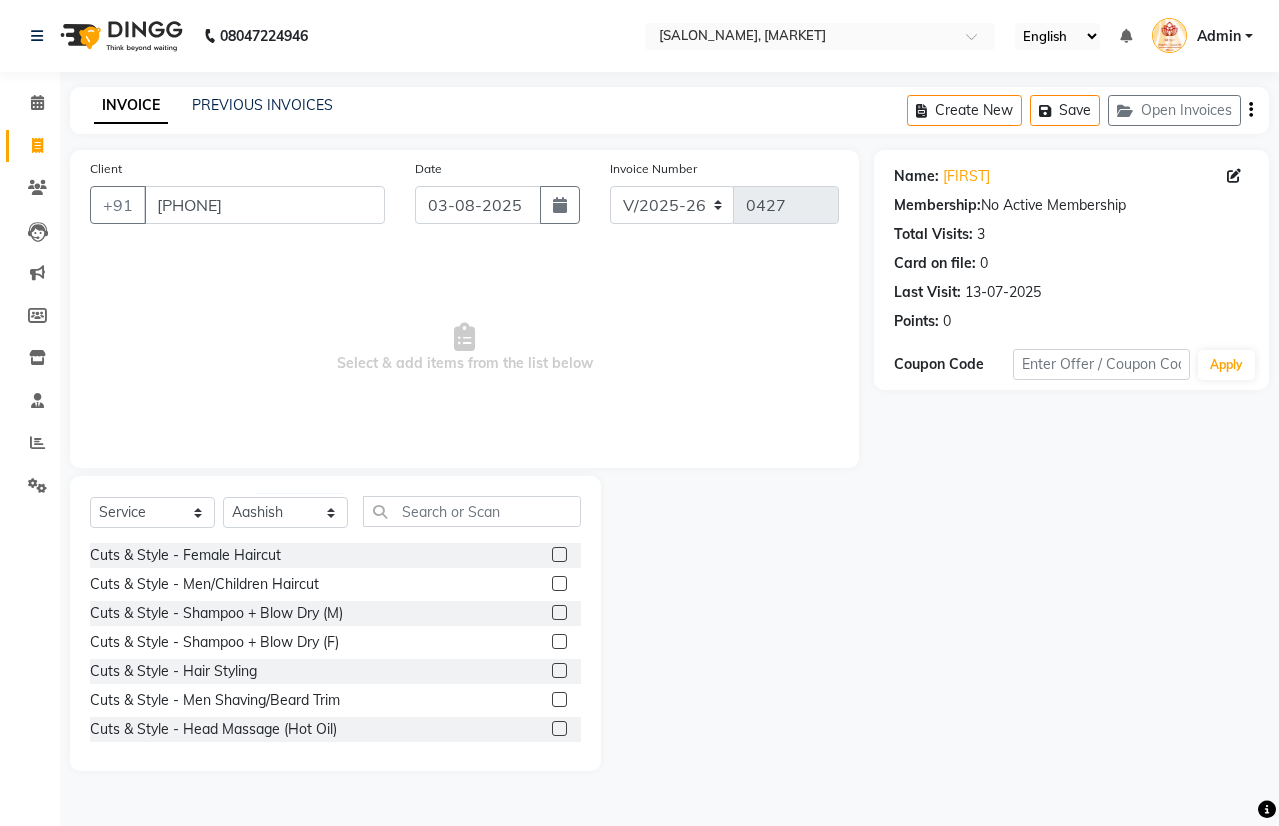 click 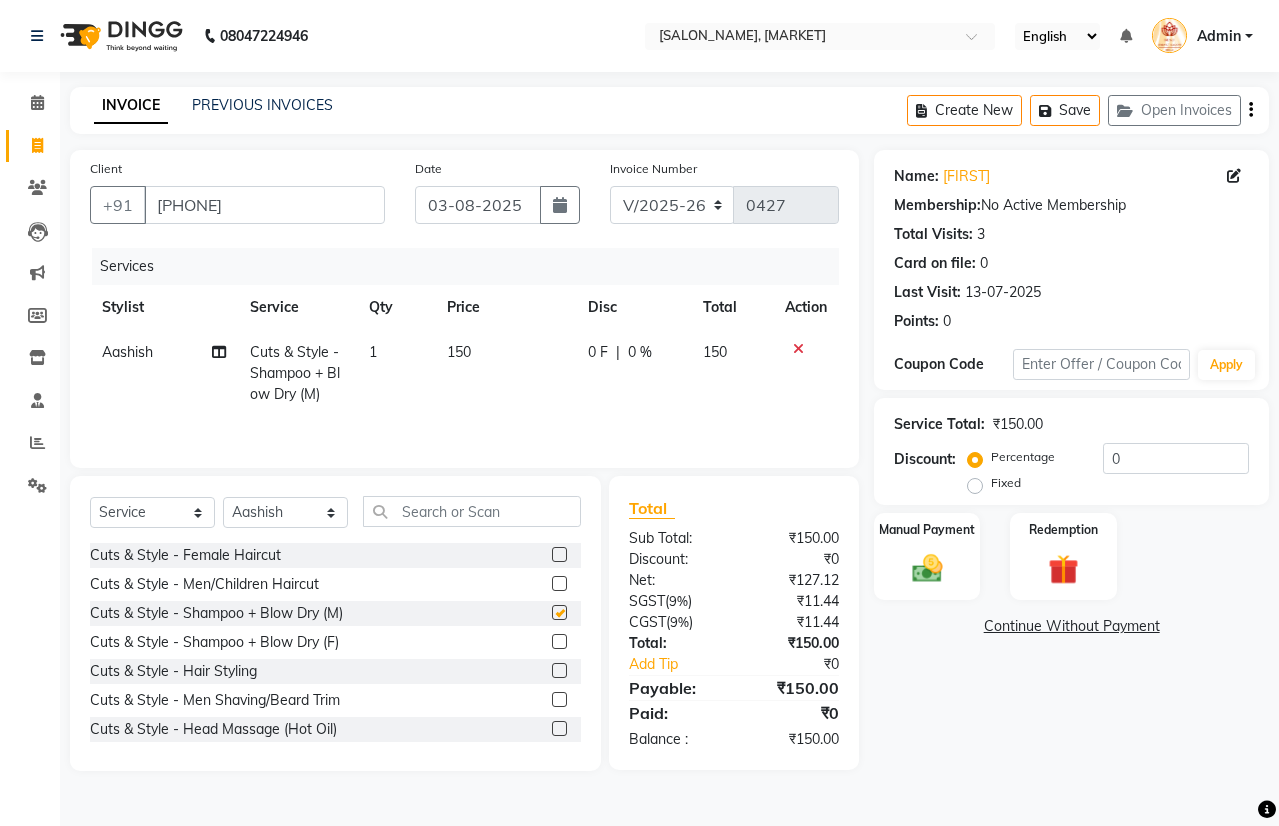 checkbox on "false" 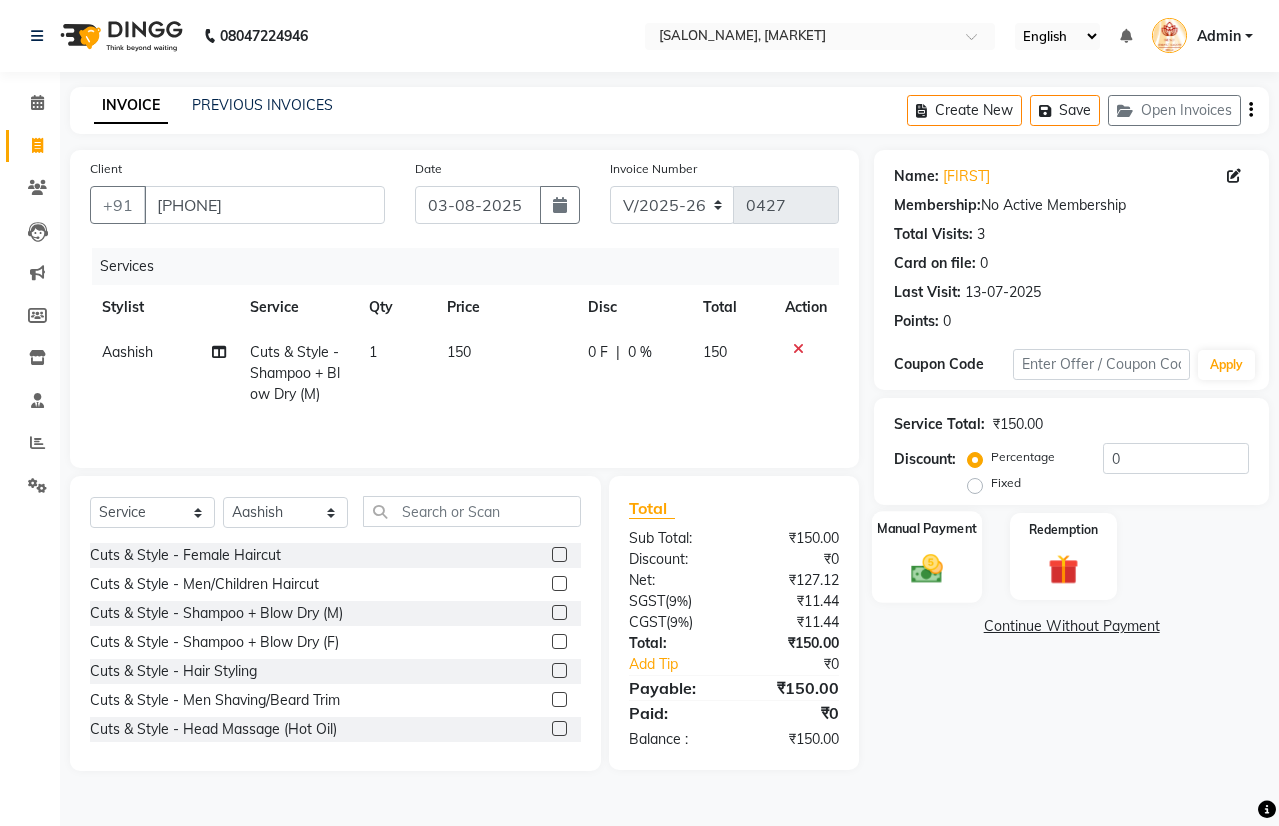 click on "Manual Payment" 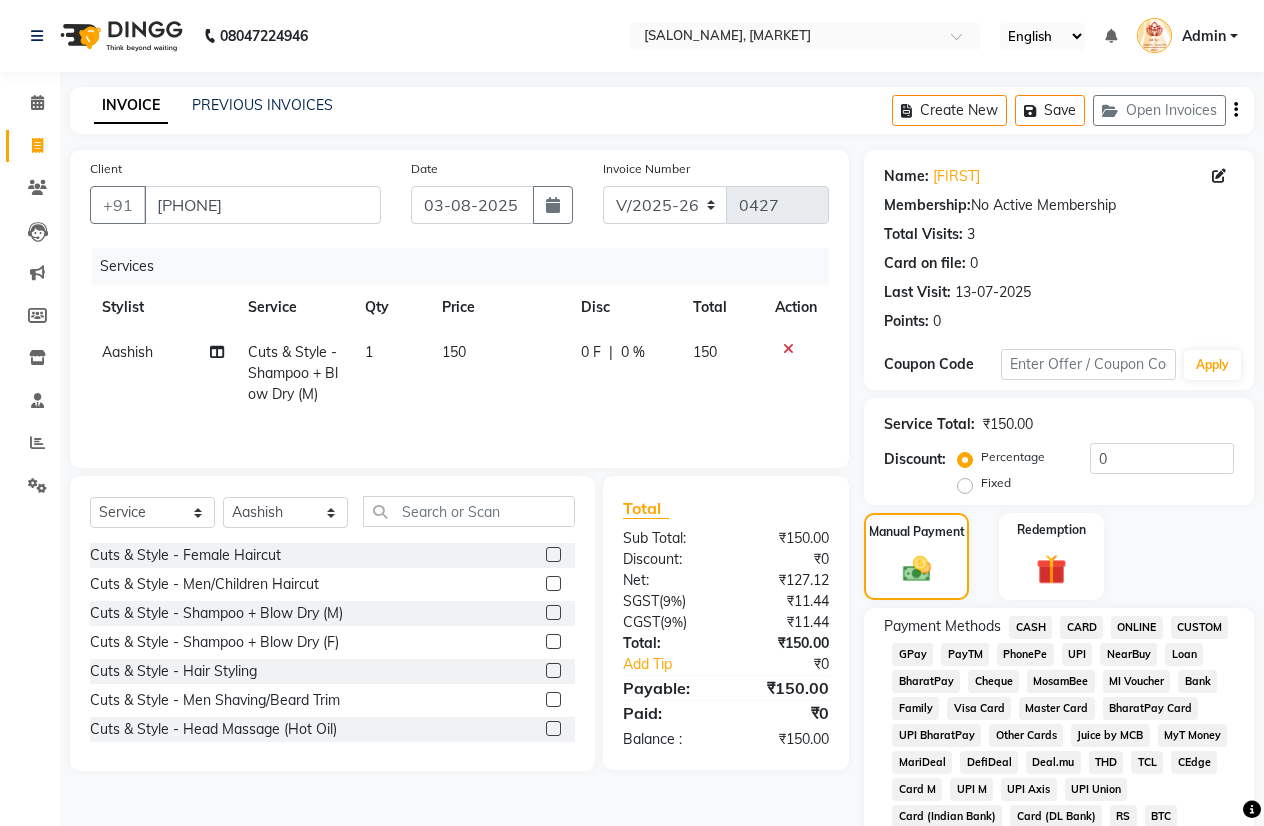 click on "CASH" 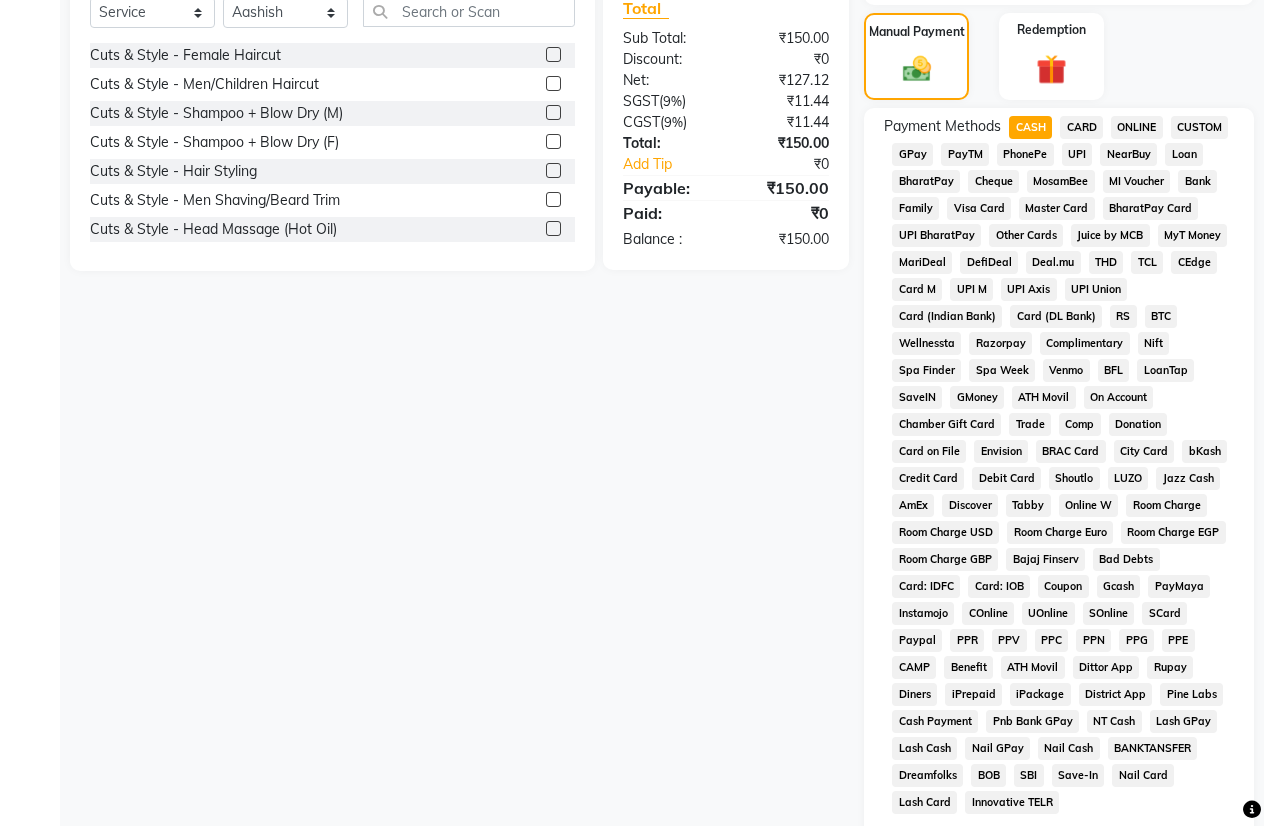 scroll, scrollTop: 753, scrollLeft: 0, axis: vertical 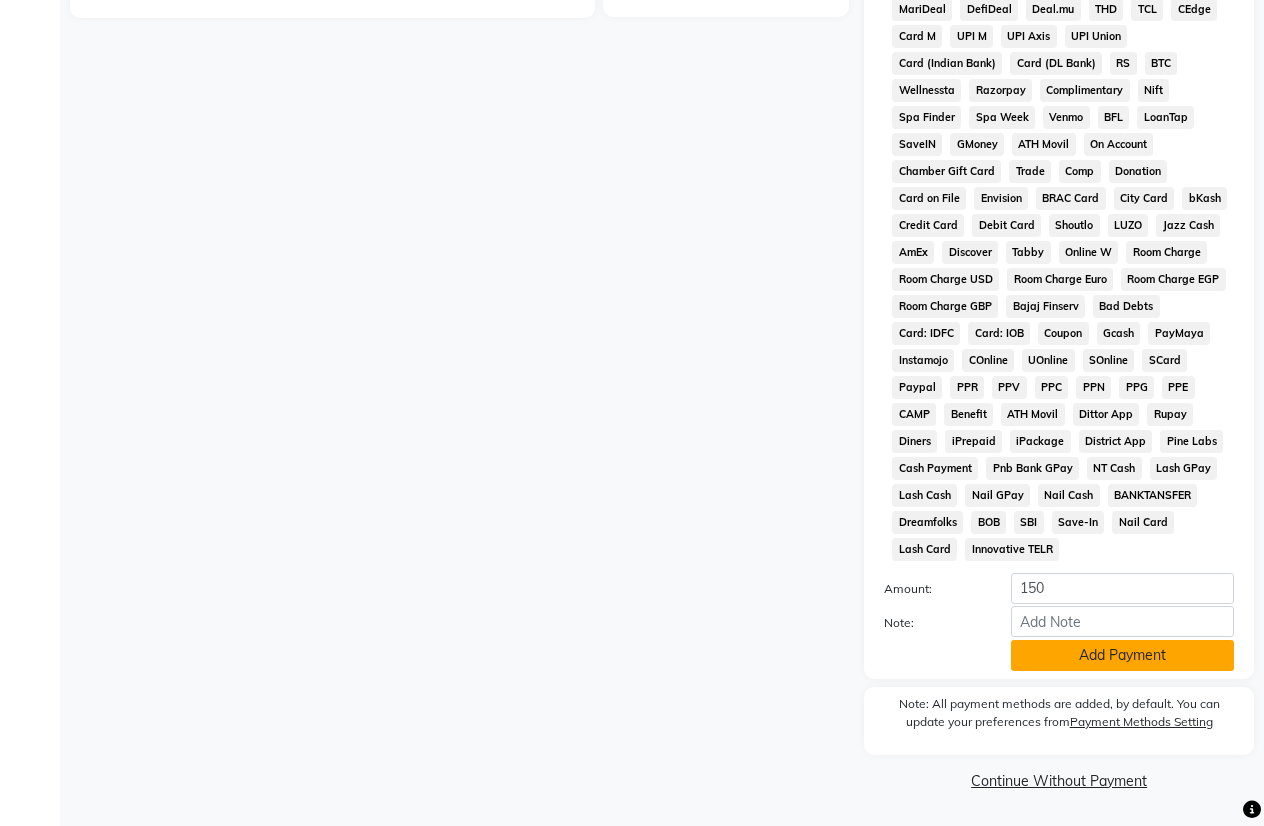 click on "Add Payment" 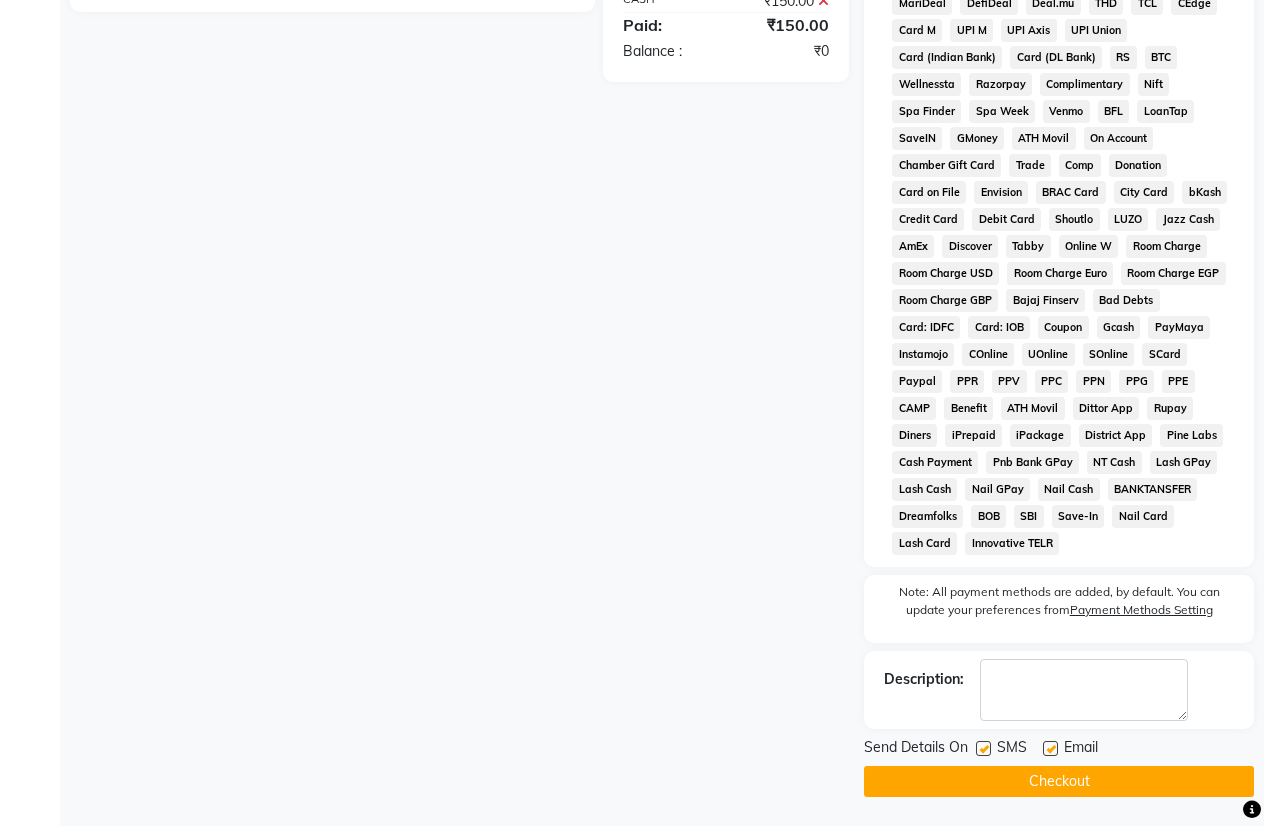 scroll, scrollTop: 760, scrollLeft: 0, axis: vertical 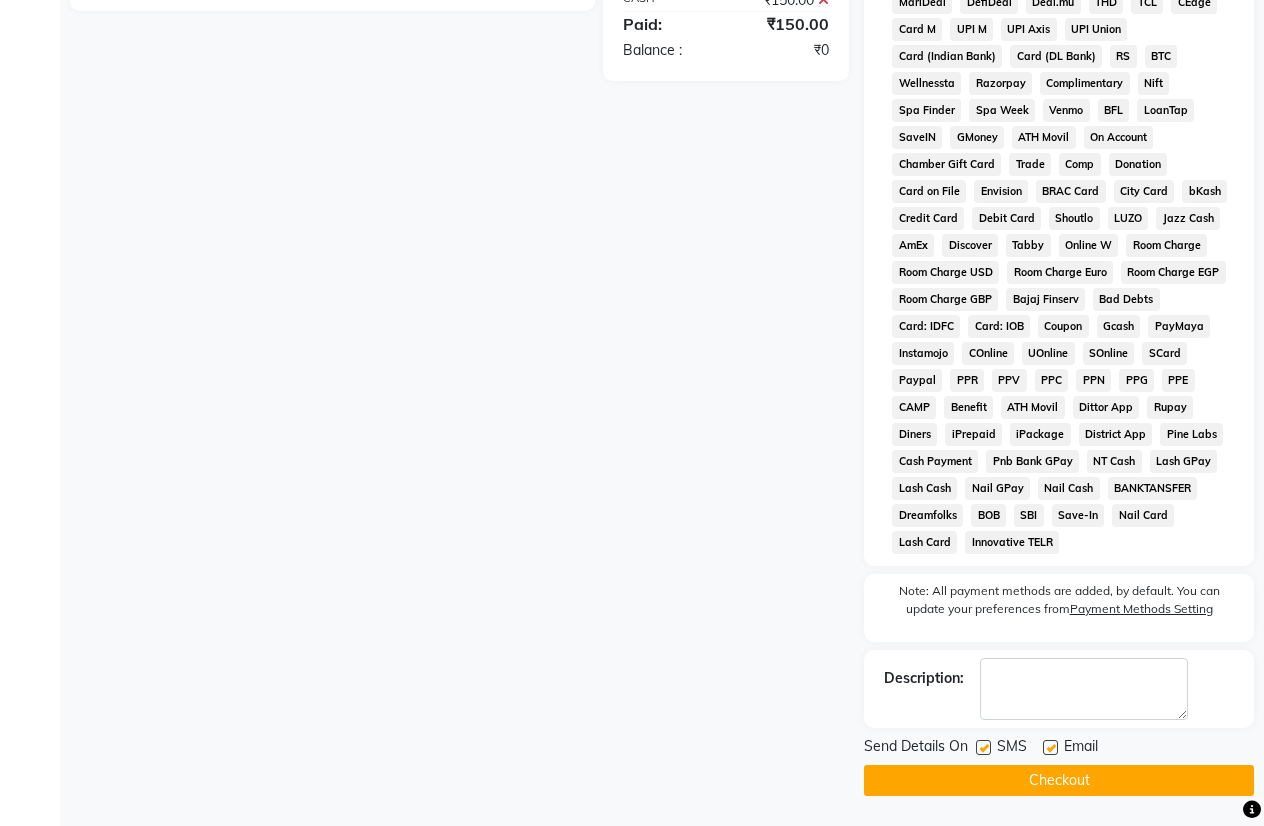 click on "Checkout" 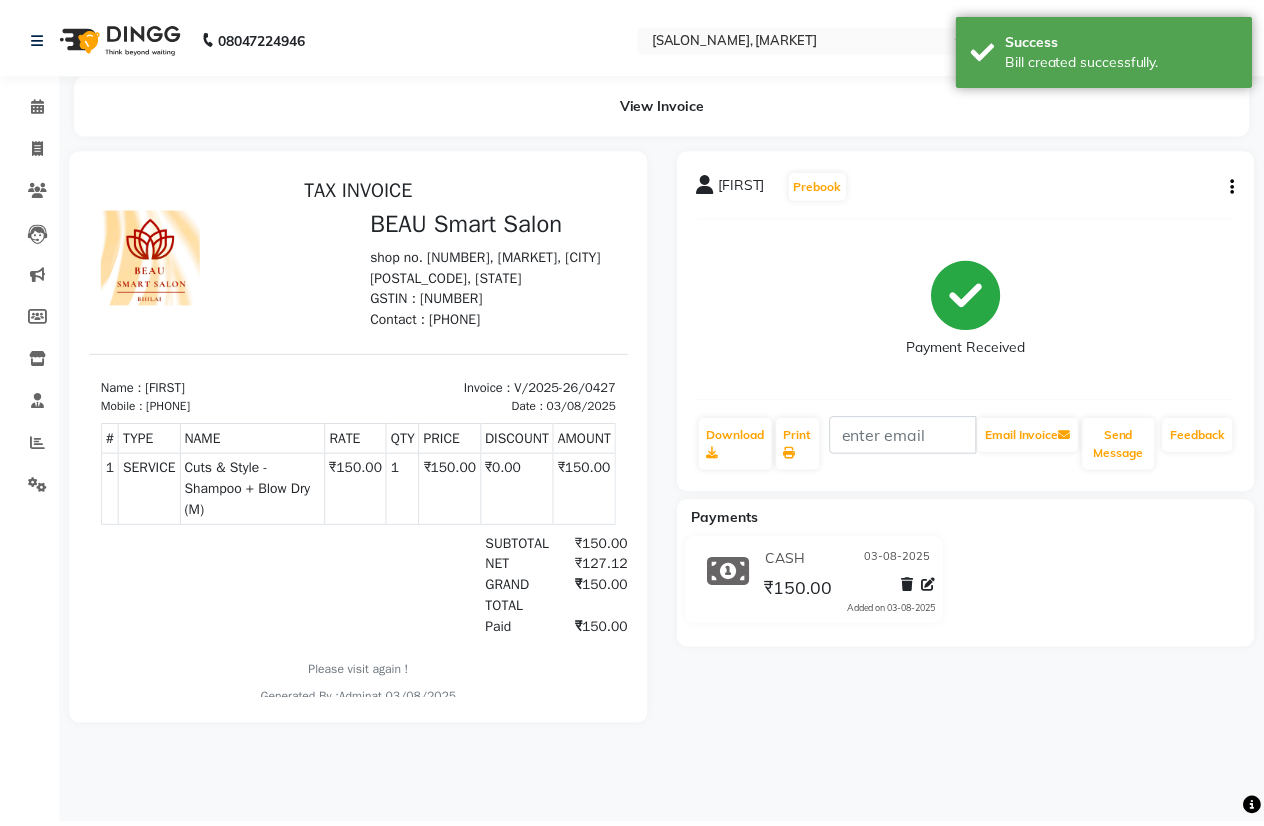 scroll, scrollTop: 0, scrollLeft: 0, axis: both 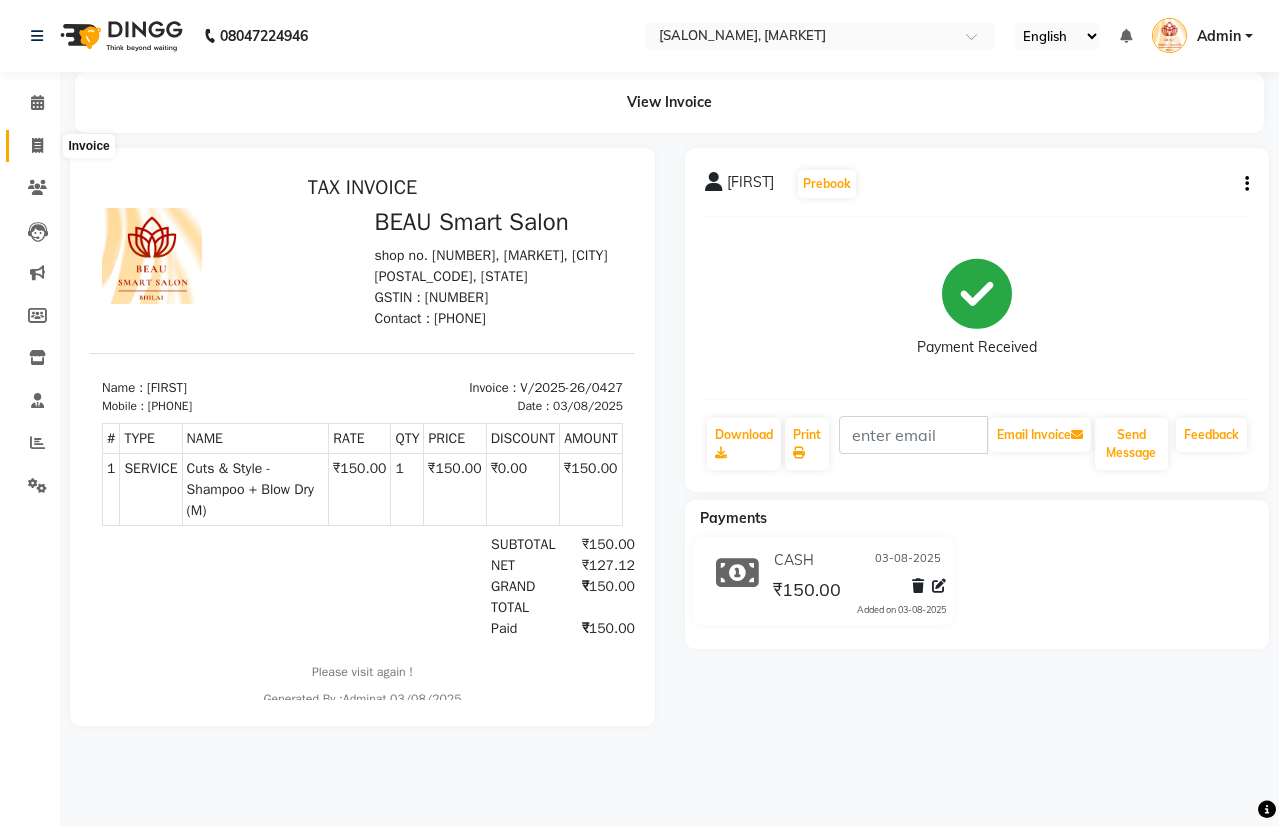 click 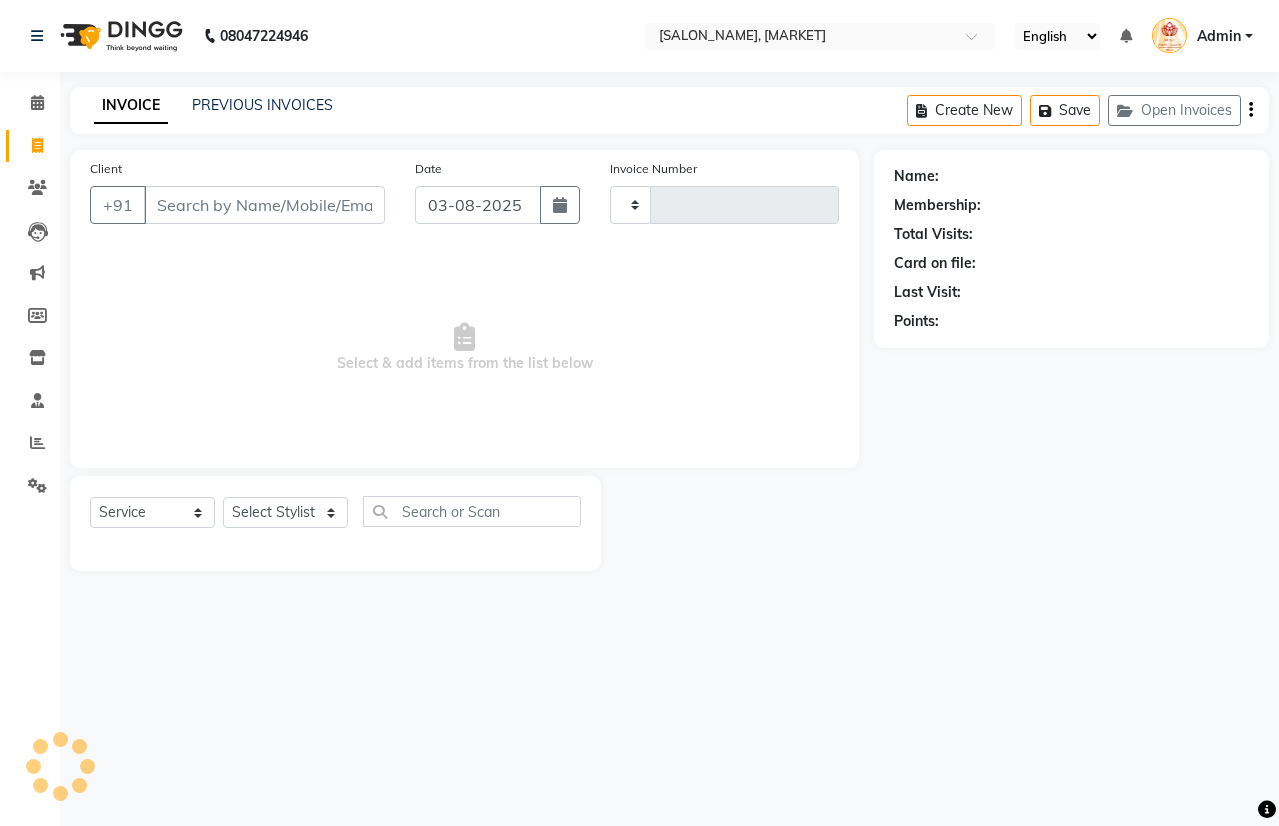 type on "0428" 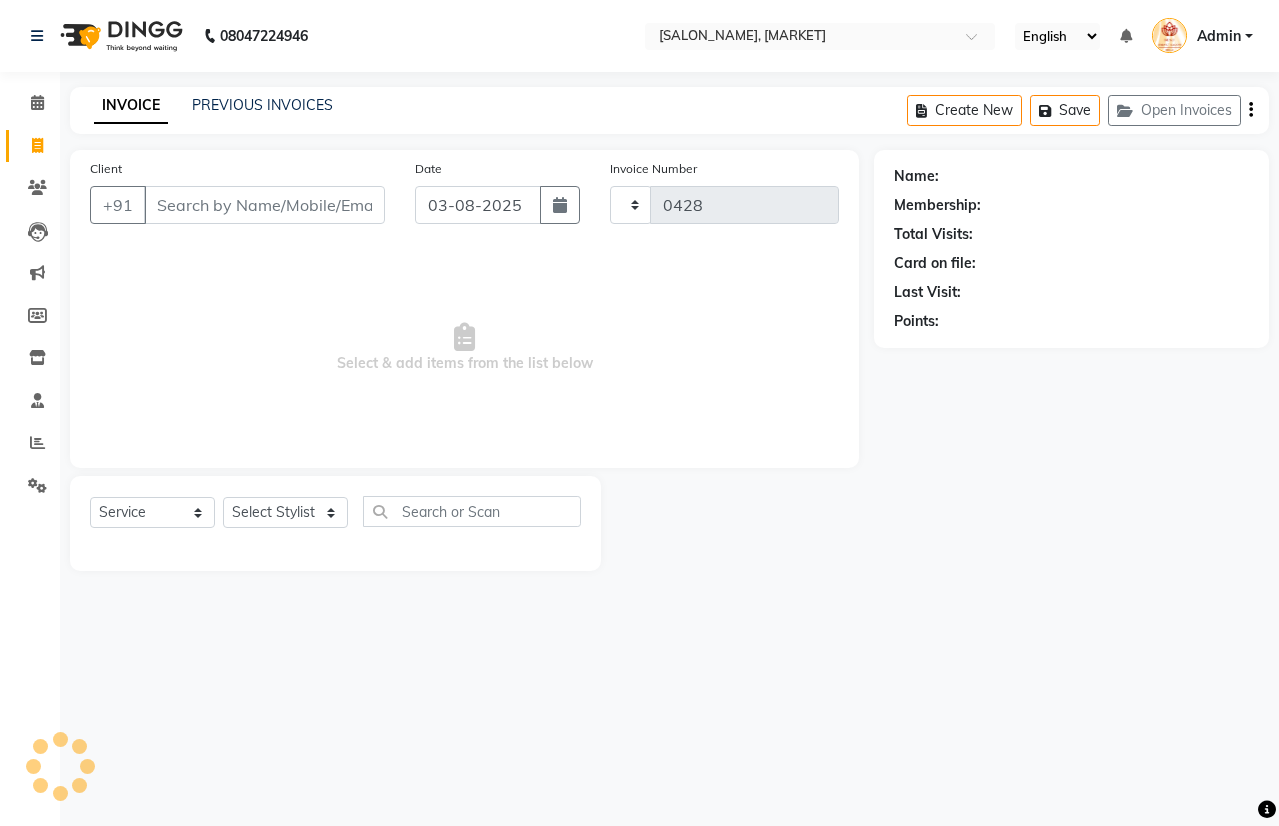 select on "5262" 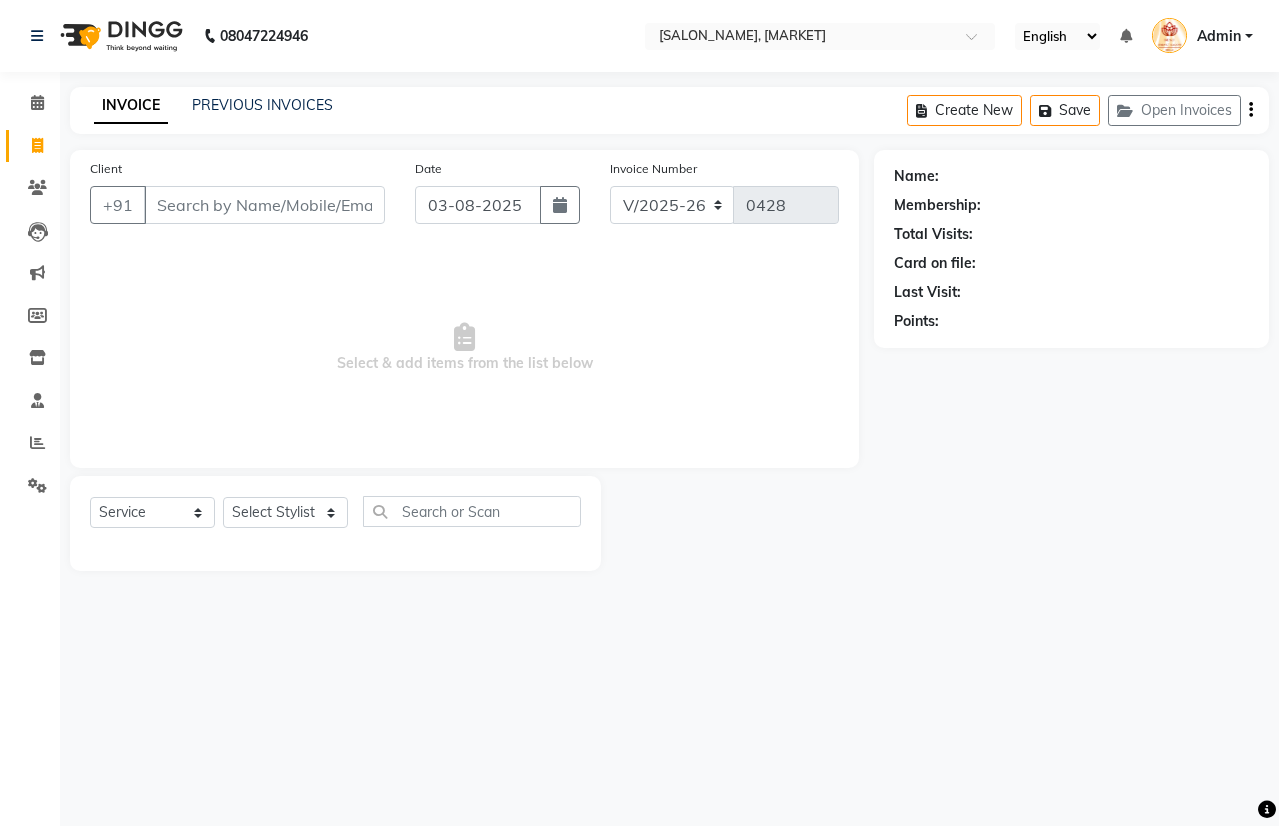 click on "Client" at bounding box center [264, 205] 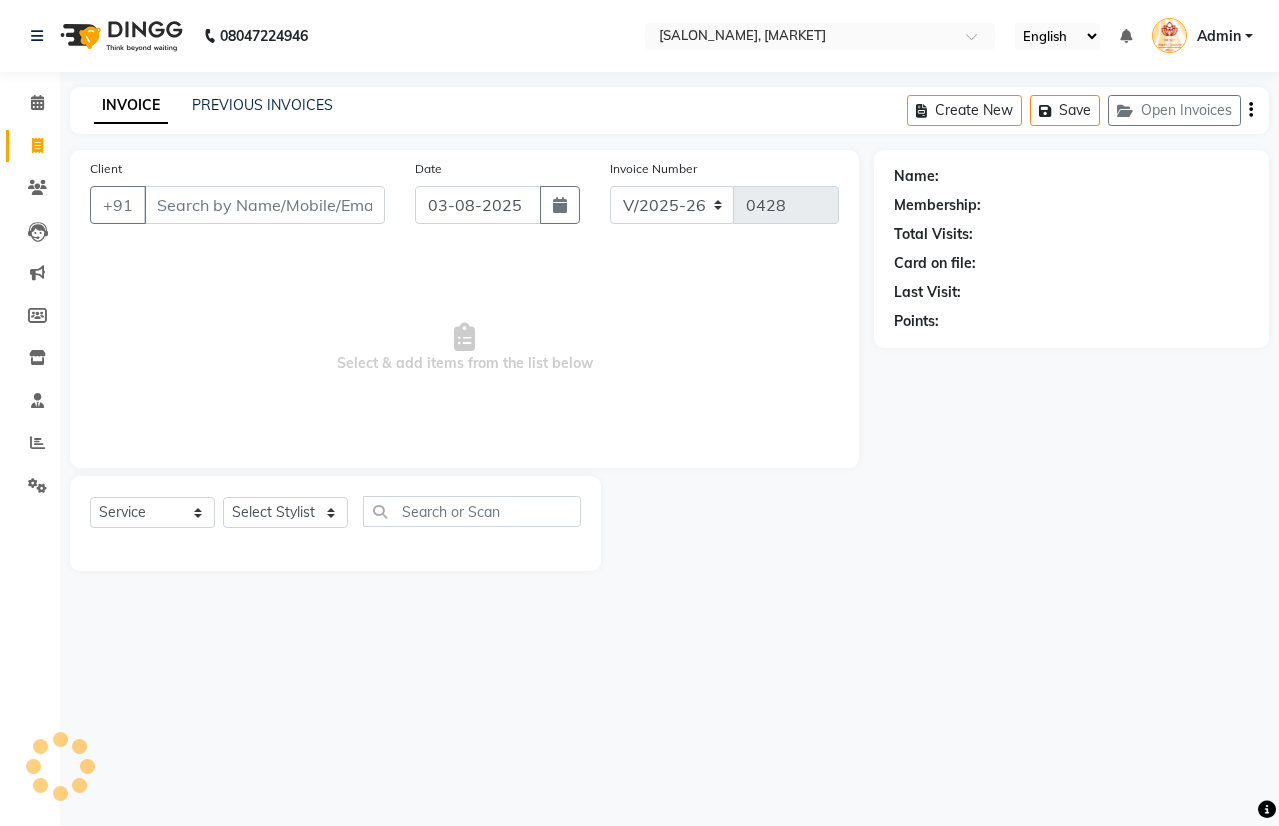 click on "Client" at bounding box center (264, 205) 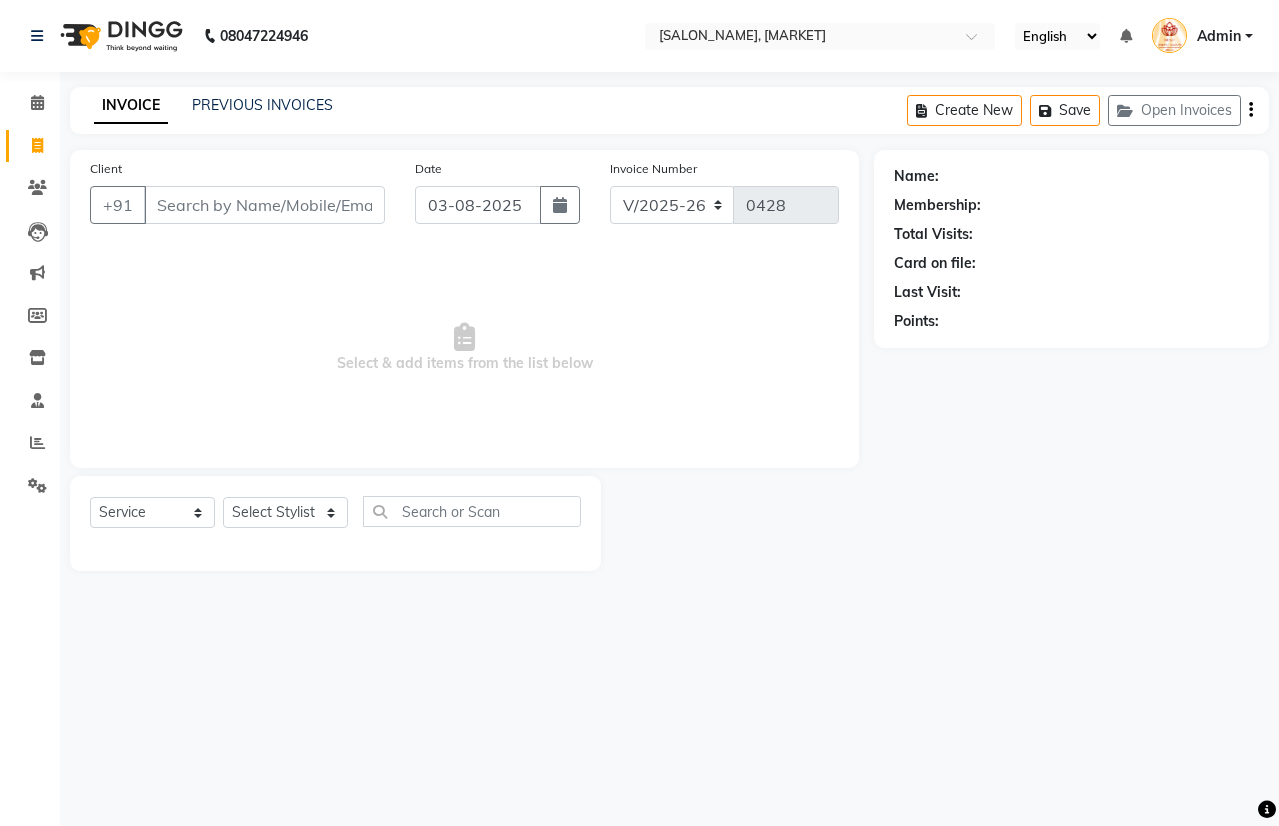 click on "Client" at bounding box center [264, 205] 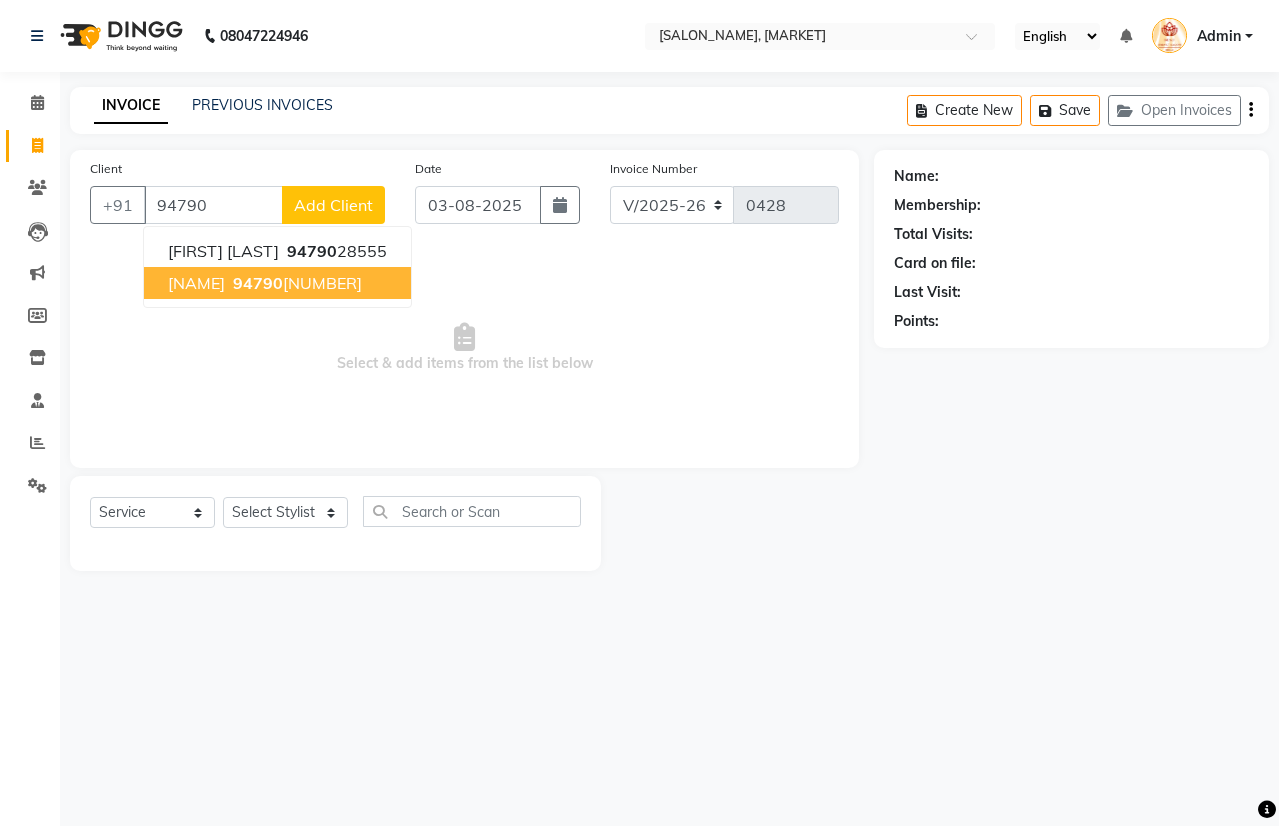 click on "94790" at bounding box center [258, 283] 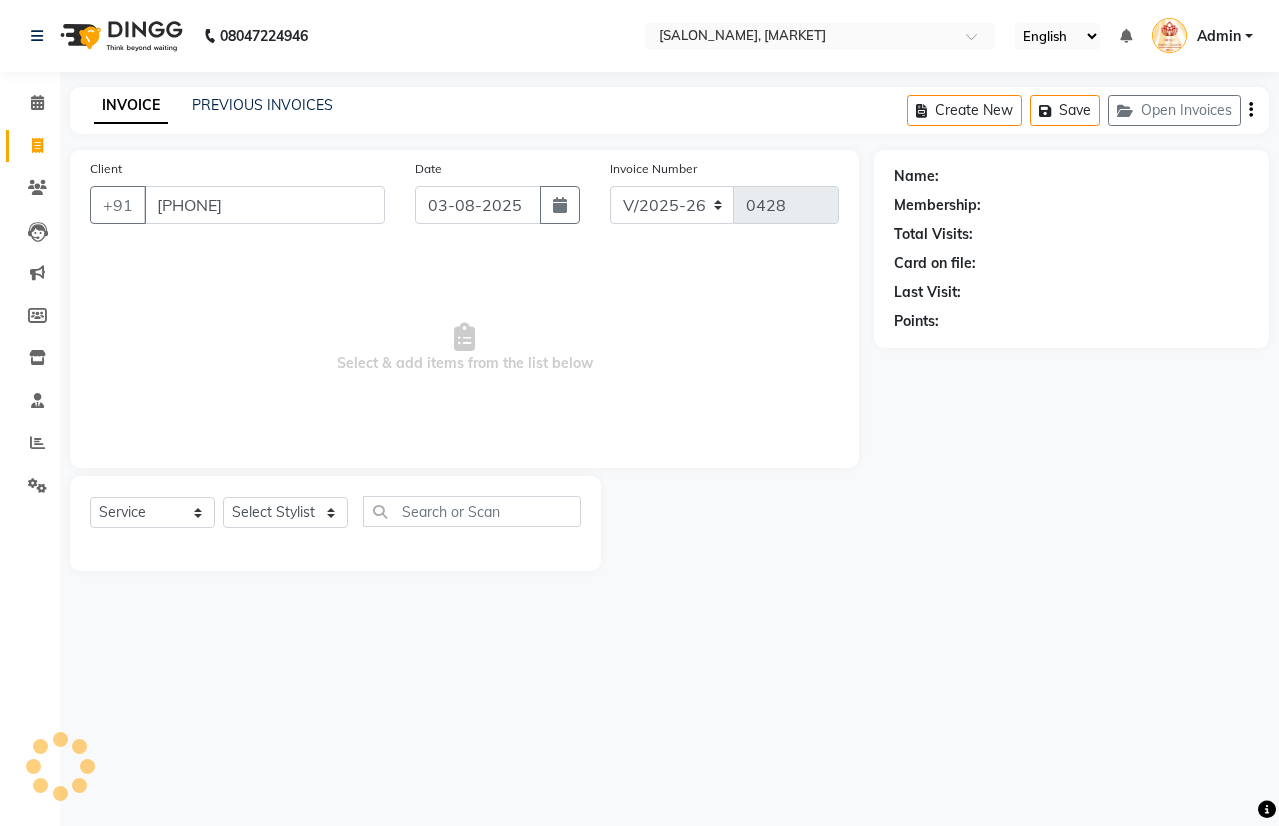 type on "[PHONE]" 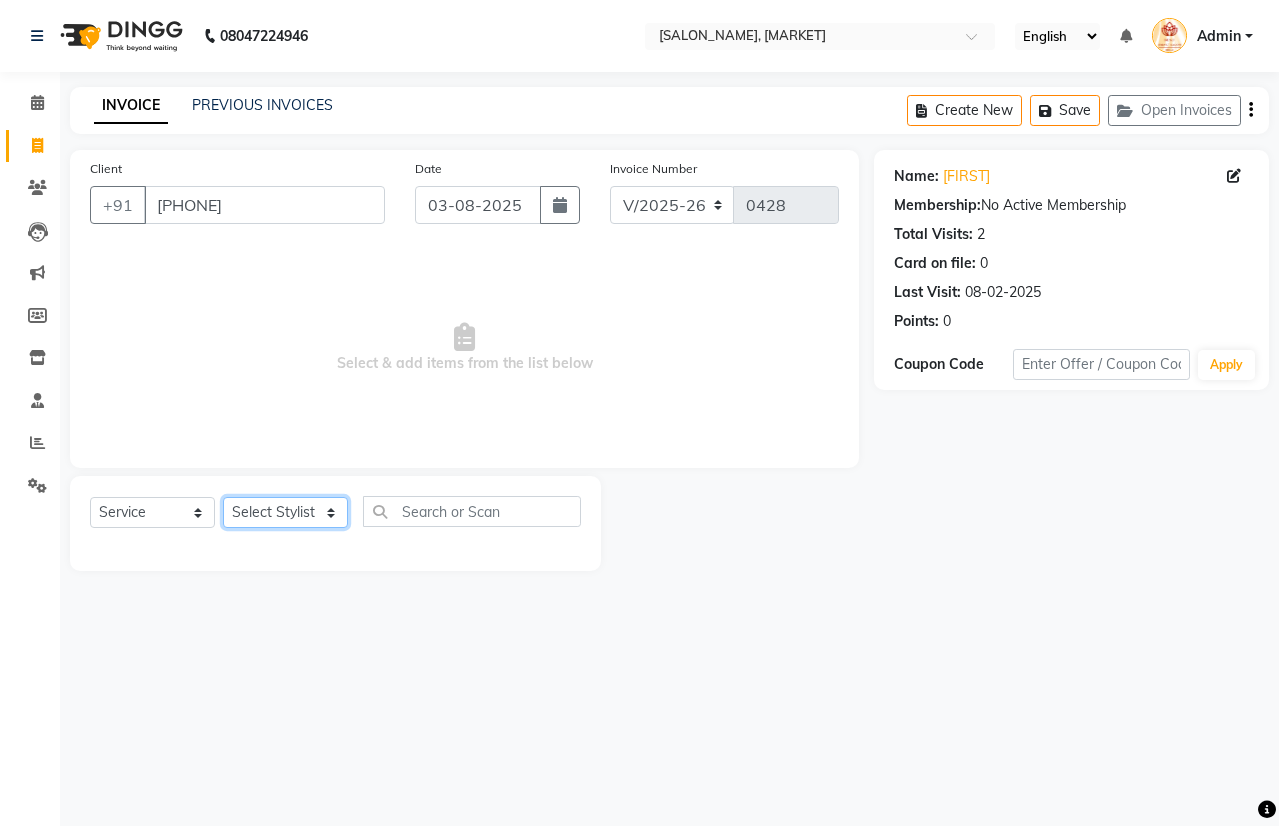 click on "Select Stylist [FIRST] [FIRST] [FIRST] [FIRST] [FIRST] [FIRST] [FIRST] [FIRST]" 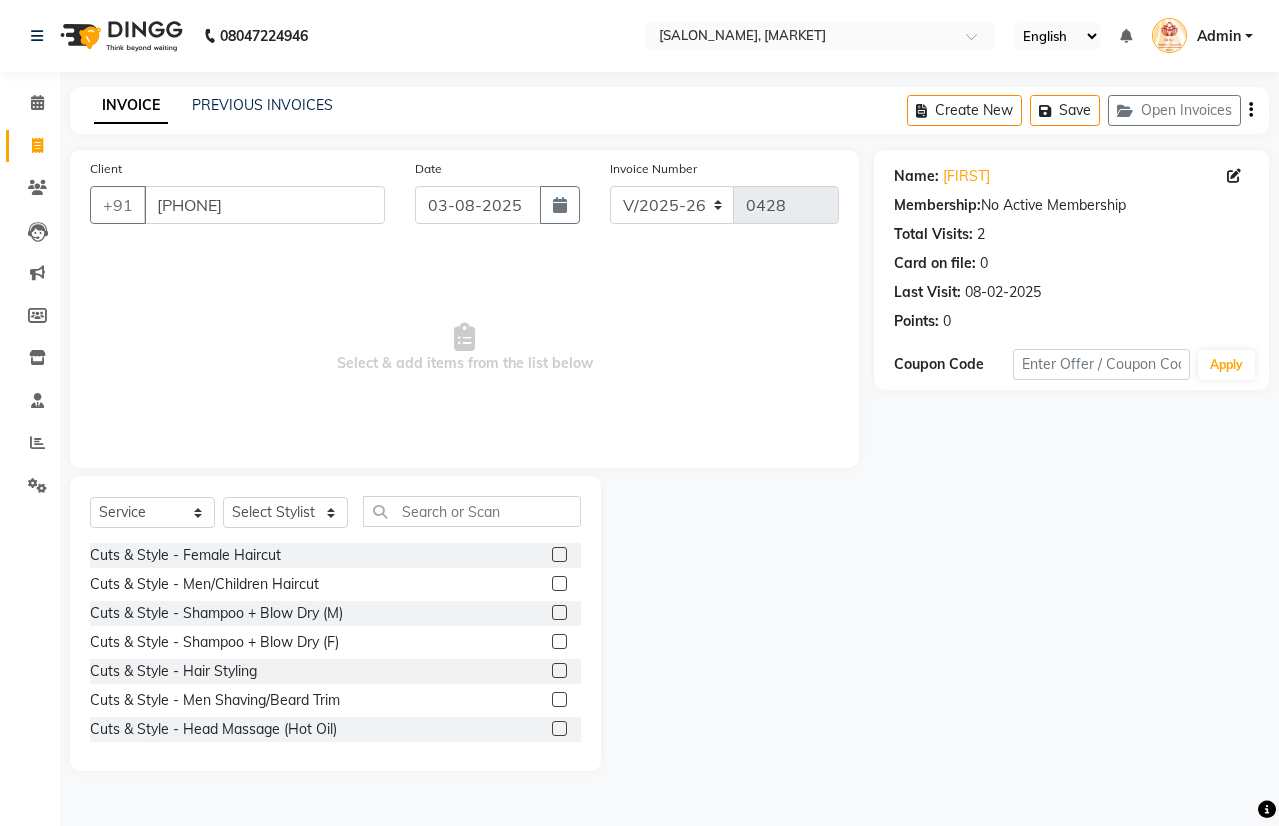 click 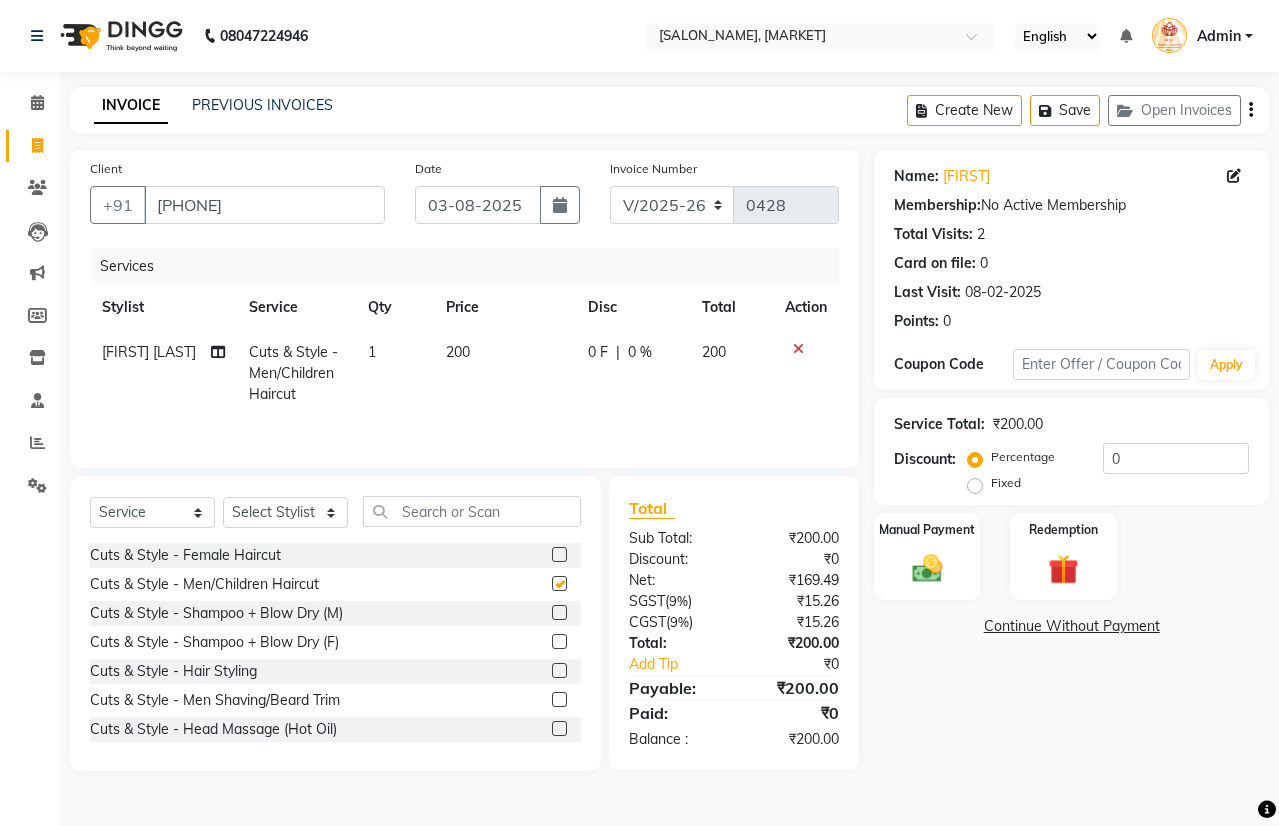 checkbox on "false" 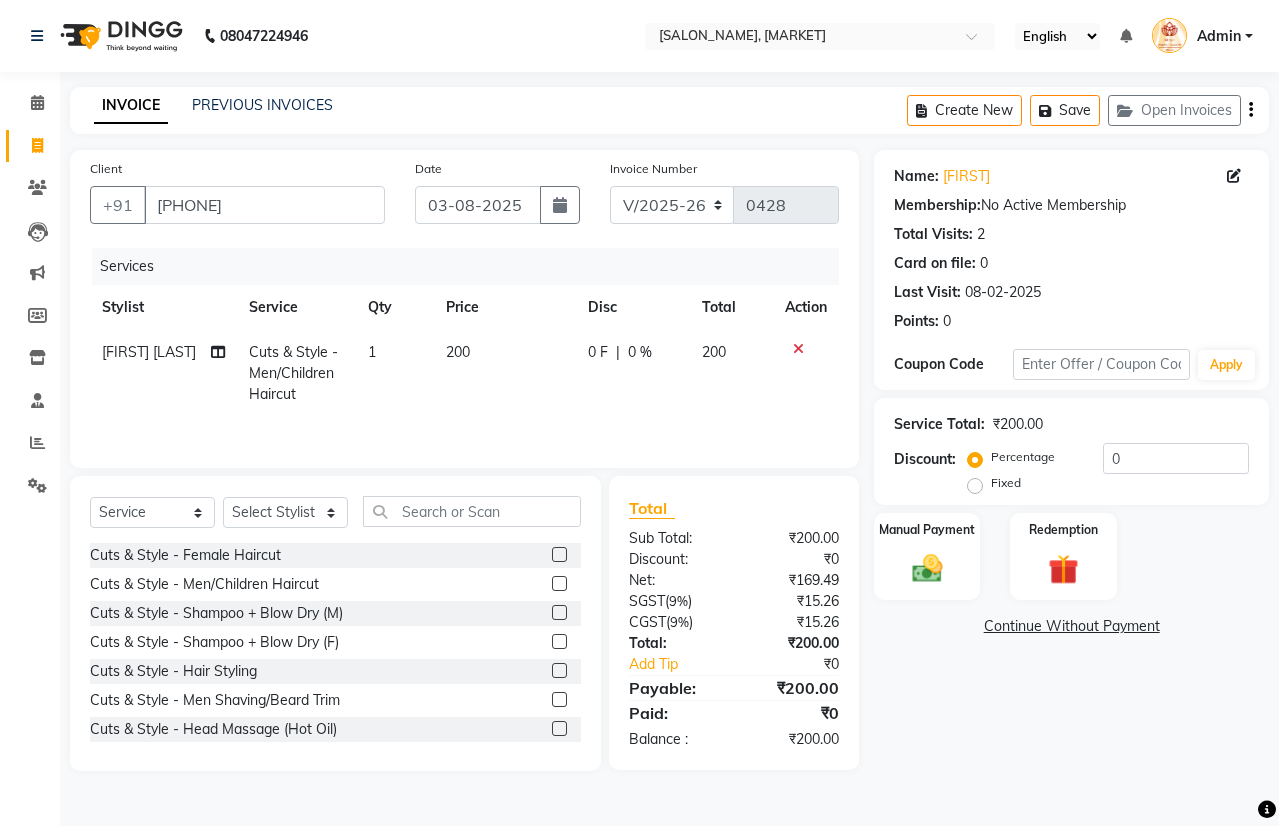 click 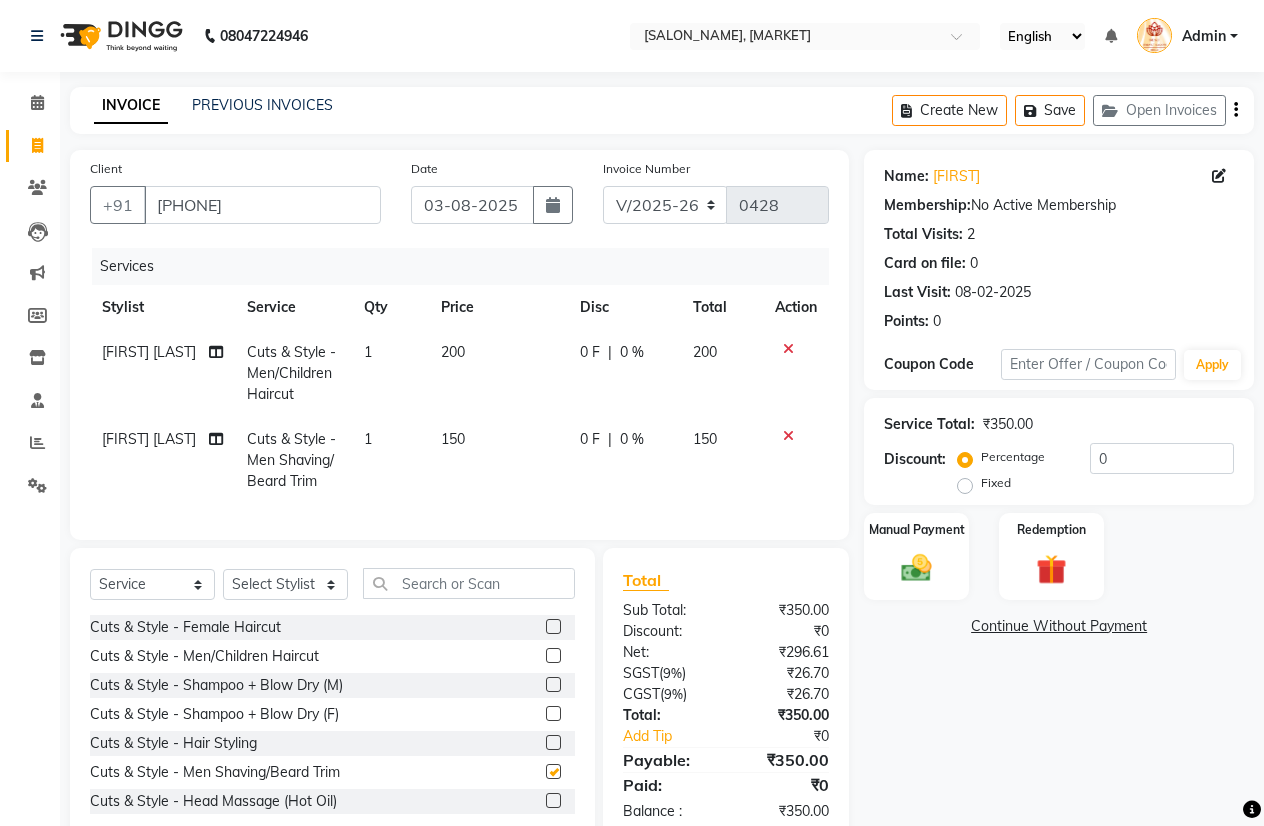 checkbox on "false" 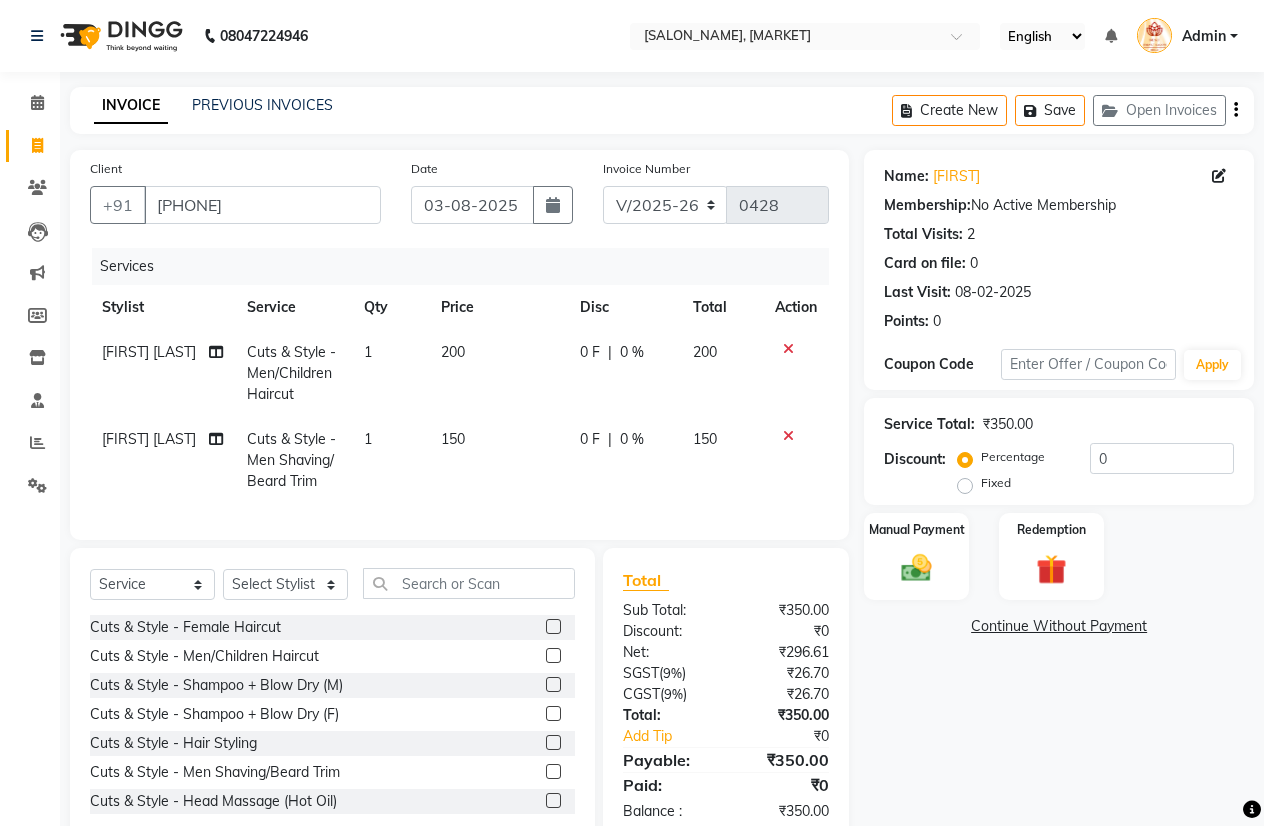 click on "150" 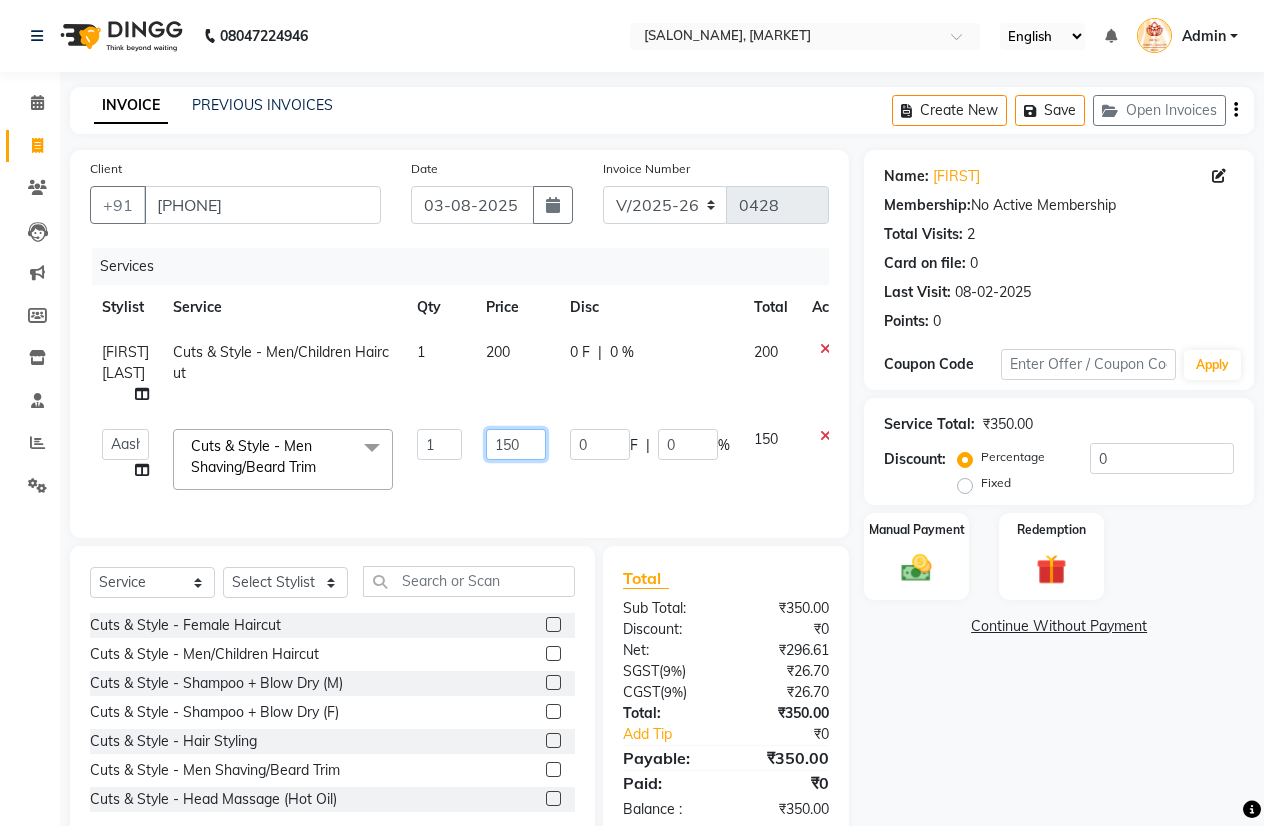 click on "150" 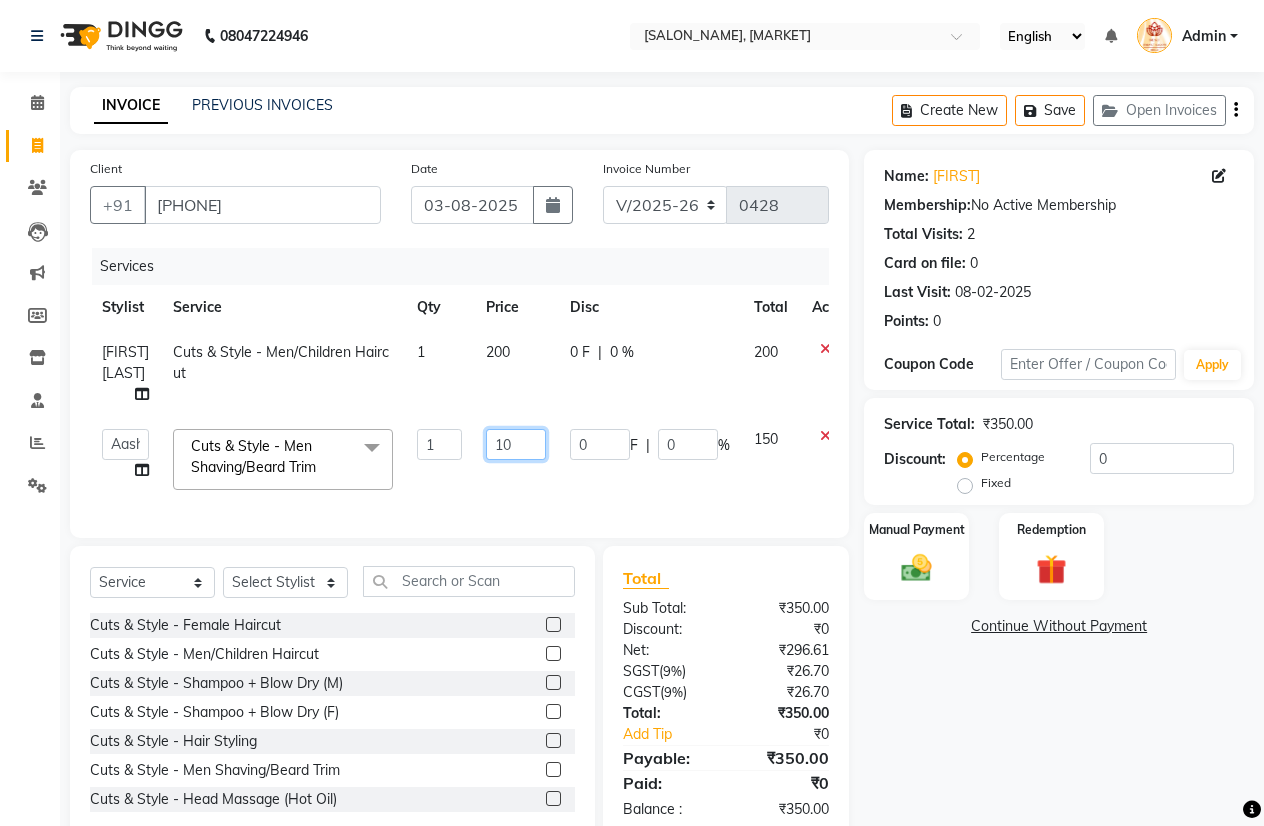 type on "100" 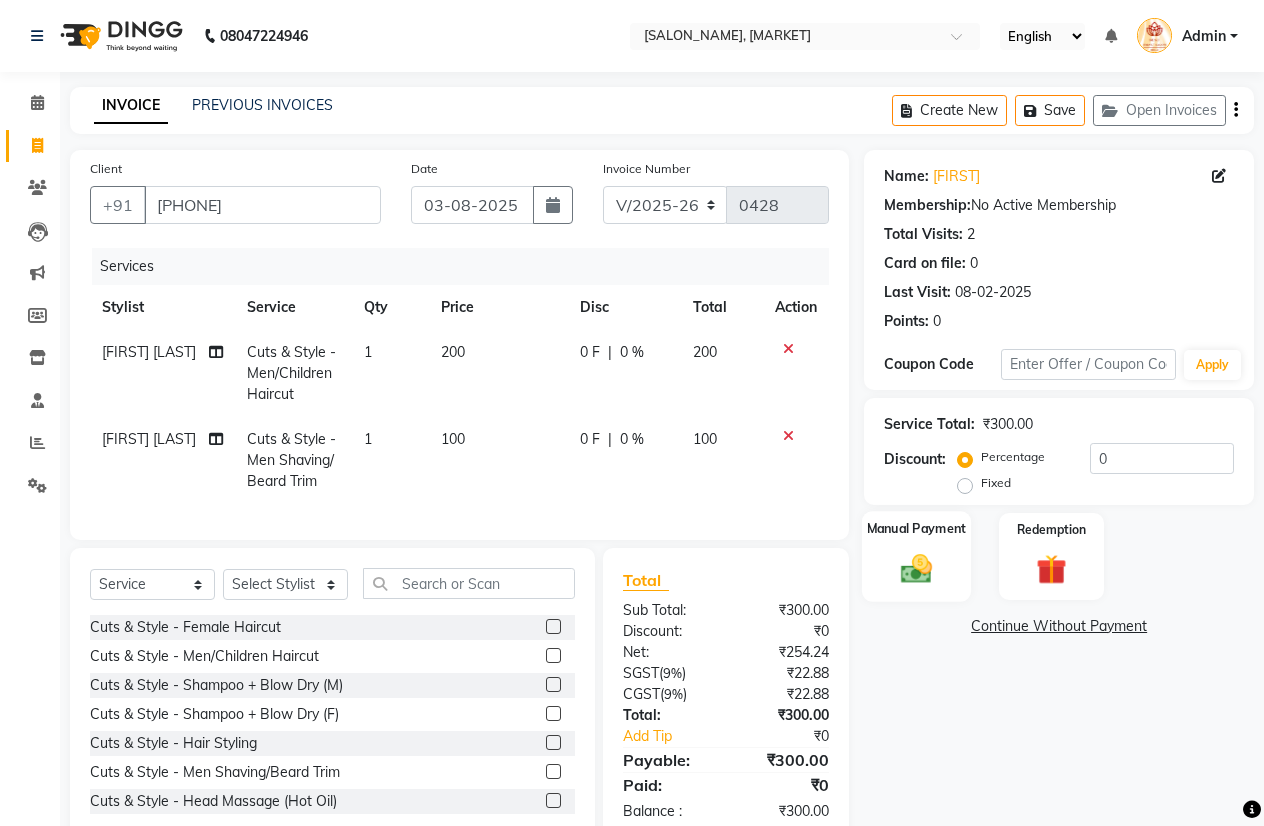 click on "Manual Payment" 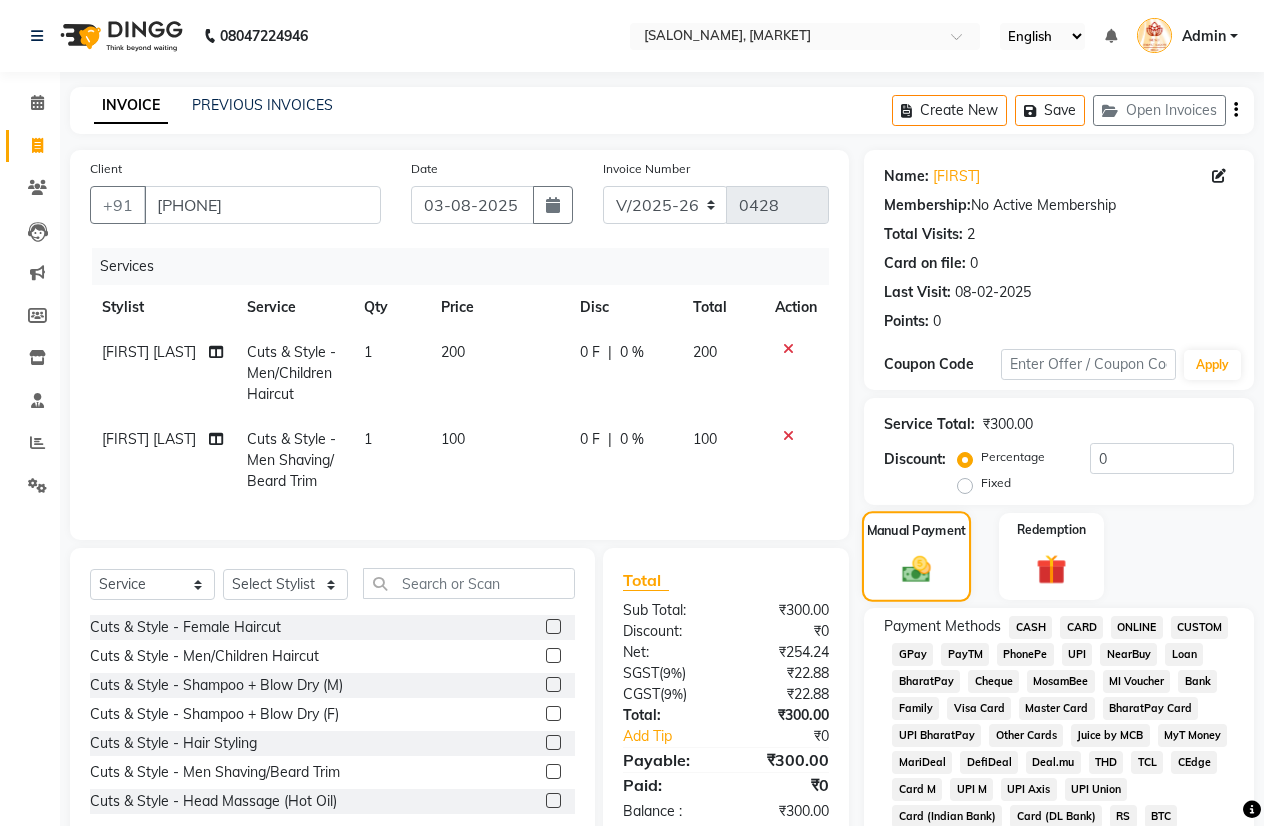 click on "Manual Payment" 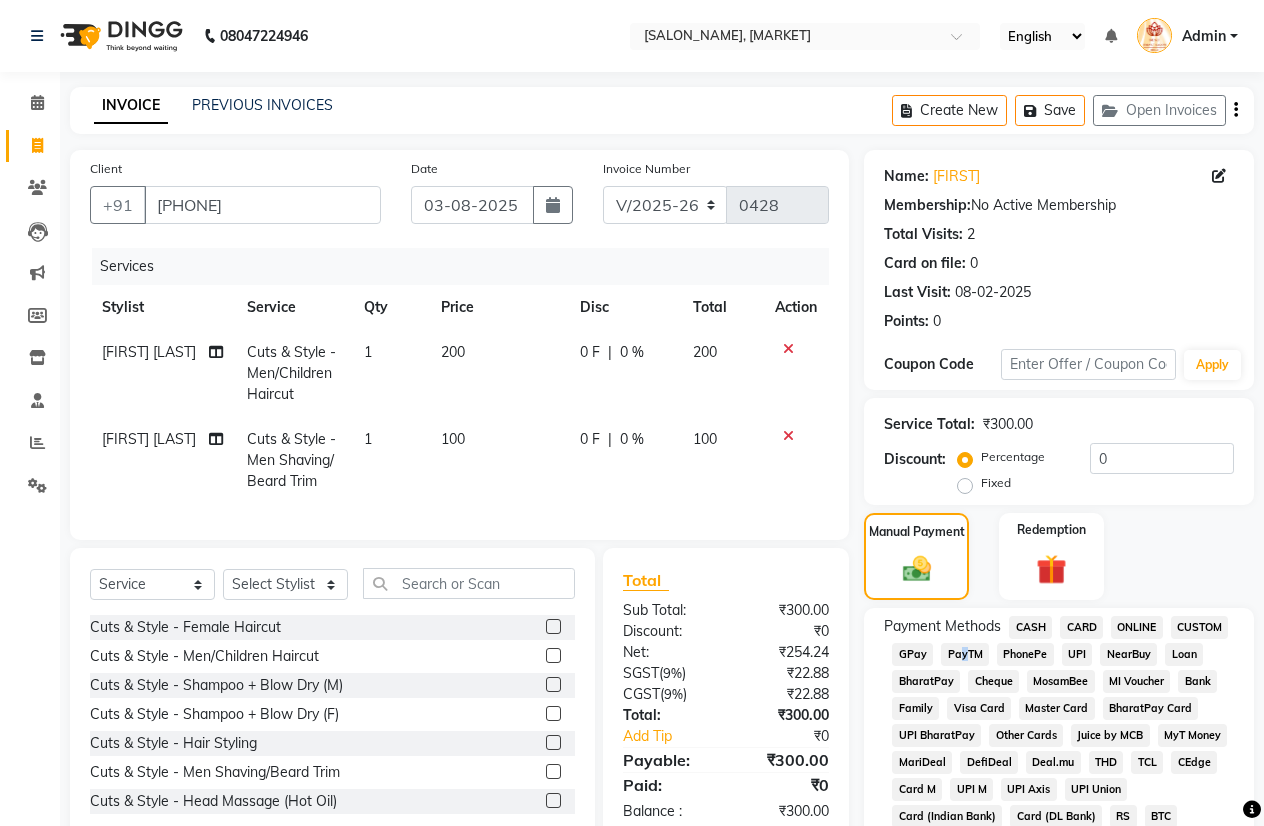 click on "PayTM" 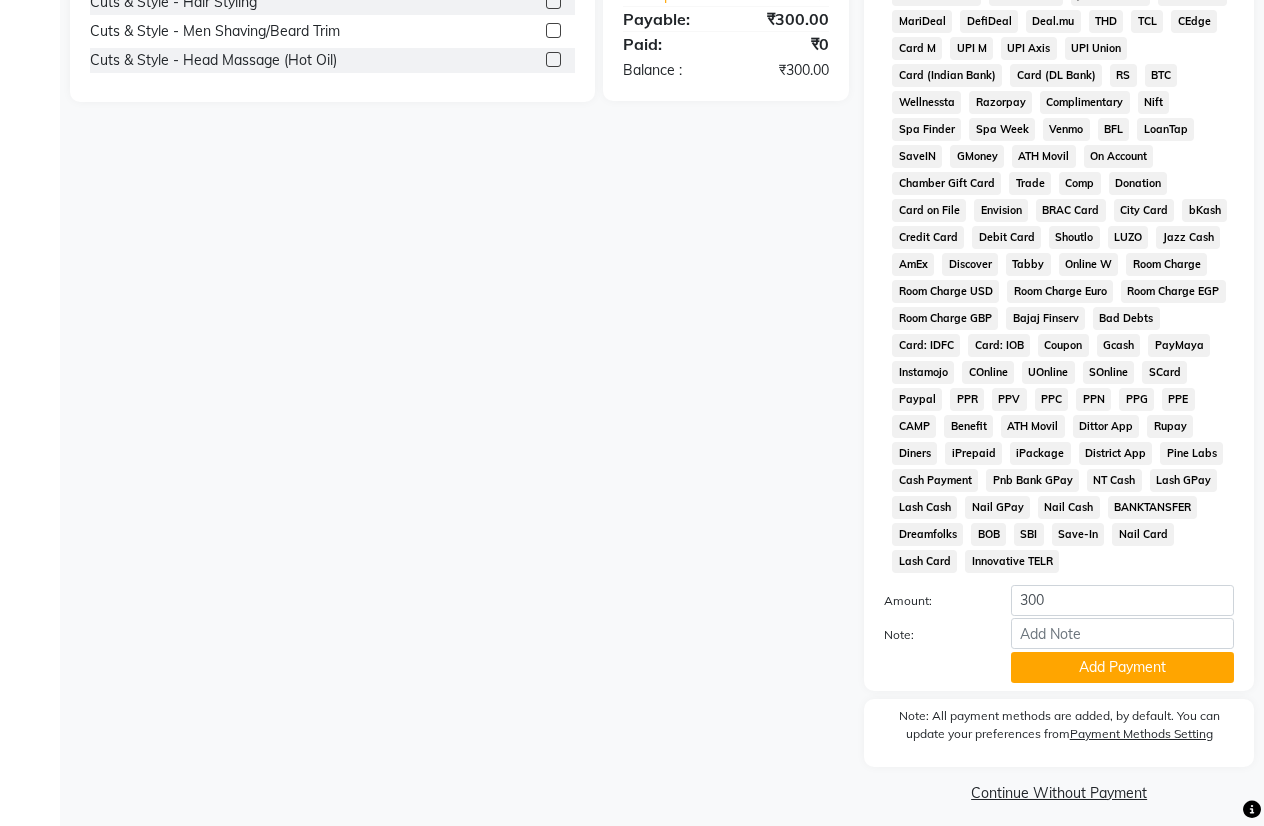scroll, scrollTop: 753, scrollLeft: 0, axis: vertical 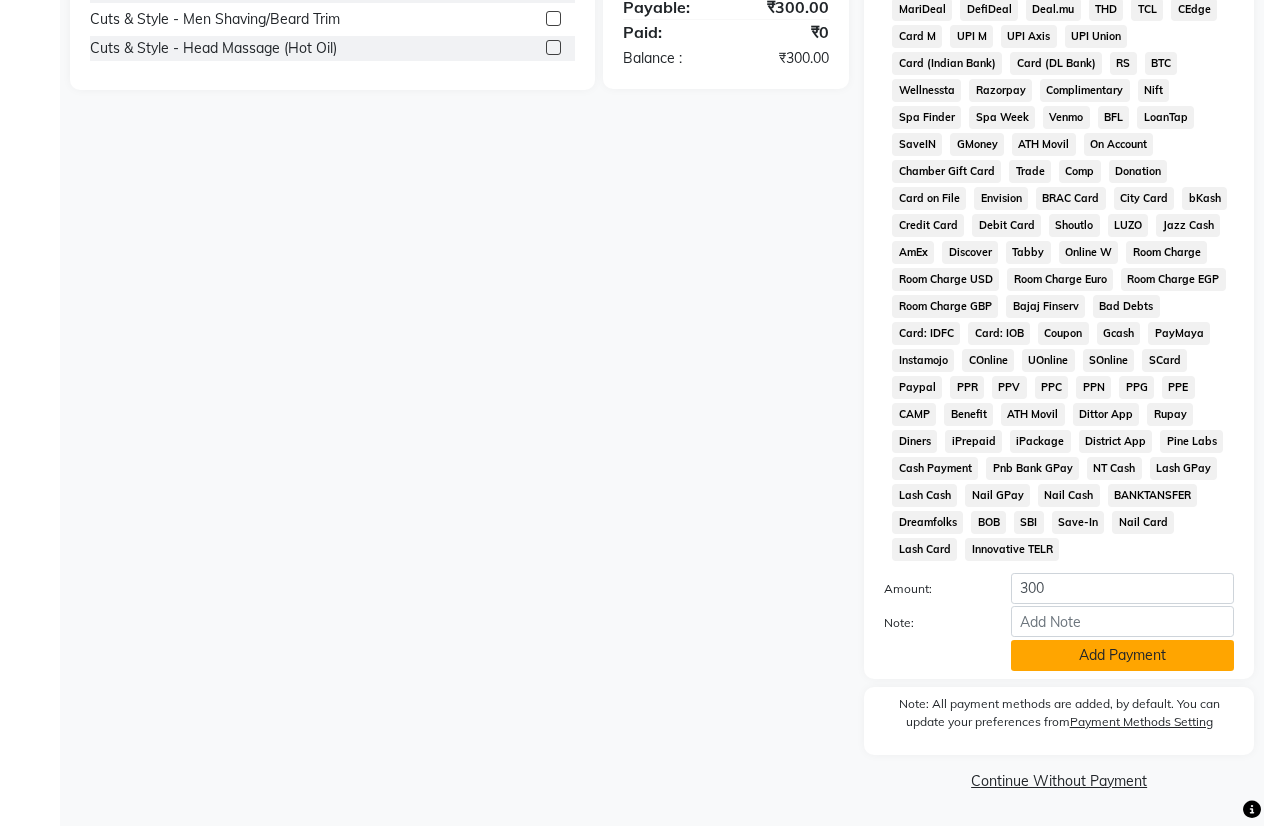click on "Add Payment" 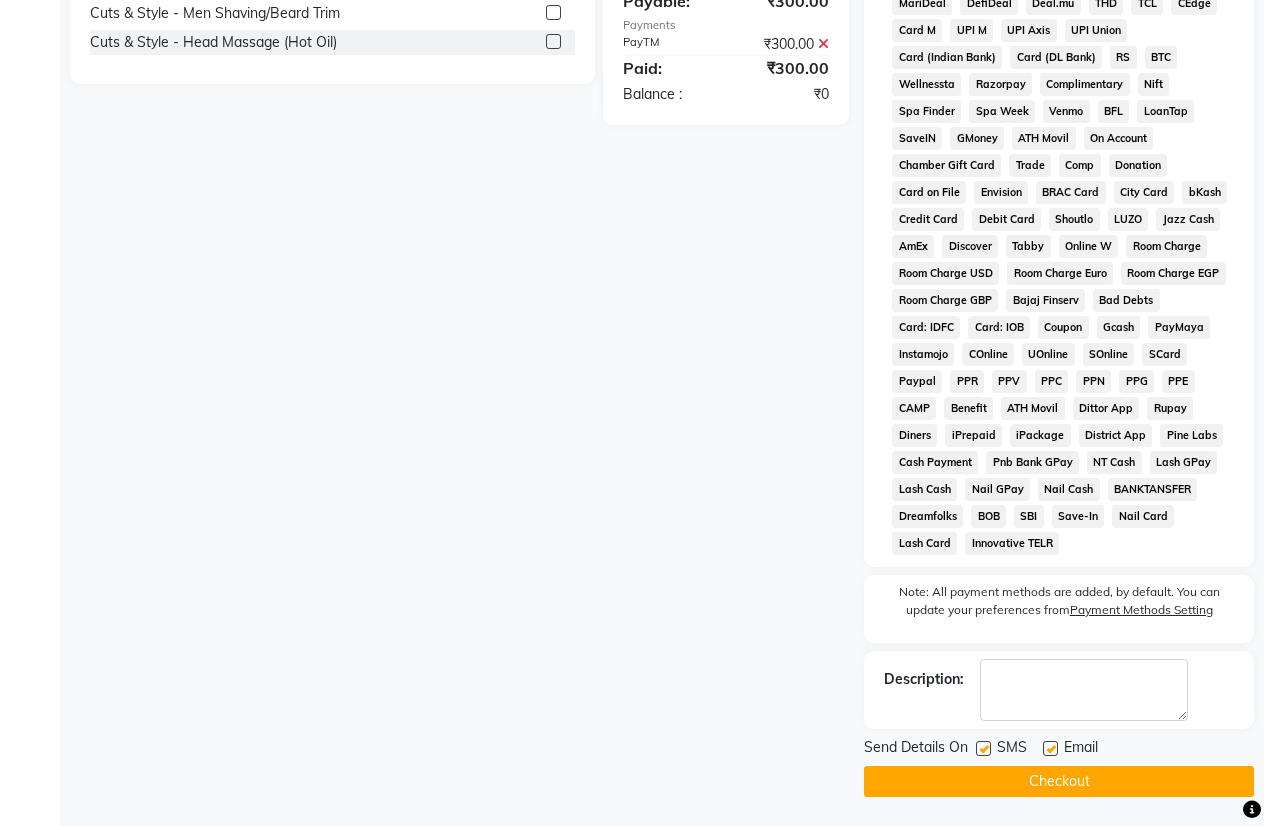 scroll, scrollTop: 760, scrollLeft: 0, axis: vertical 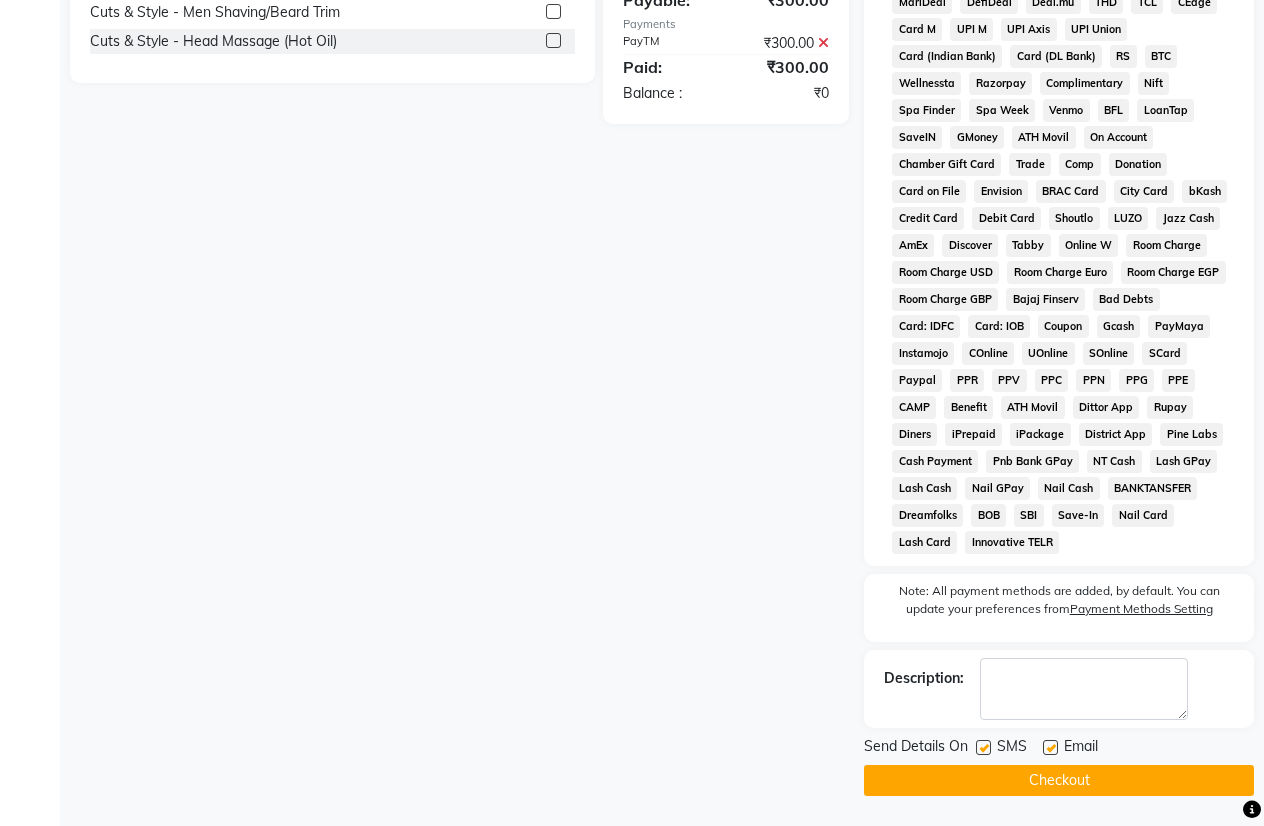 click on "Checkout" 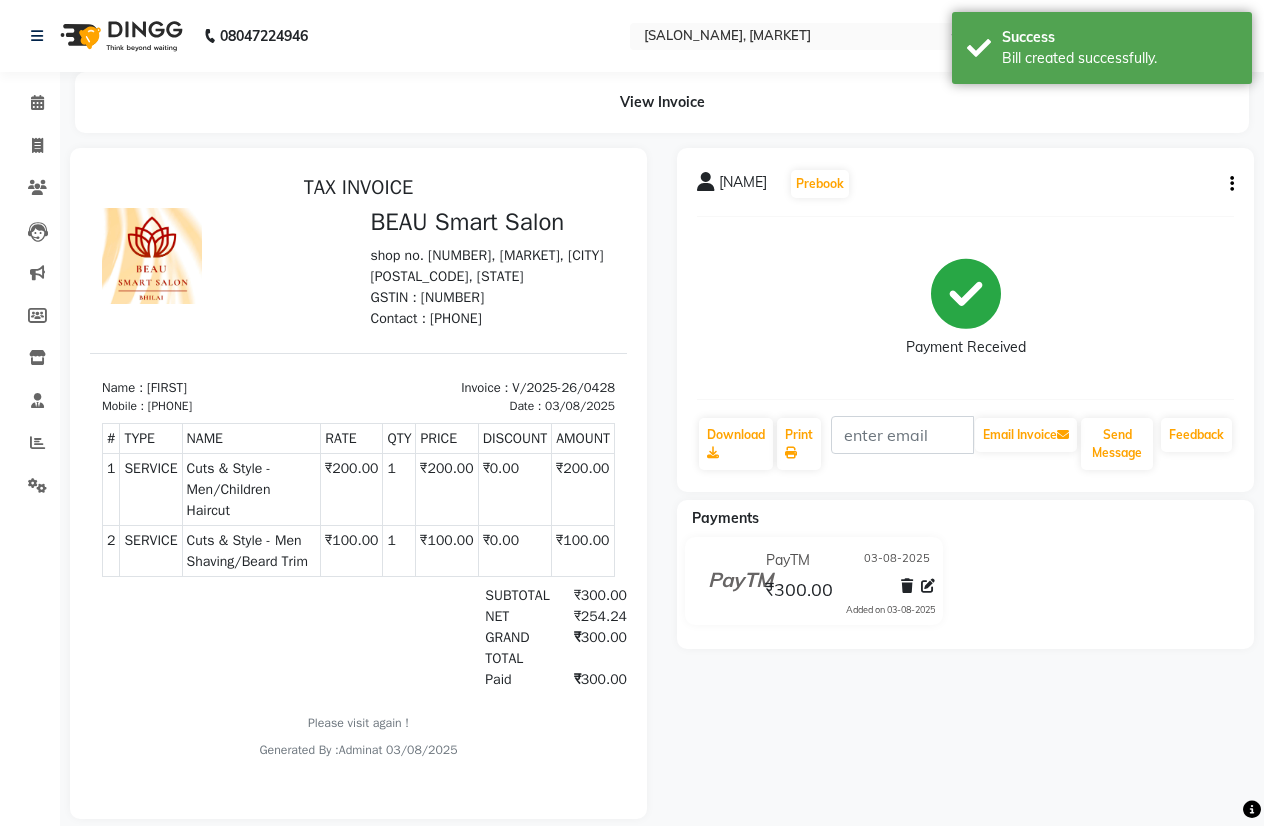 scroll, scrollTop: 0, scrollLeft: 0, axis: both 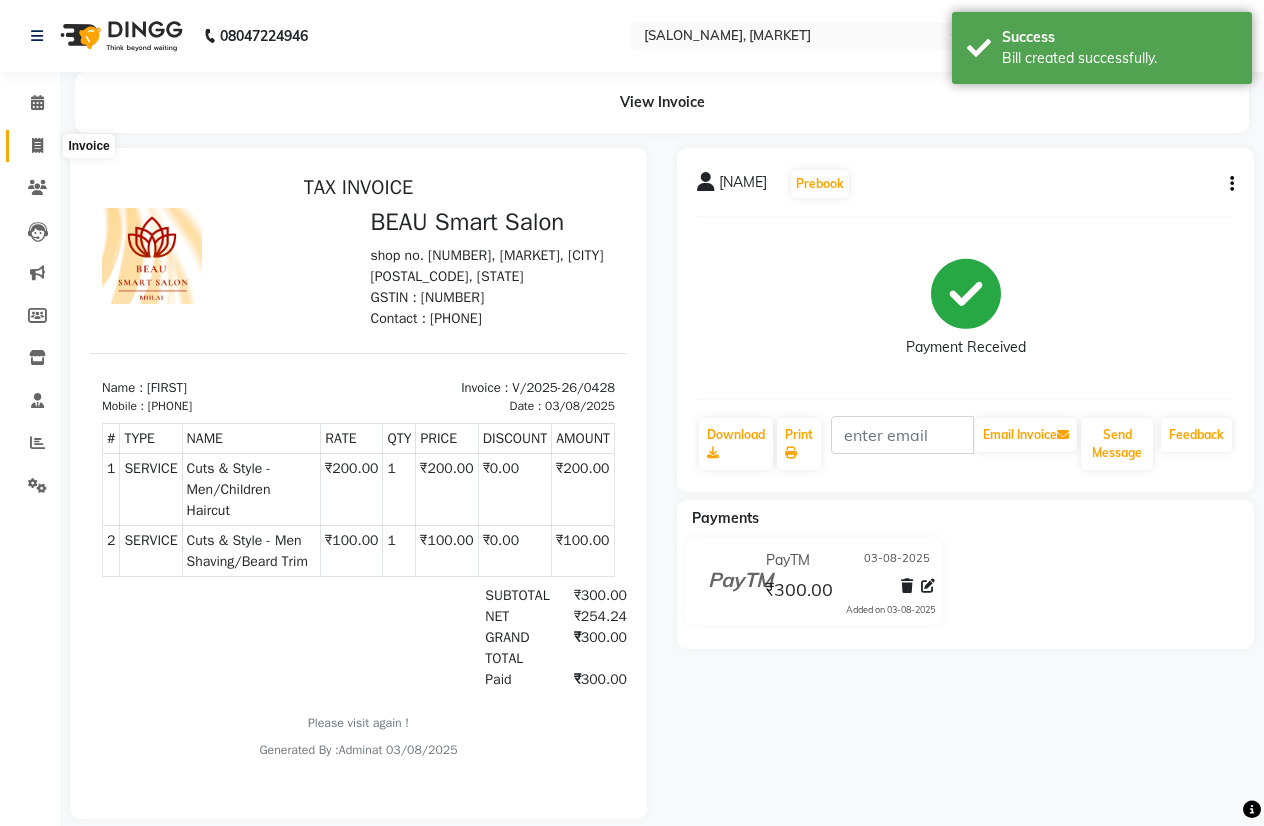 click 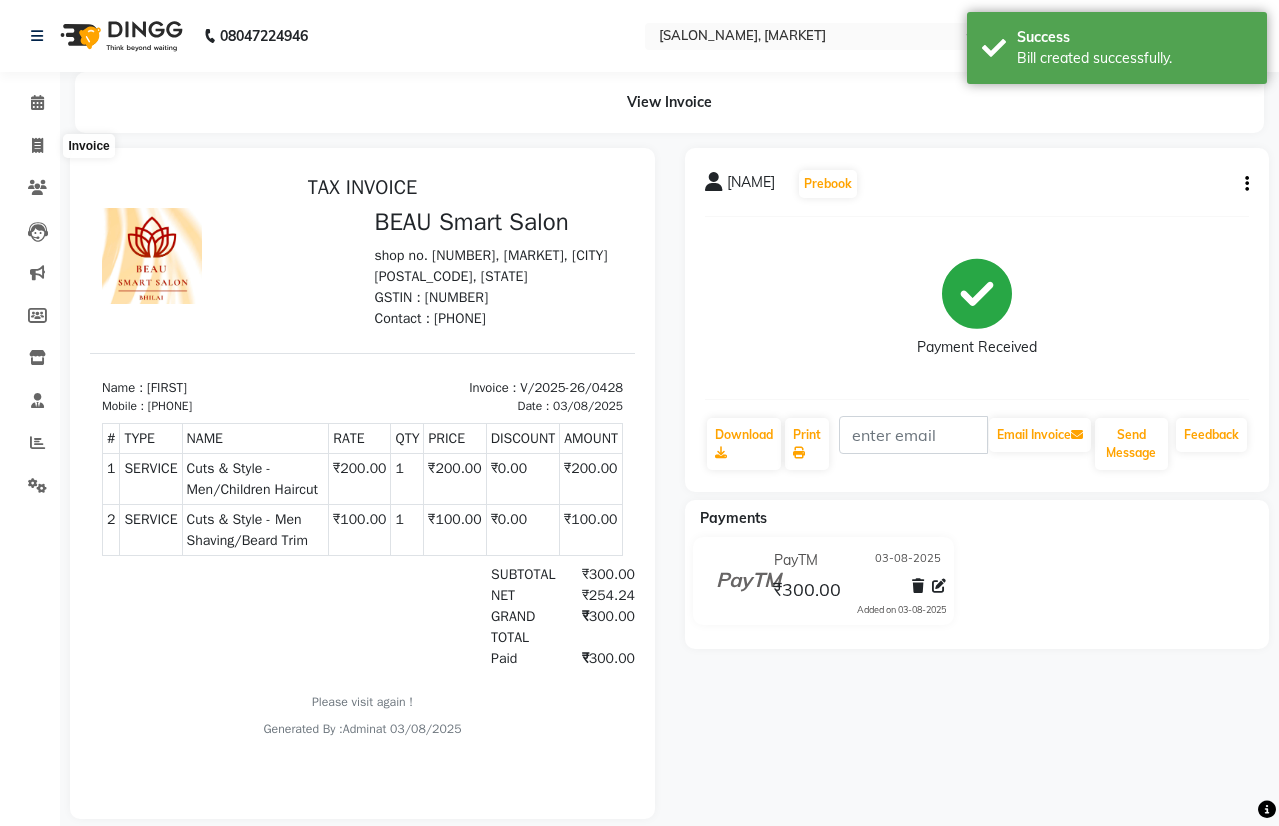 select on "5262" 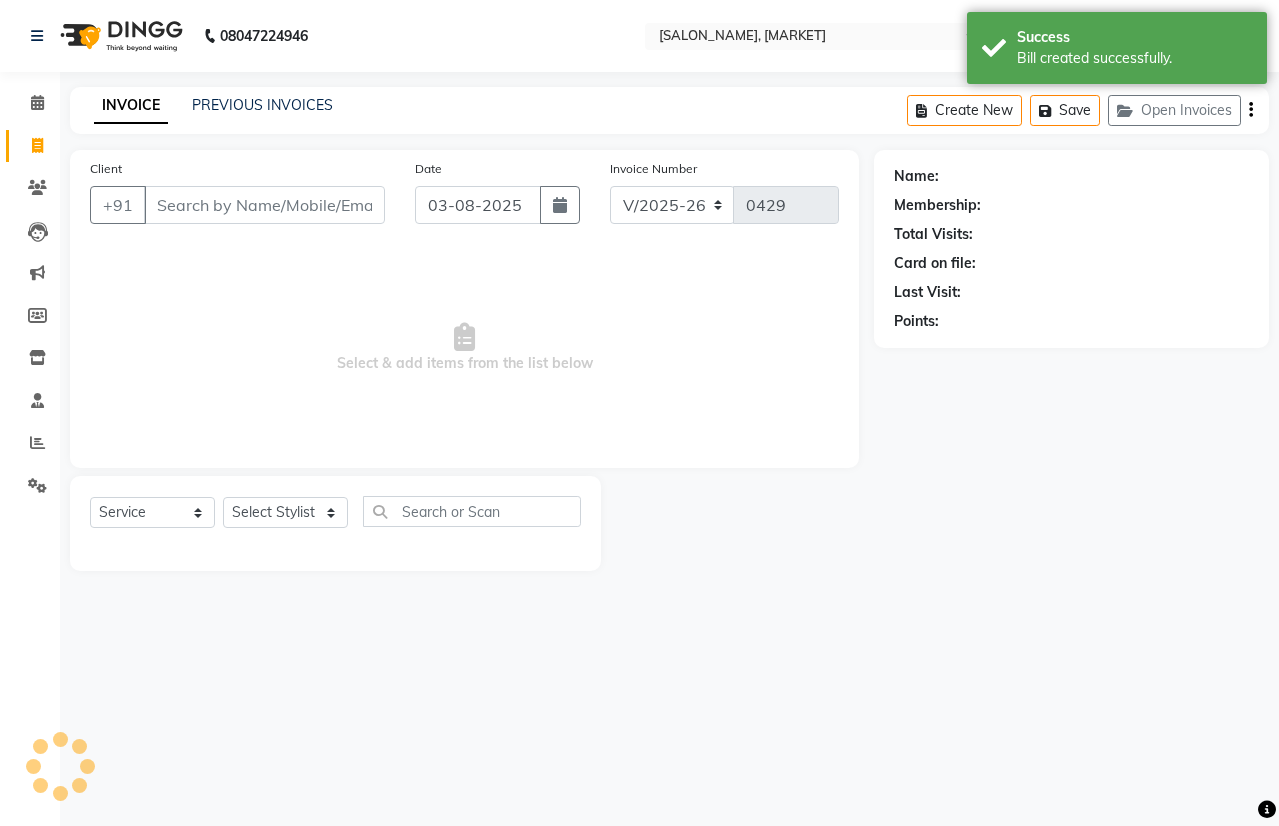 drag, startPoint x: 177, startPoint y: 235, endPoint x: 153, endPoint y: 198, distance: 44.102154 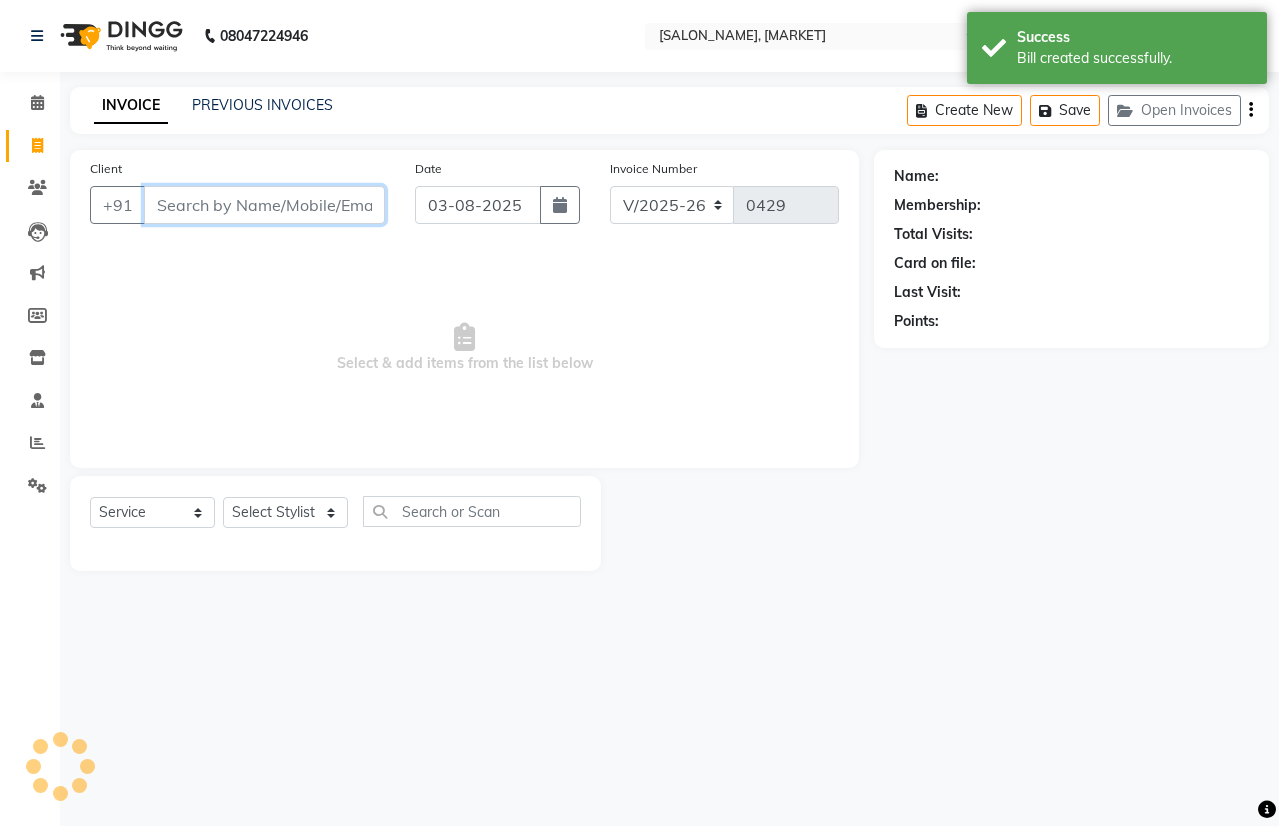 click on "Client" at bounding box center [264, 205] 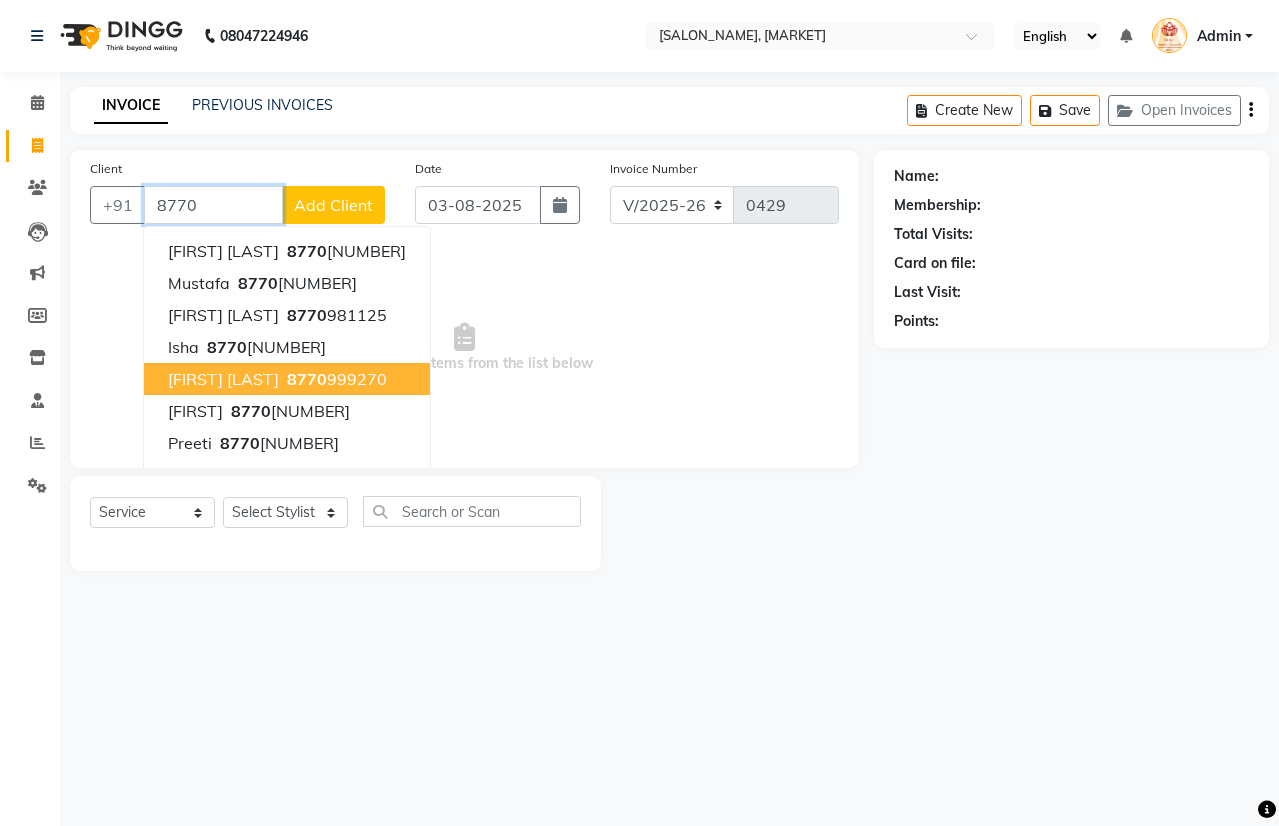 click on "[FIRST] [LAST]" at bounding box center (223, 379) 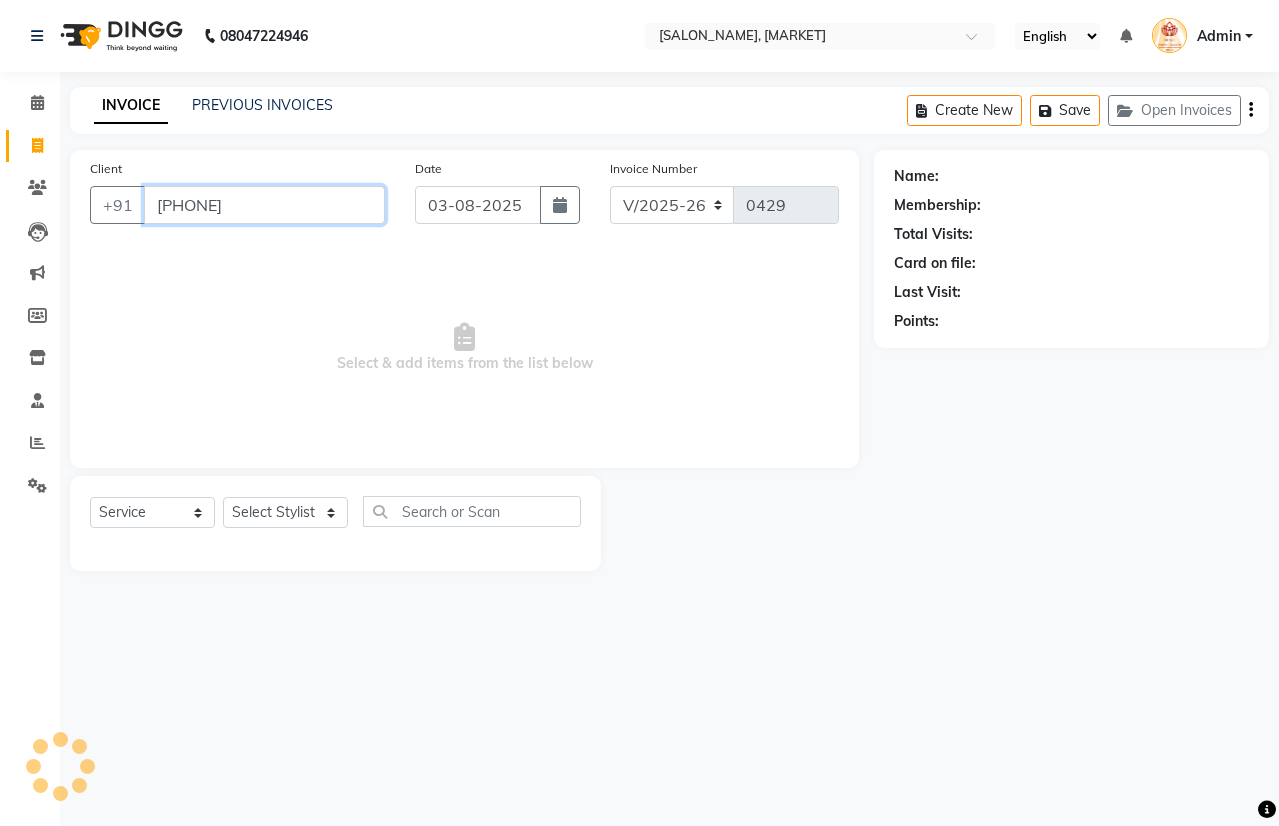 type on "[PHONE]" 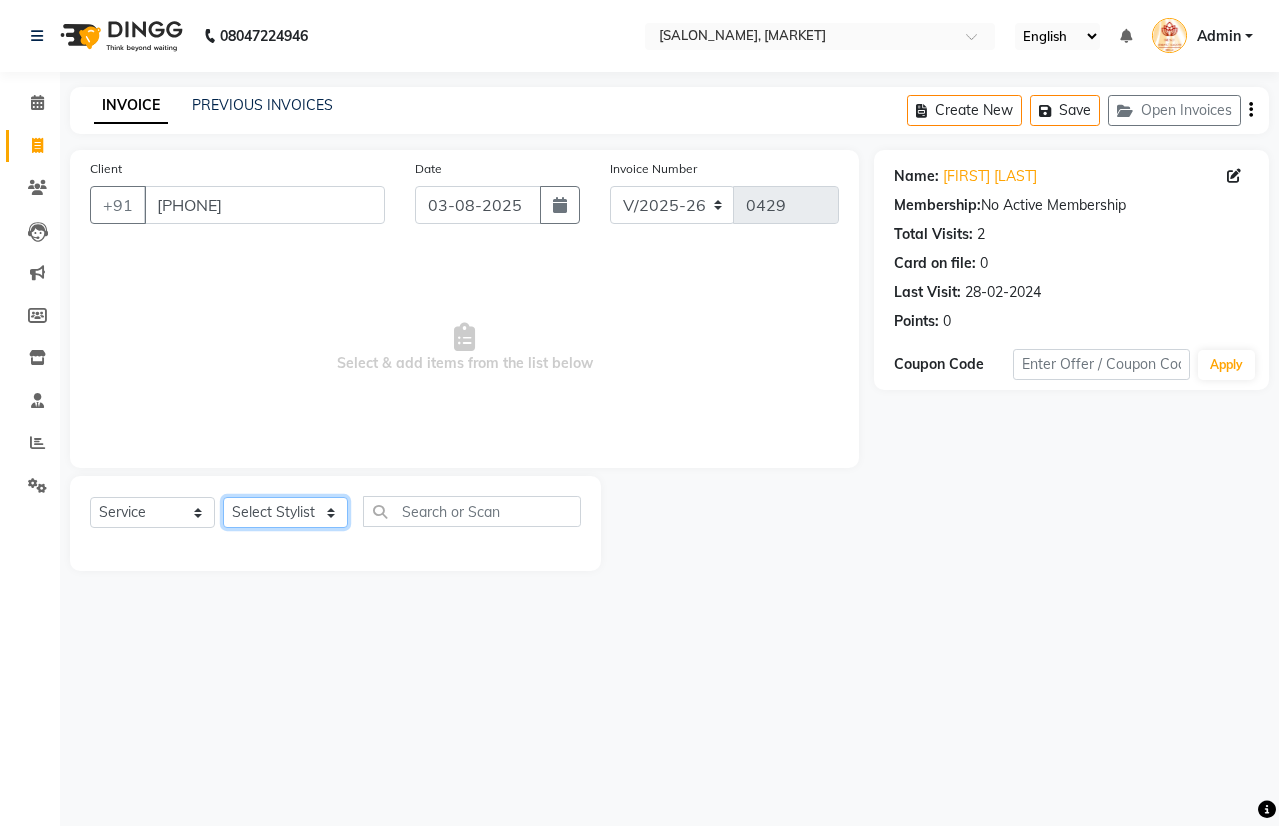 click on "Select Stylist [FIRST] [FIRST] [FIRST] [FIRST] [FIRST] [FIRST] [FIRST] [FIRST]" 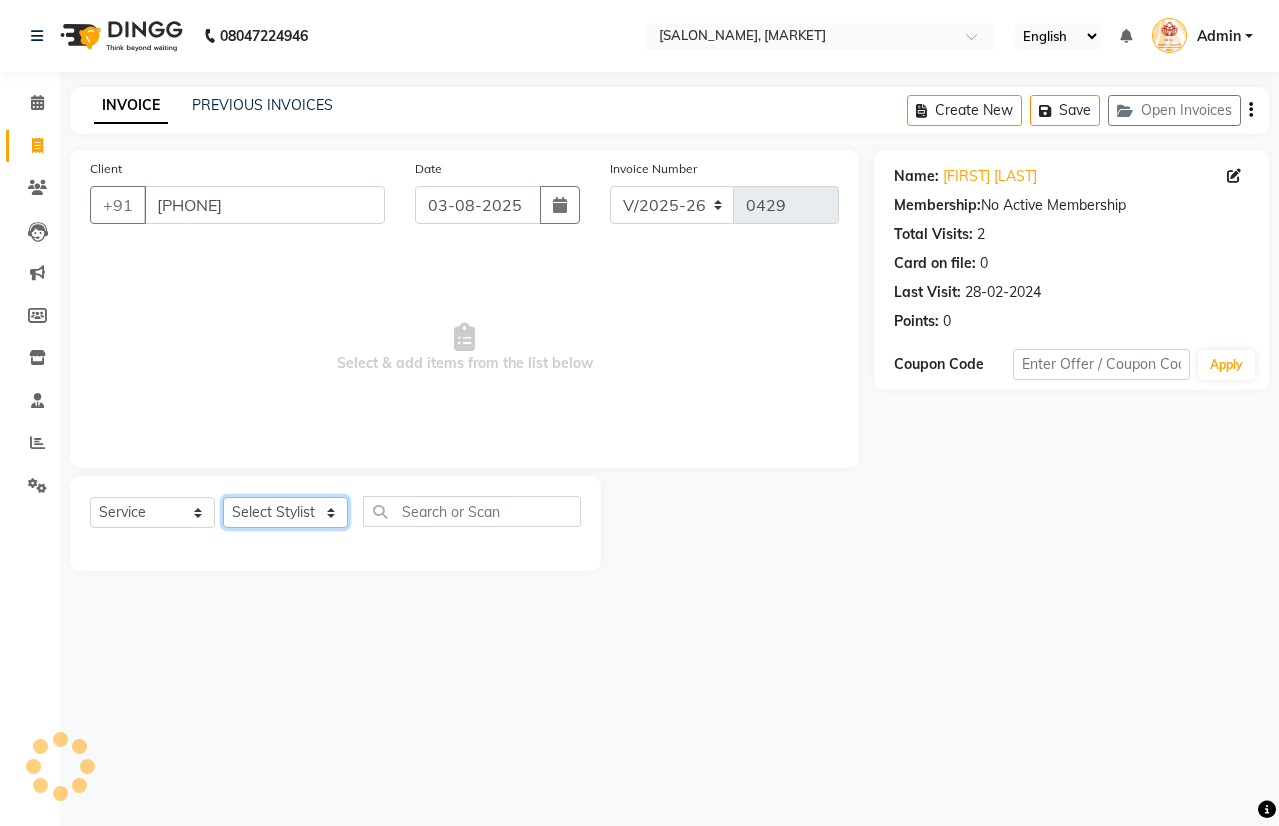 select on "[NUMBER]" 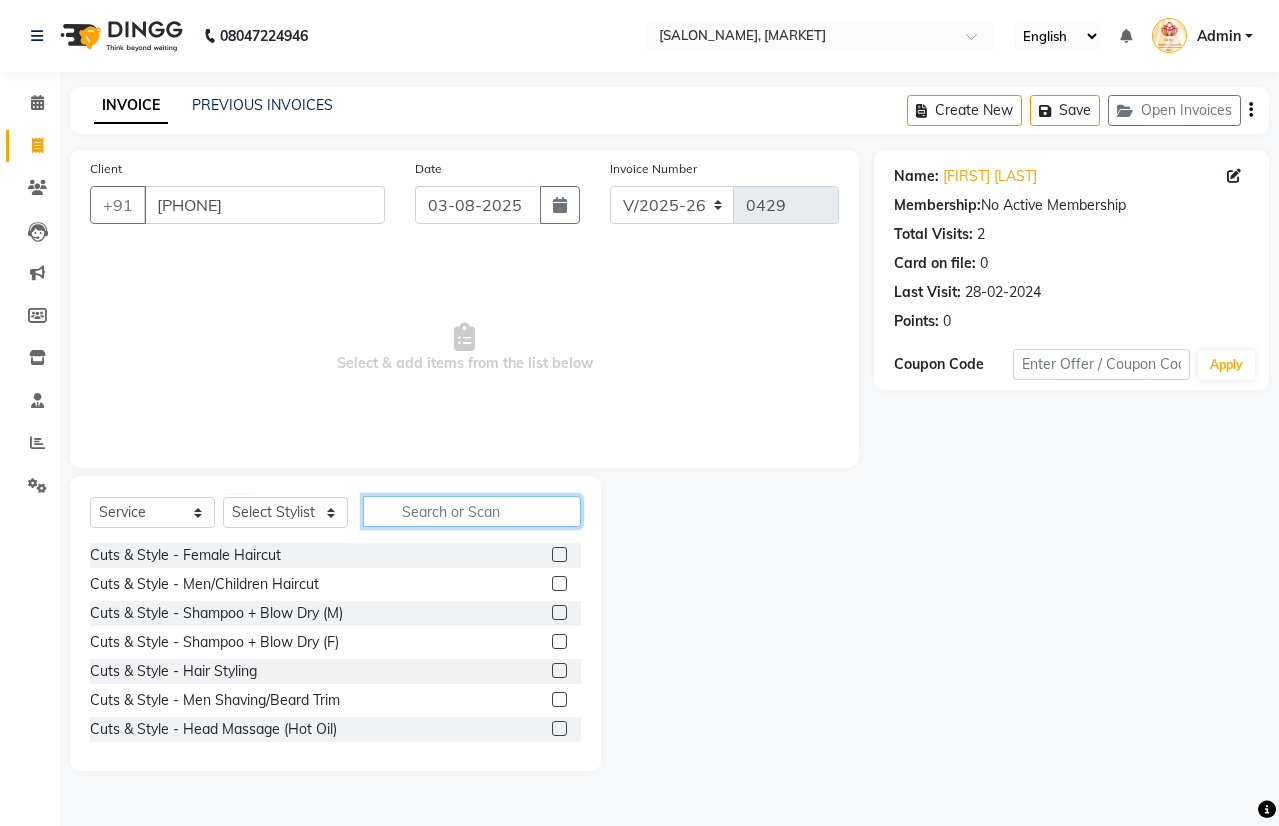 click 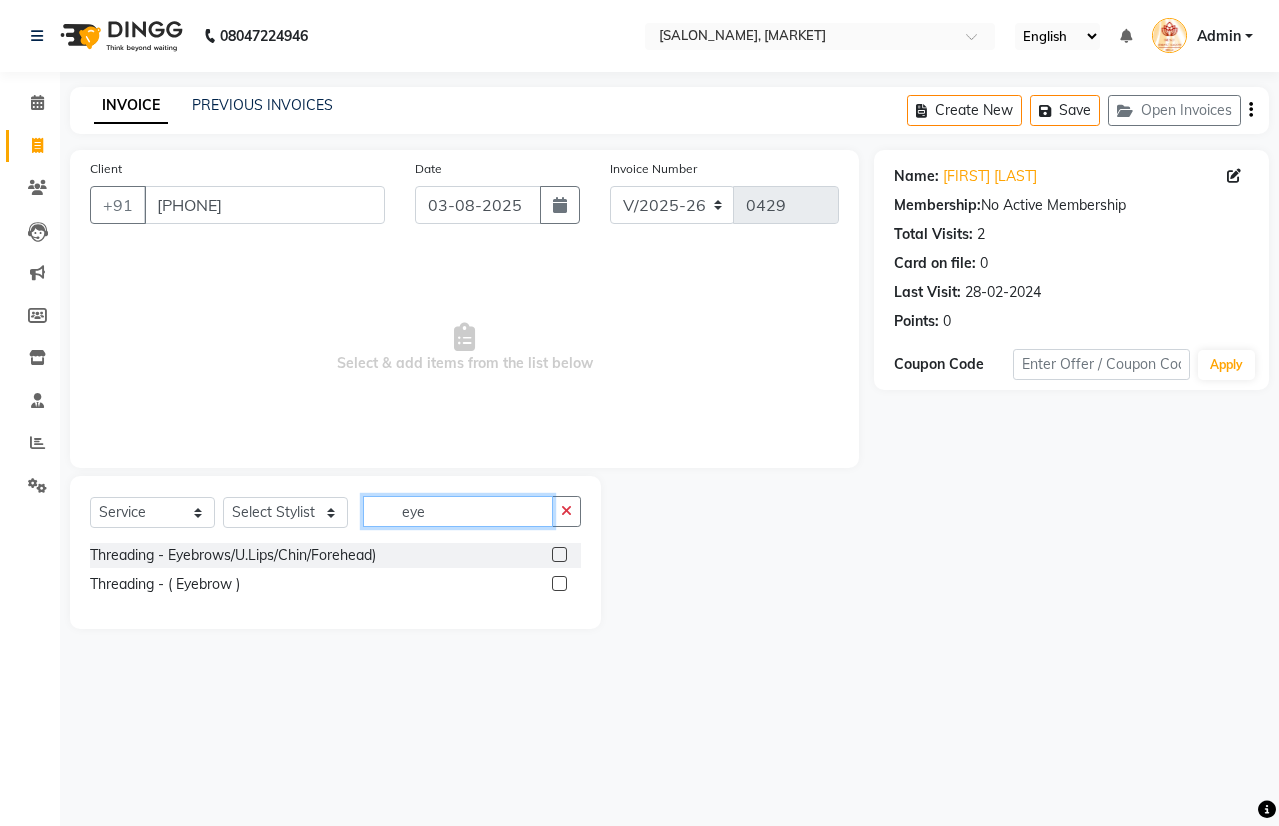 type on "eye" 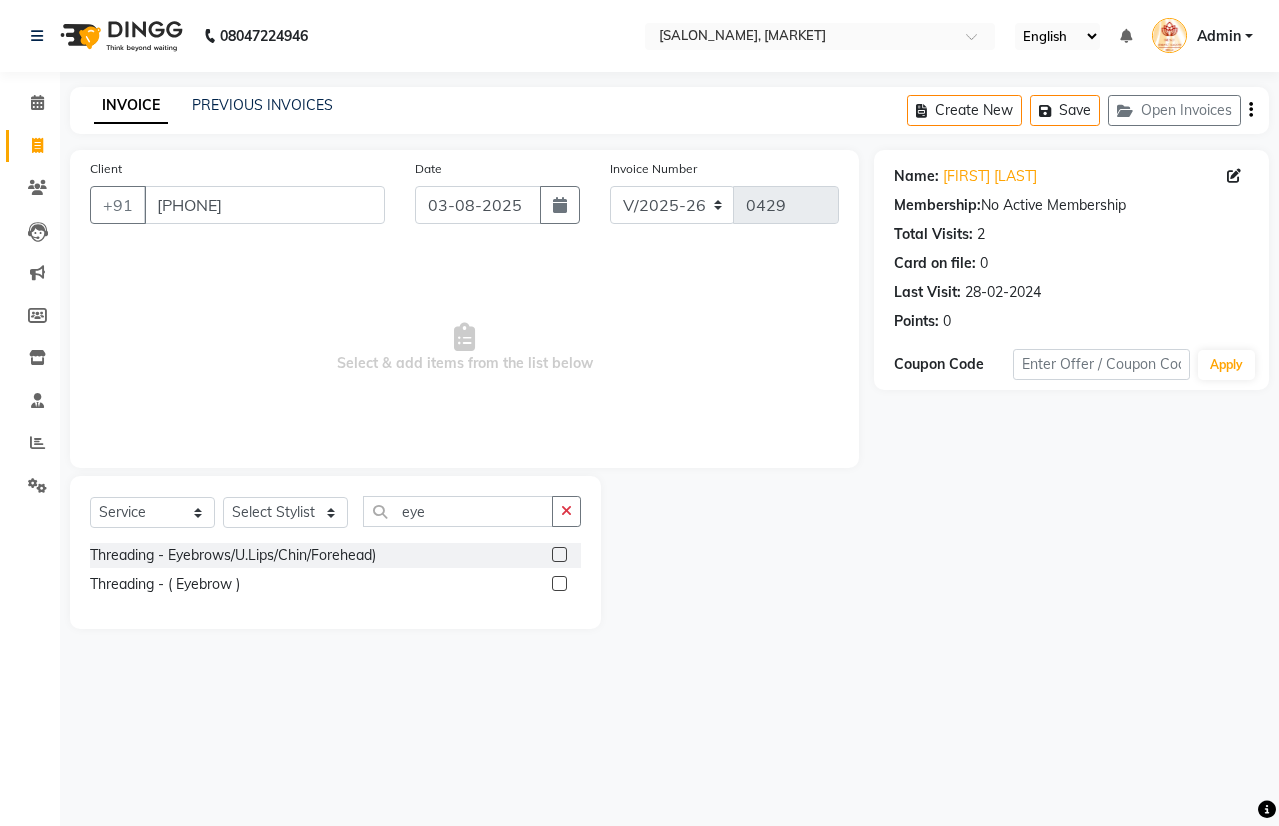 click 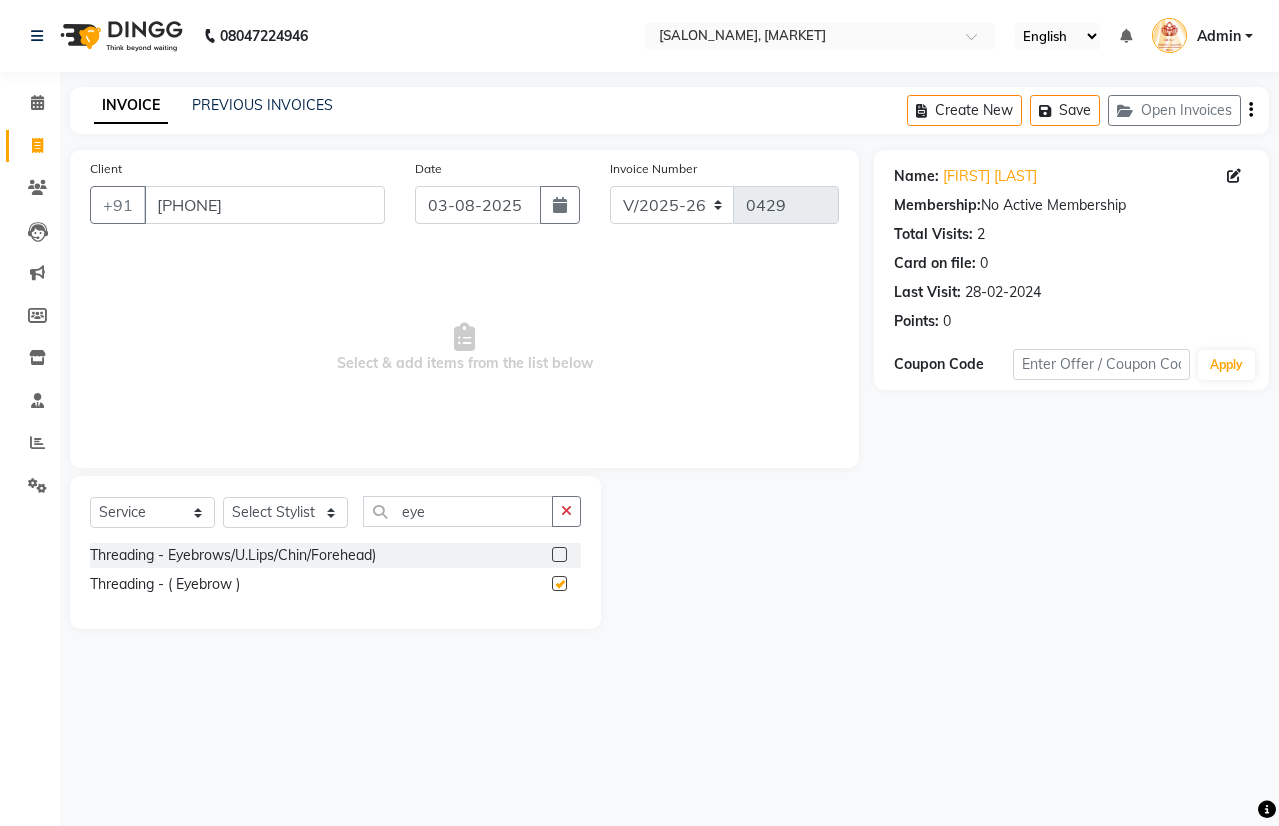 click 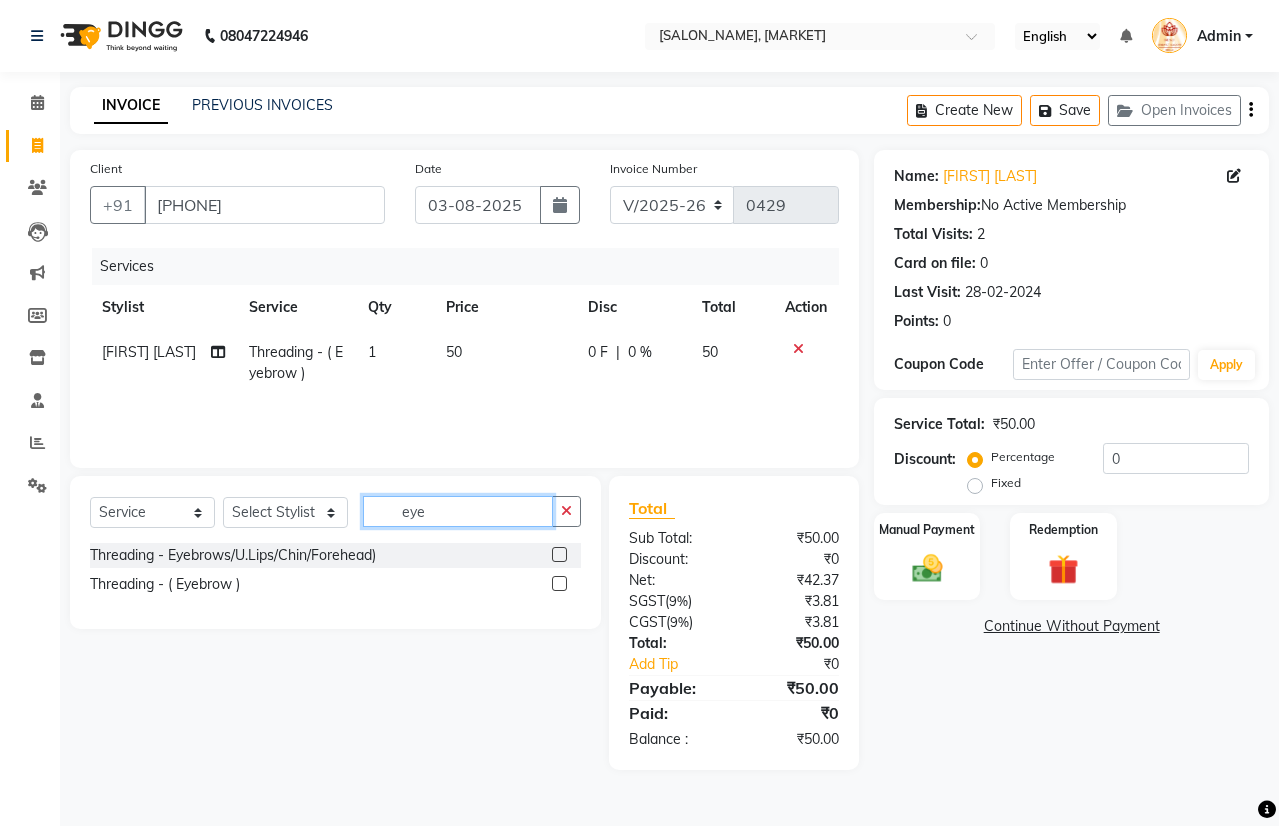 drag, startPoint x: 470, startPoint y: 501, endPoint x: 455, endPoint y: 512, distance: 18.601076 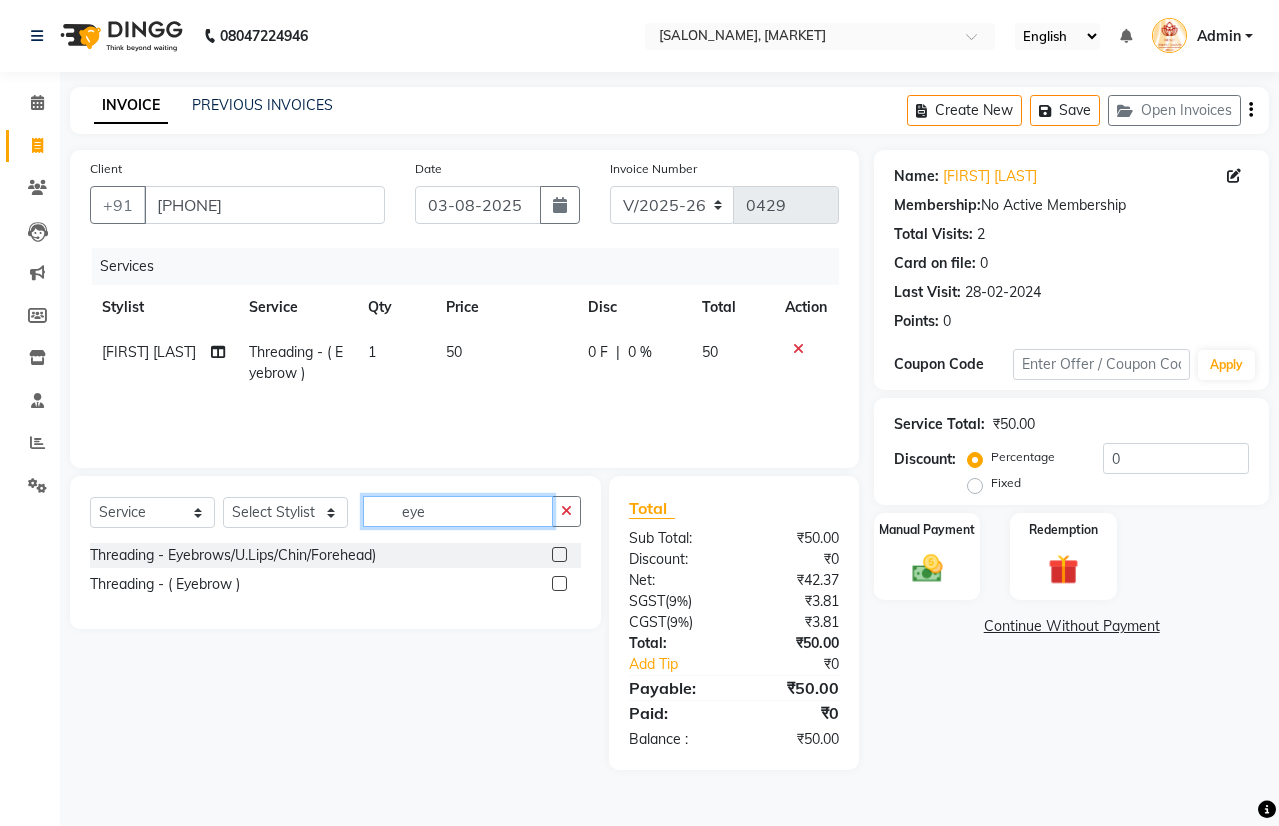 click on "eye" 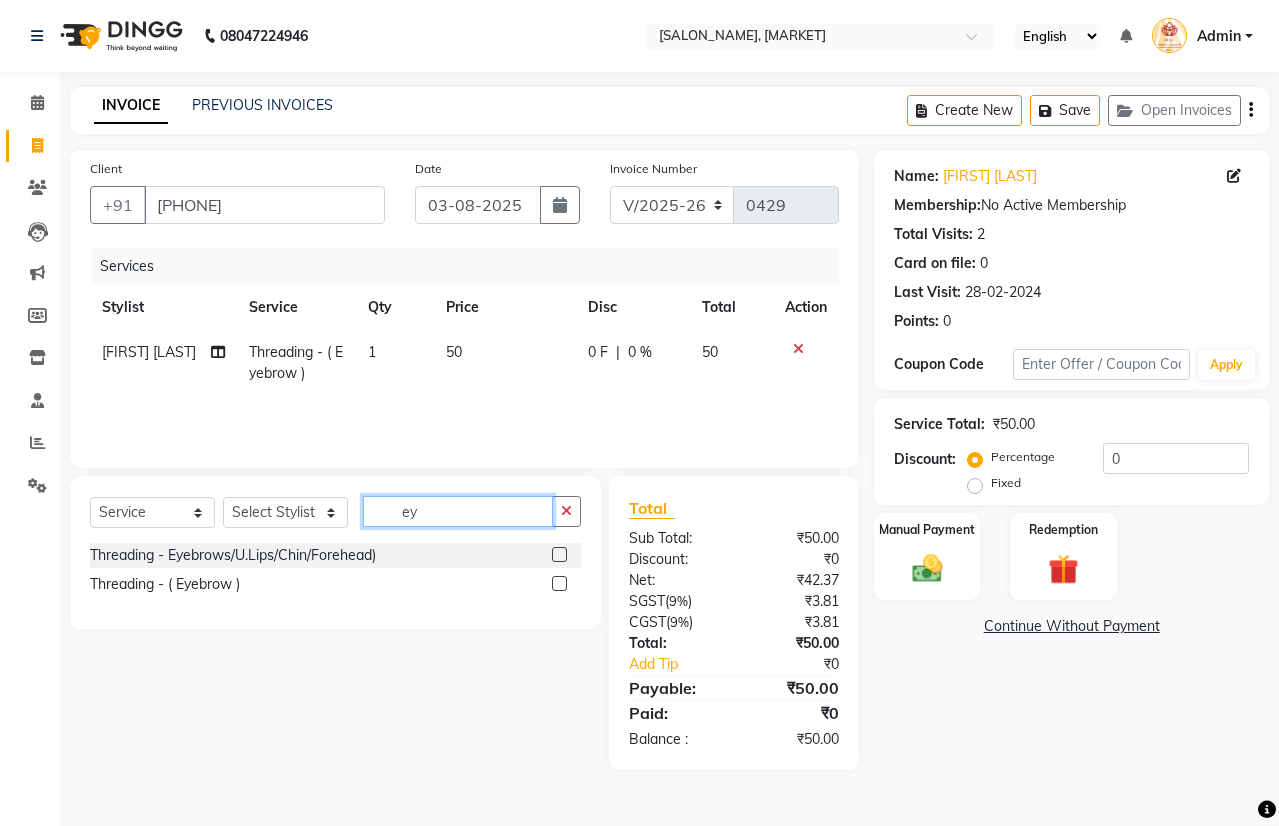 type on "e" 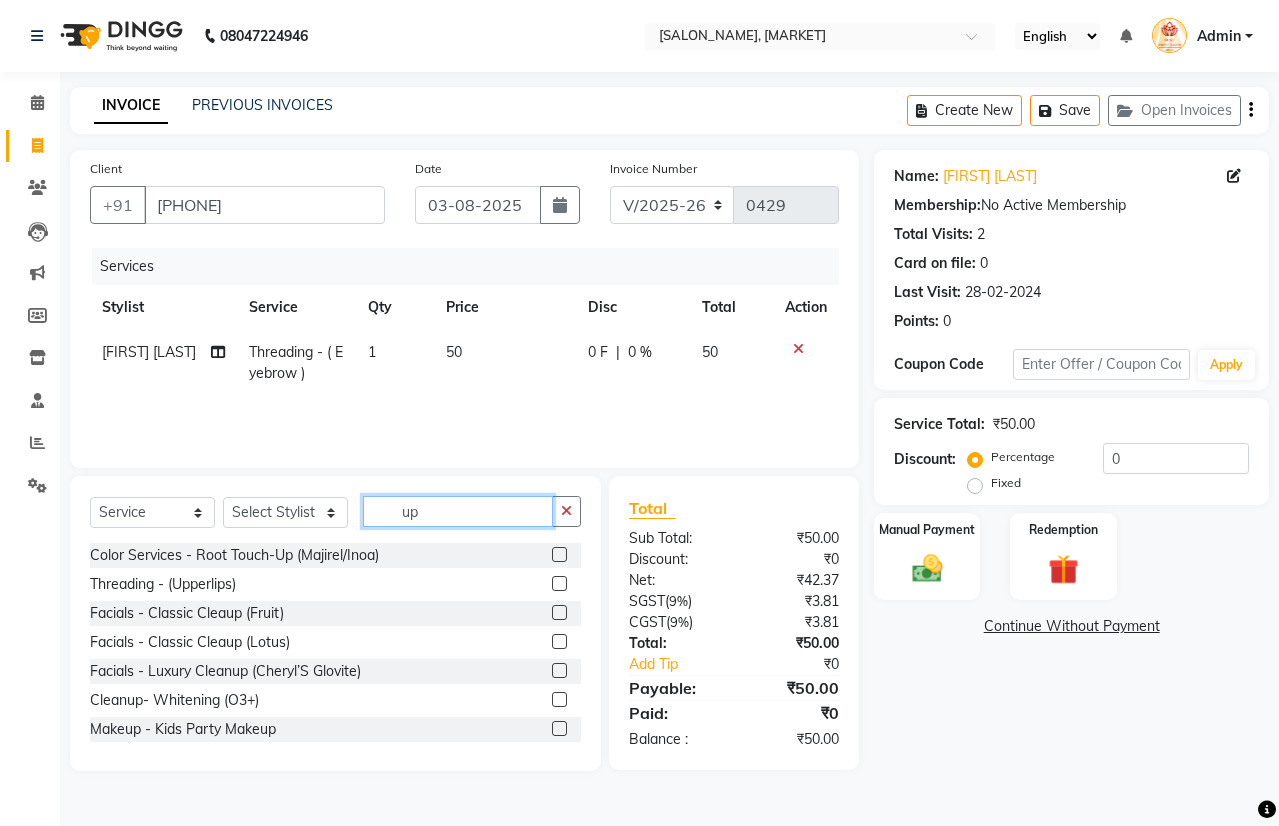 type on "up" 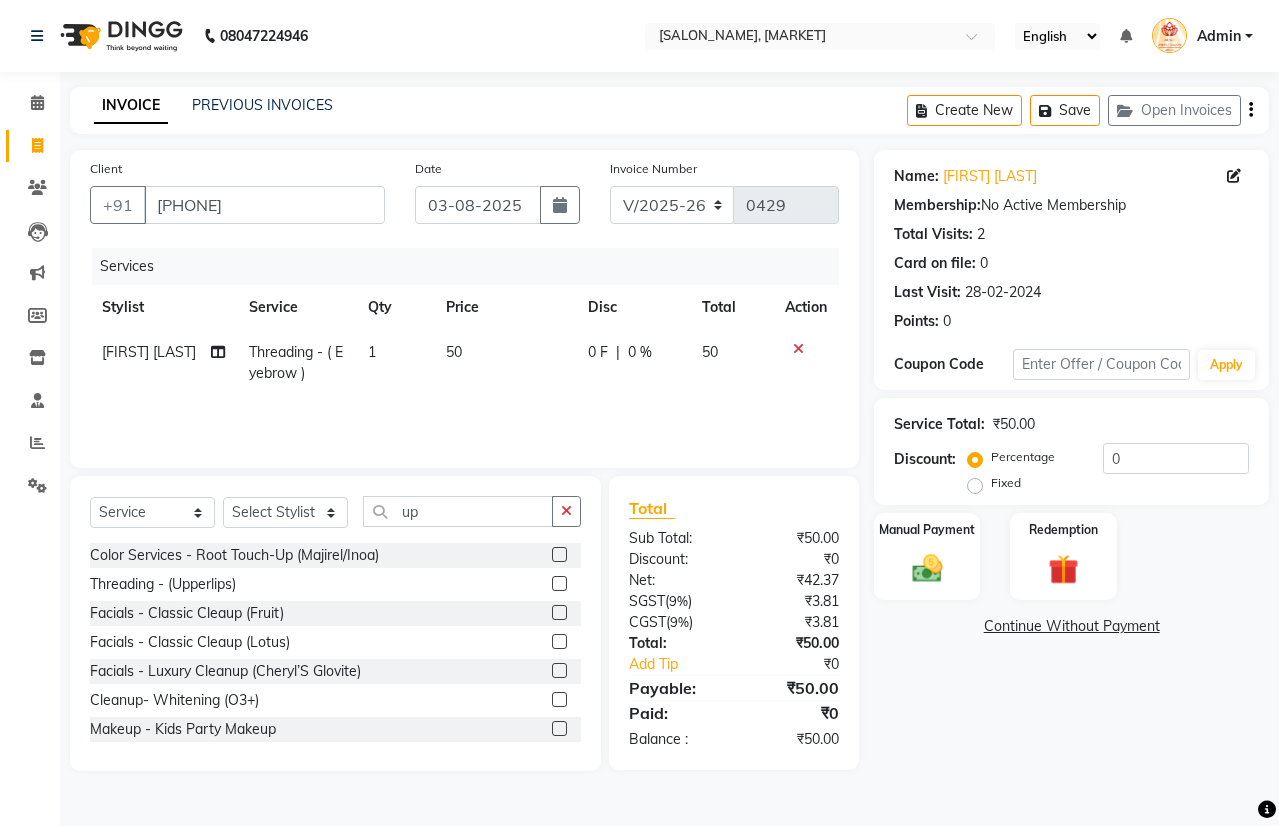 click 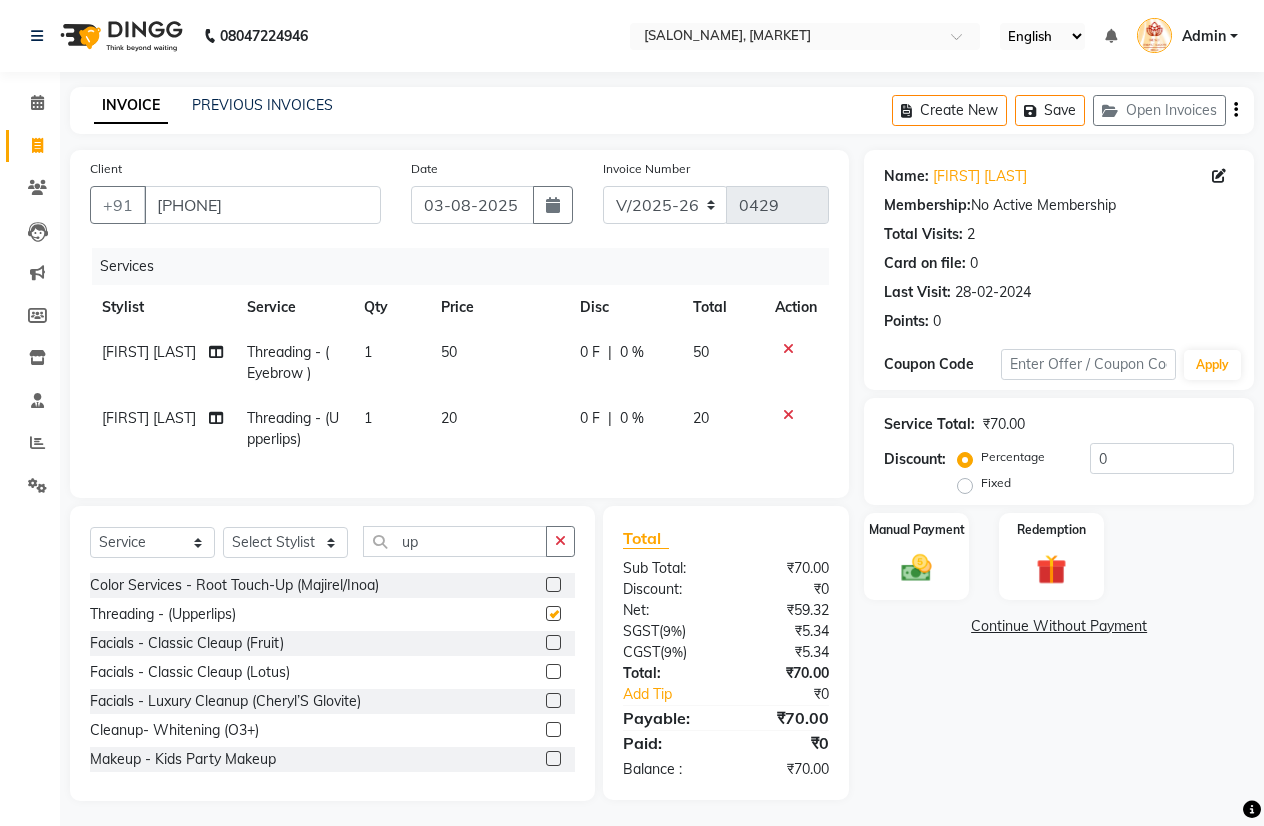 checkbox on "false" 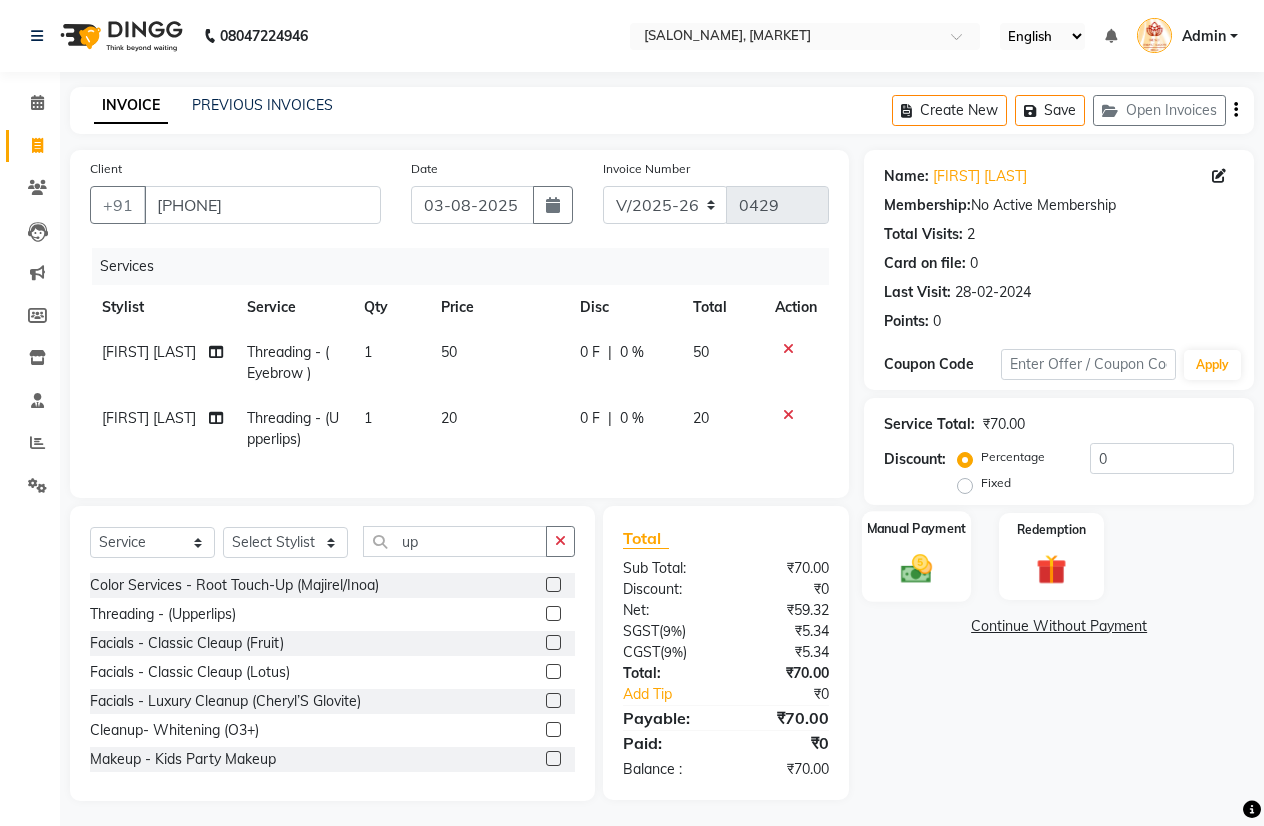 click 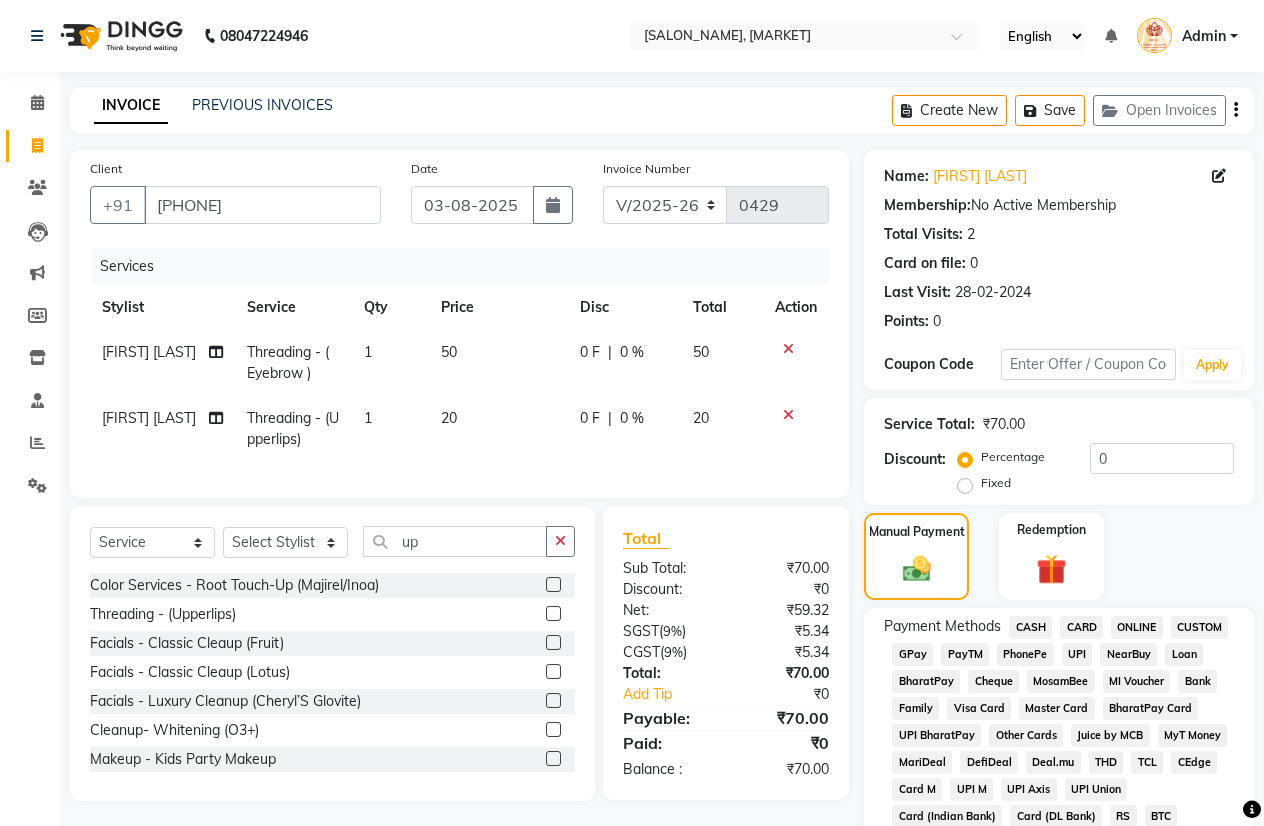 click on "PayTM" 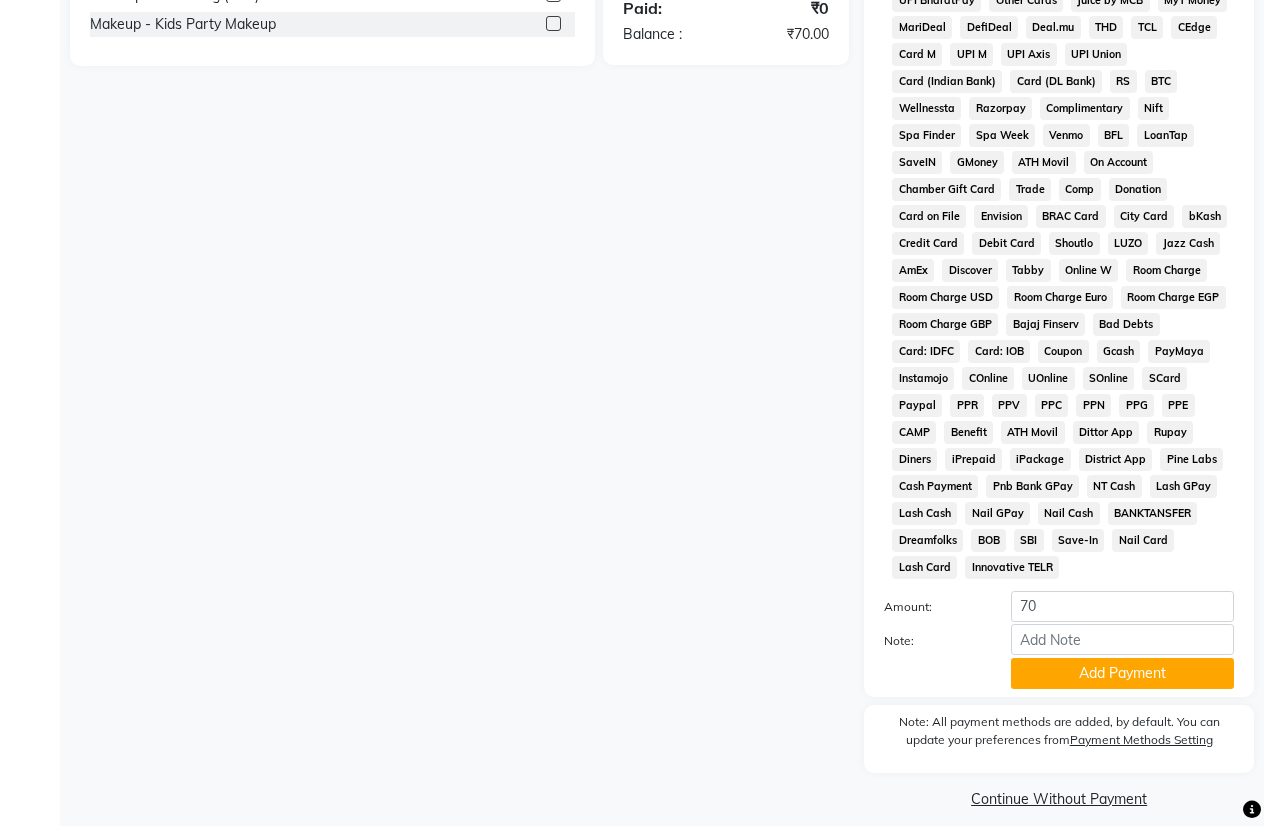 scroll, scrollTop: 753, scrollLeft: 0, axis: vertical 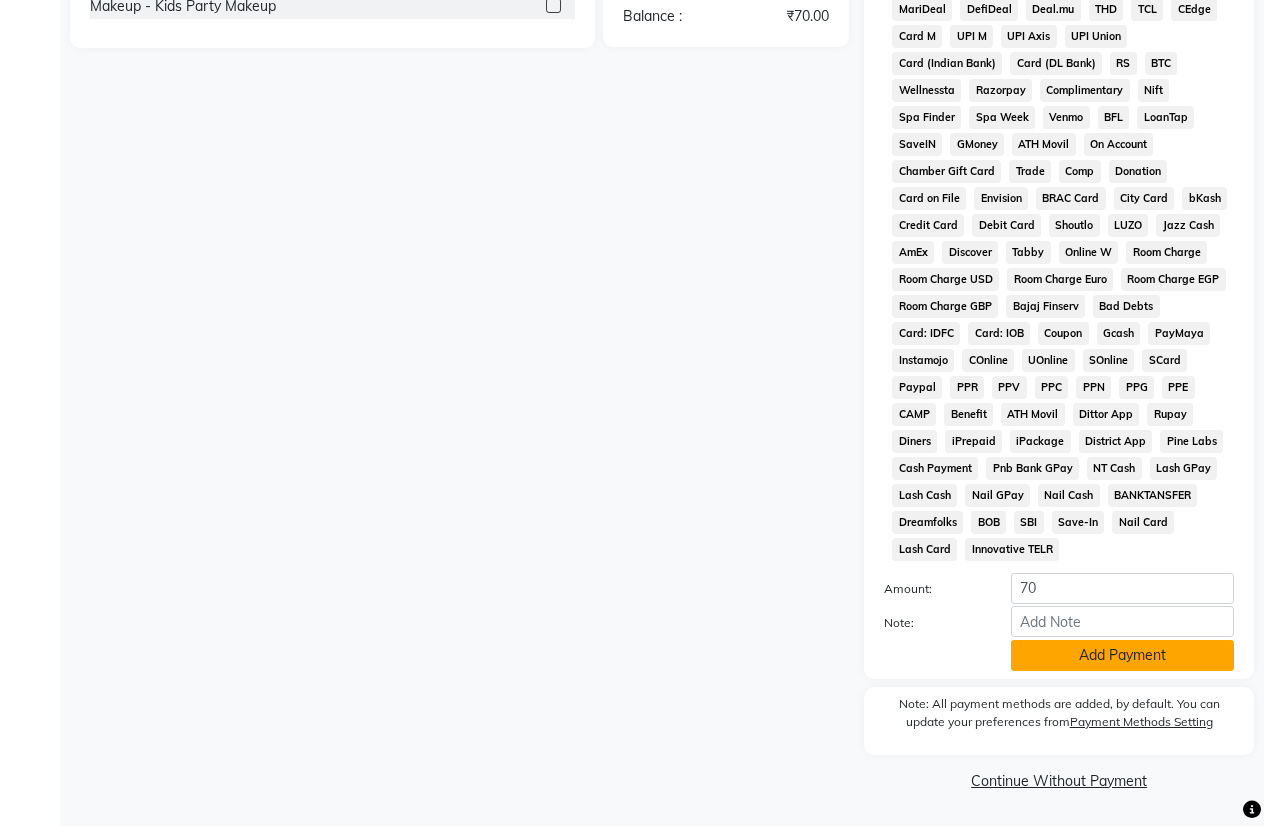 click on "Add Payment" 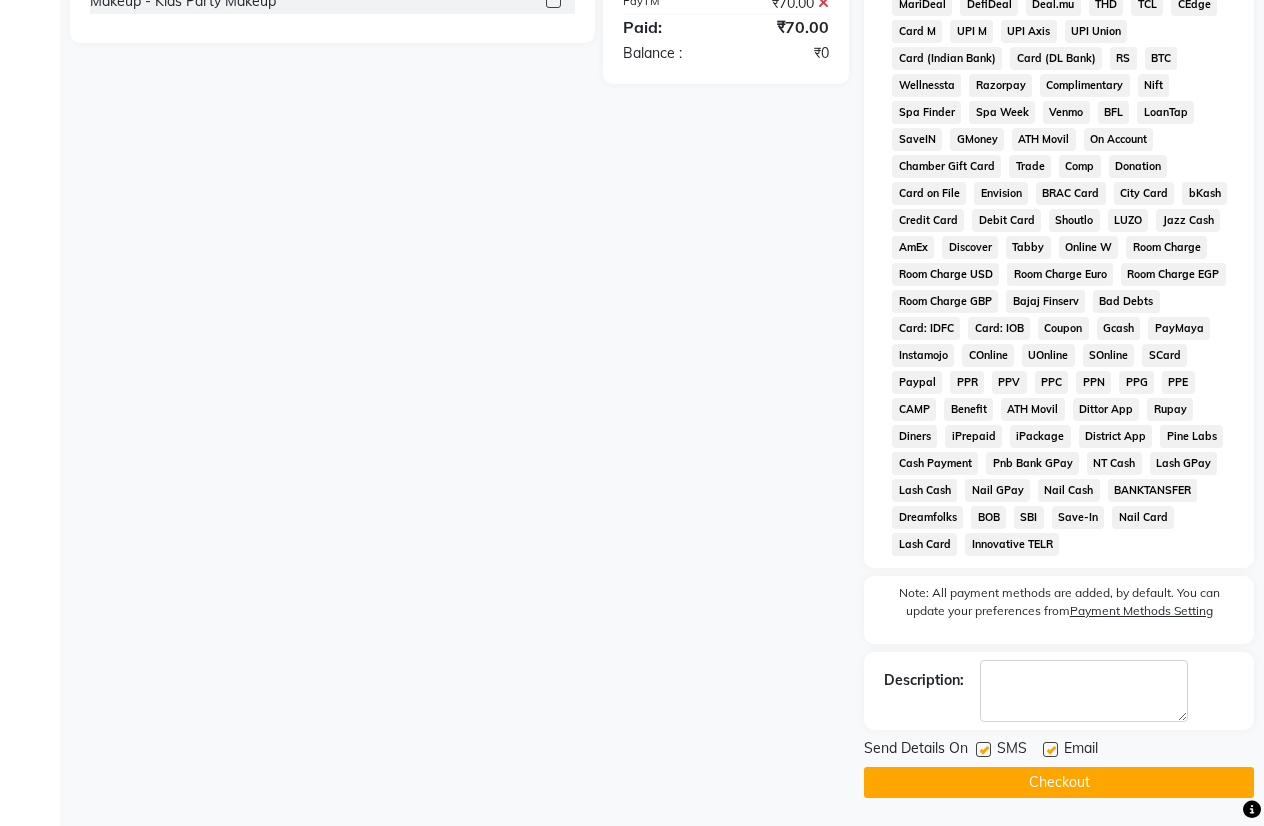 scroll, scrollTop: 760, scrollLeft: 0, axis: vertical 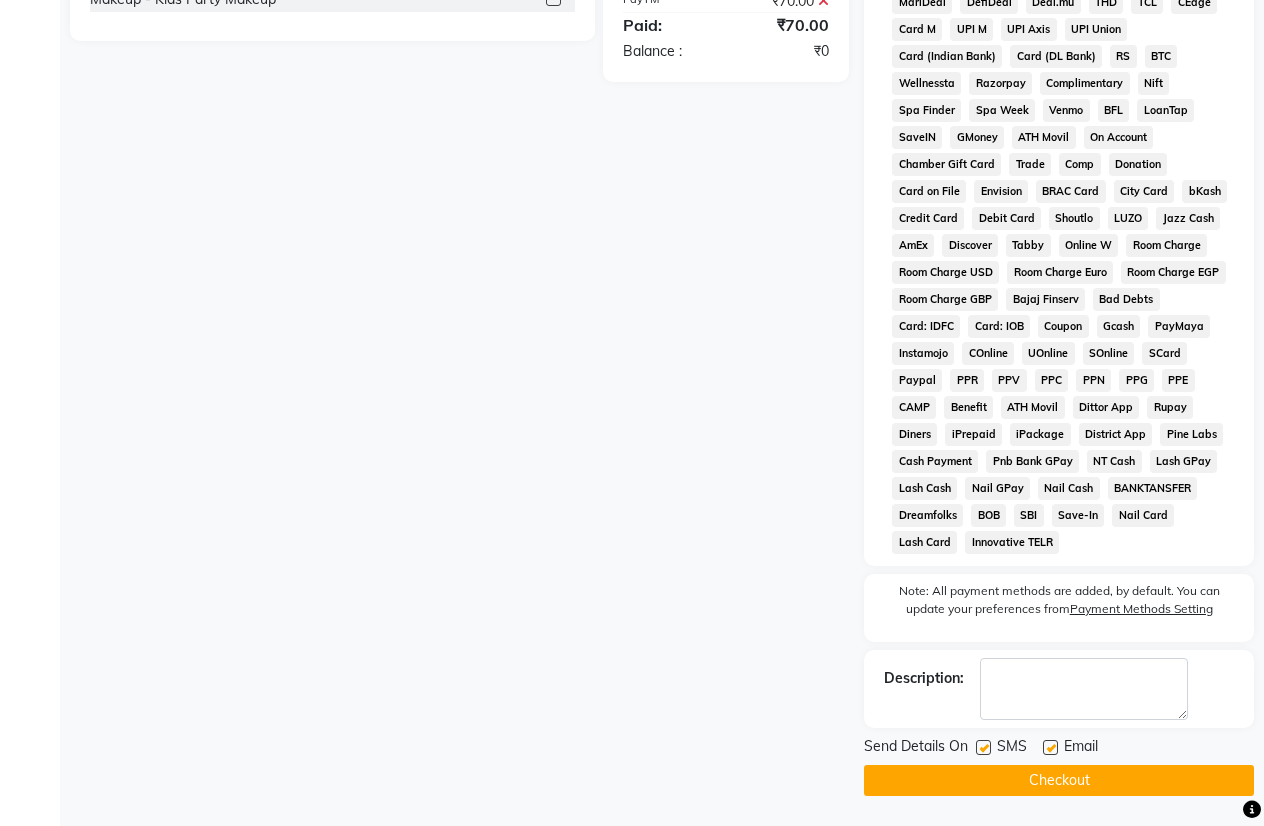 click on "Checkout" 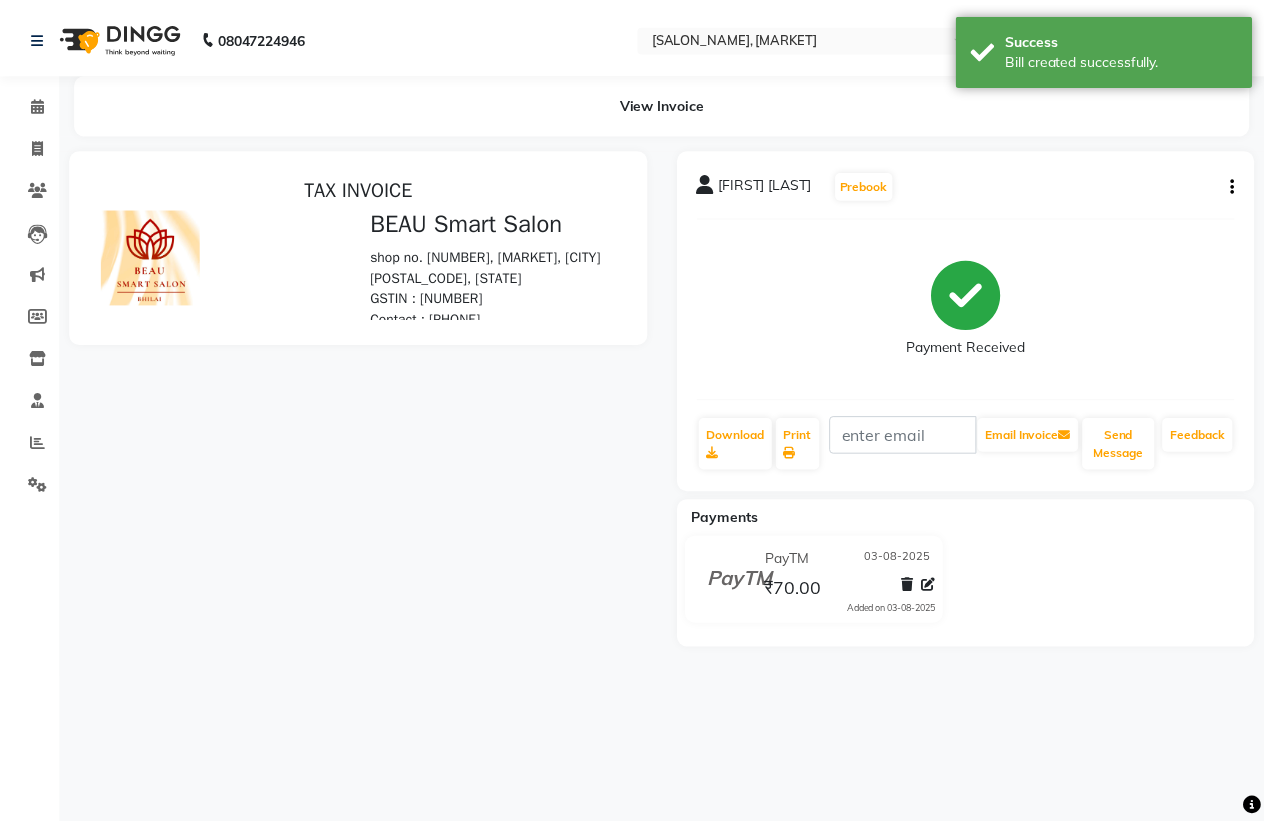 scroll, scrollTop: 0, scrollLeft: 0, axis: both 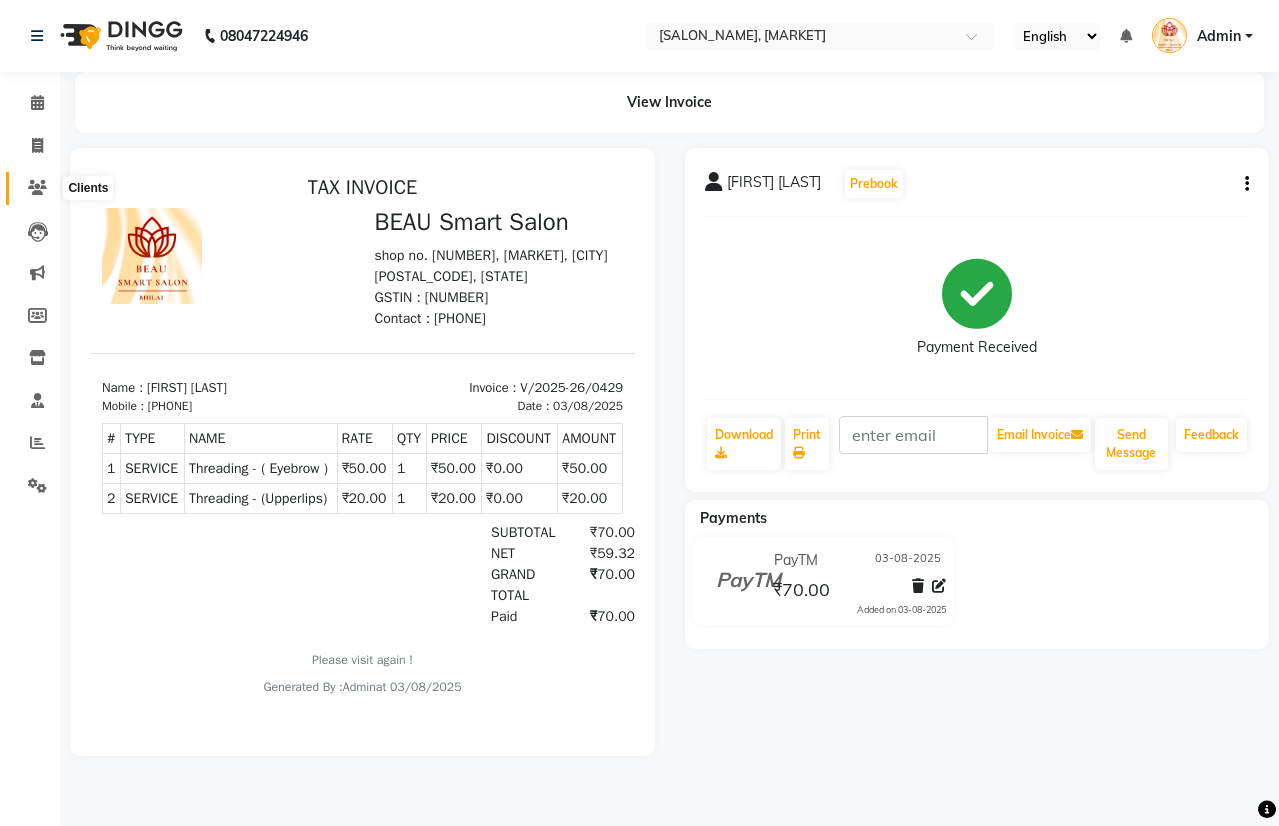 click 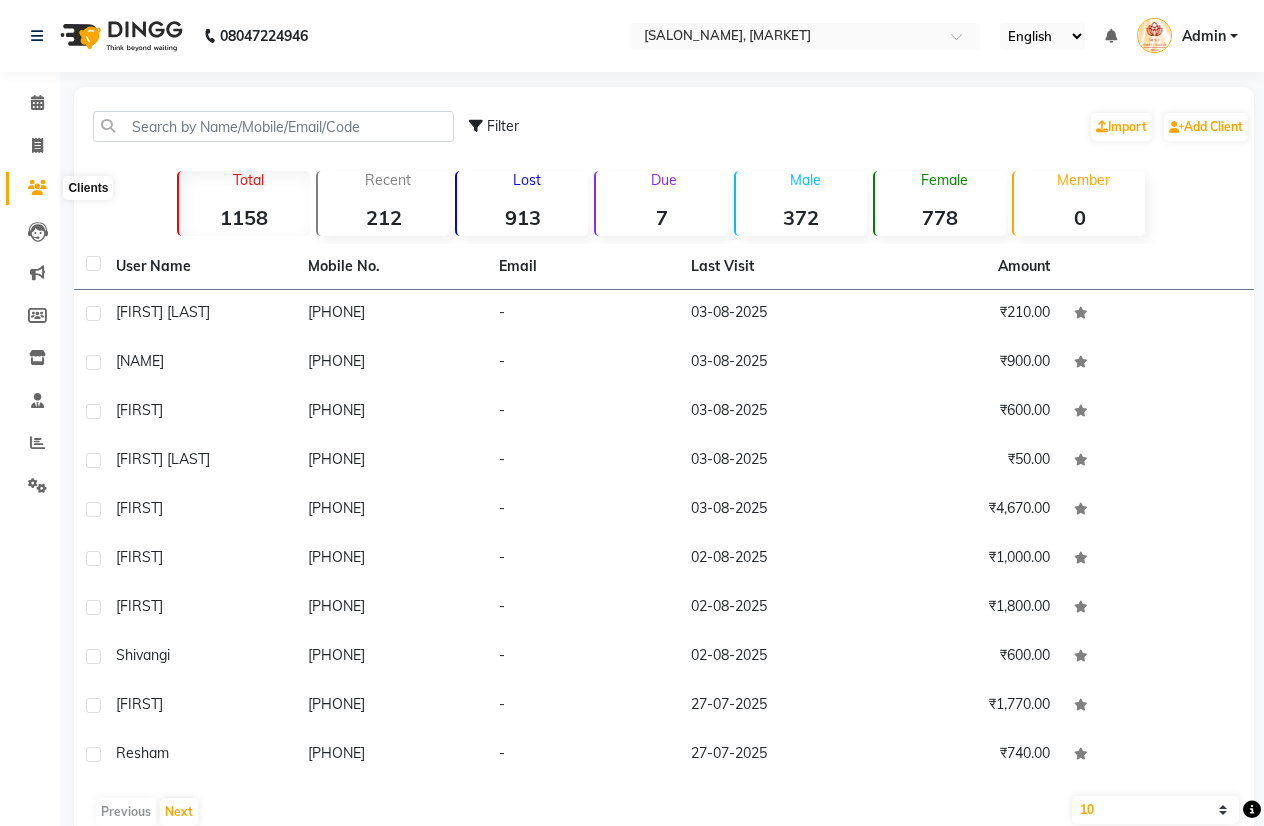 click 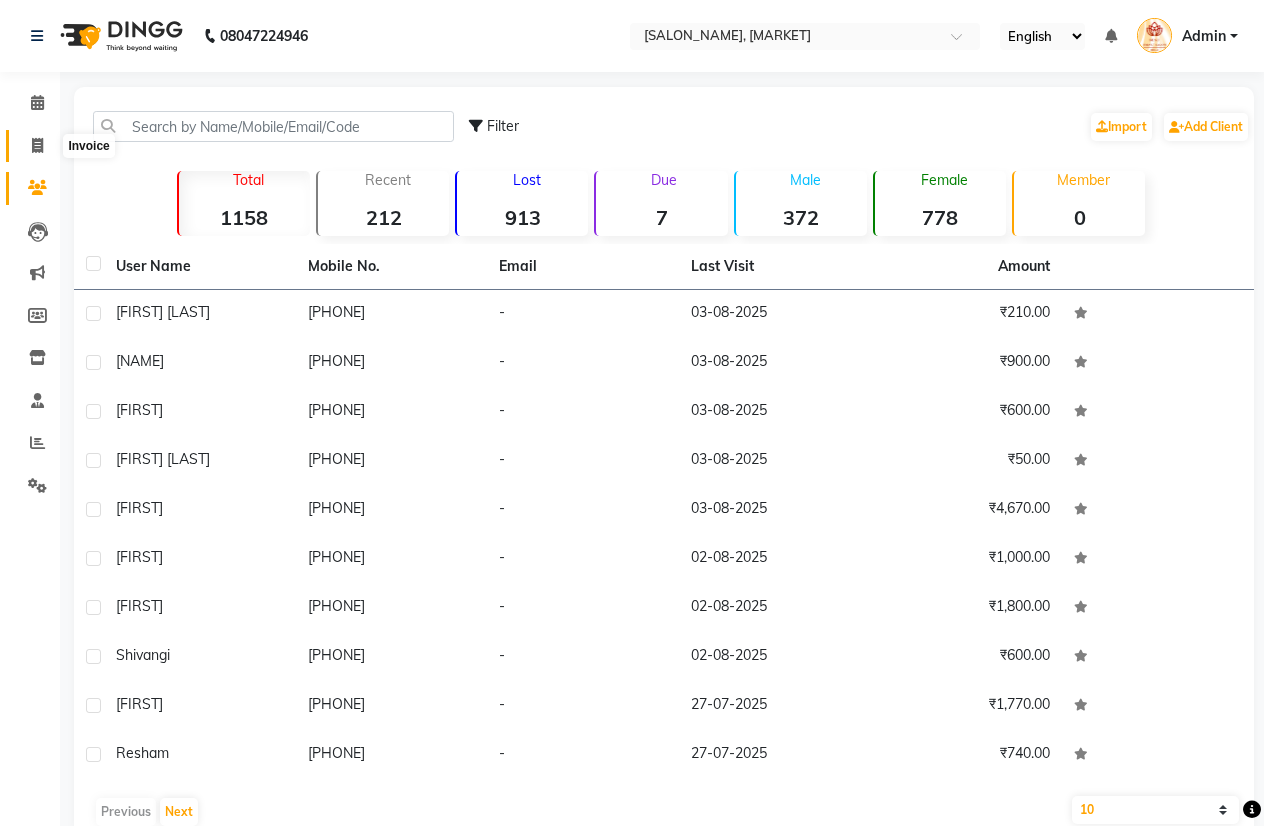 click 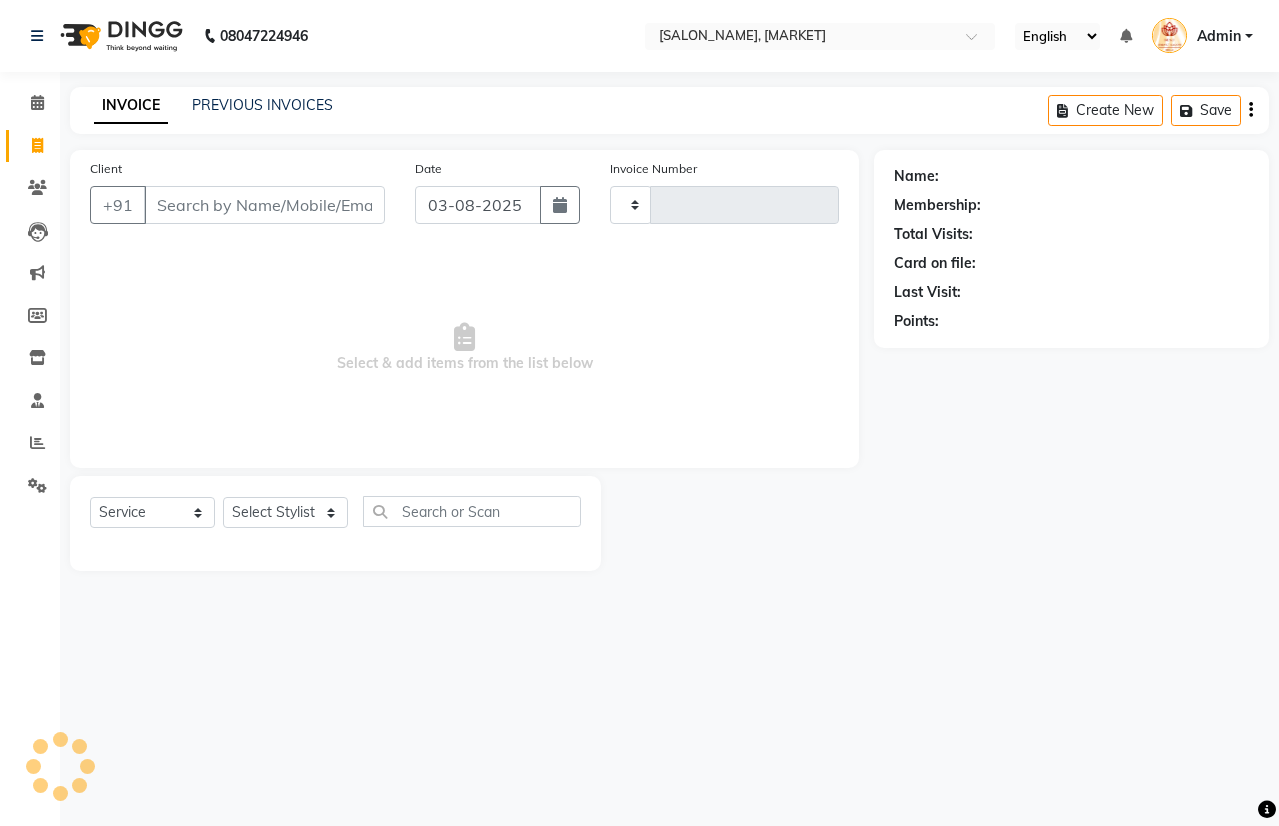 type on "0430" 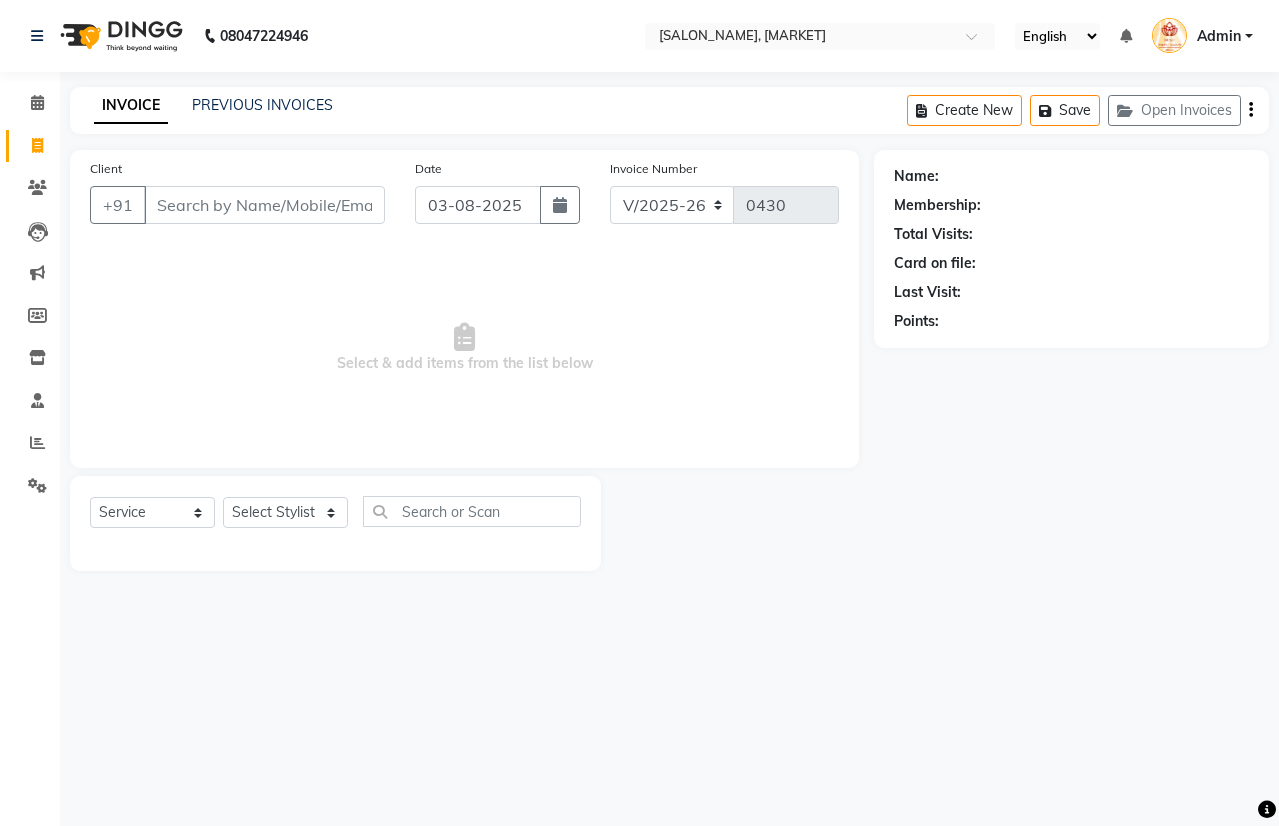 click on "Client" at bounding box center [264, 205] 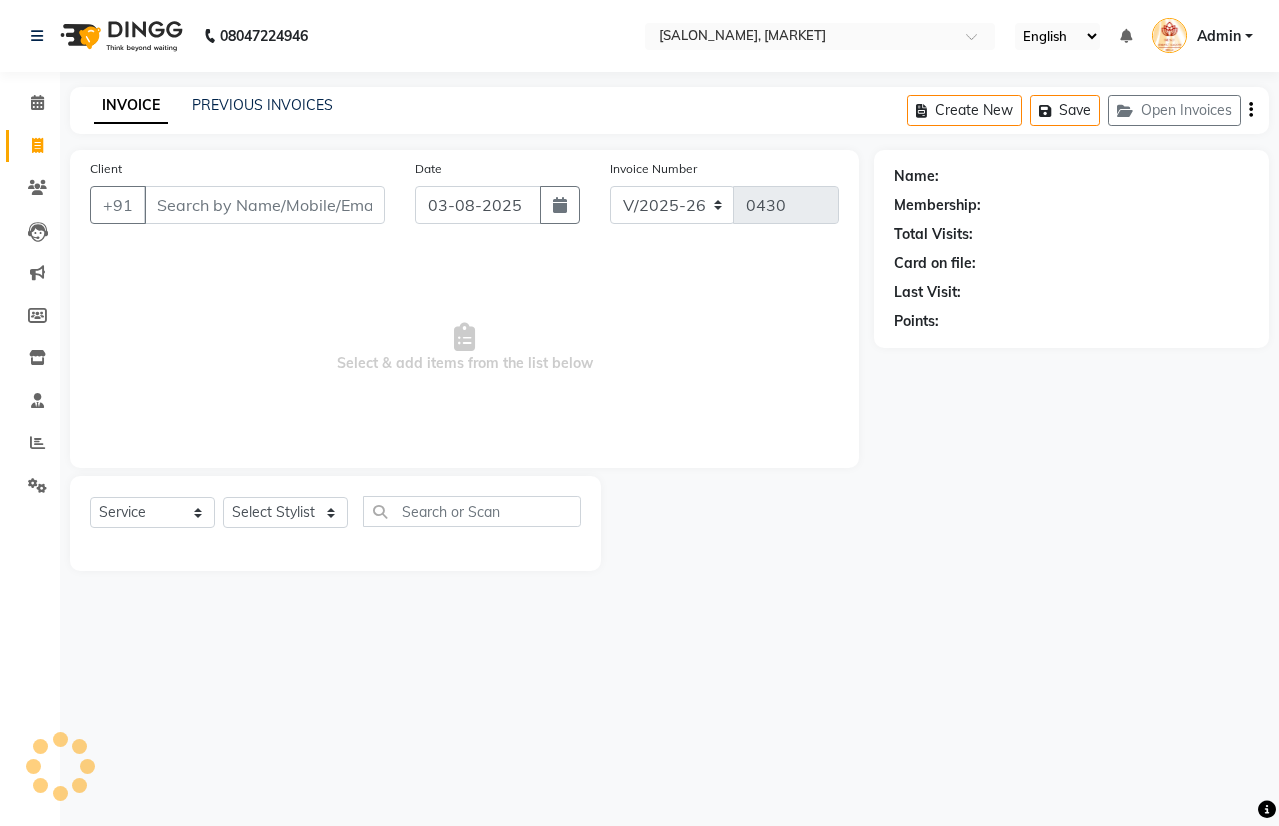 click on "Client" at bounding box center [264, 205] 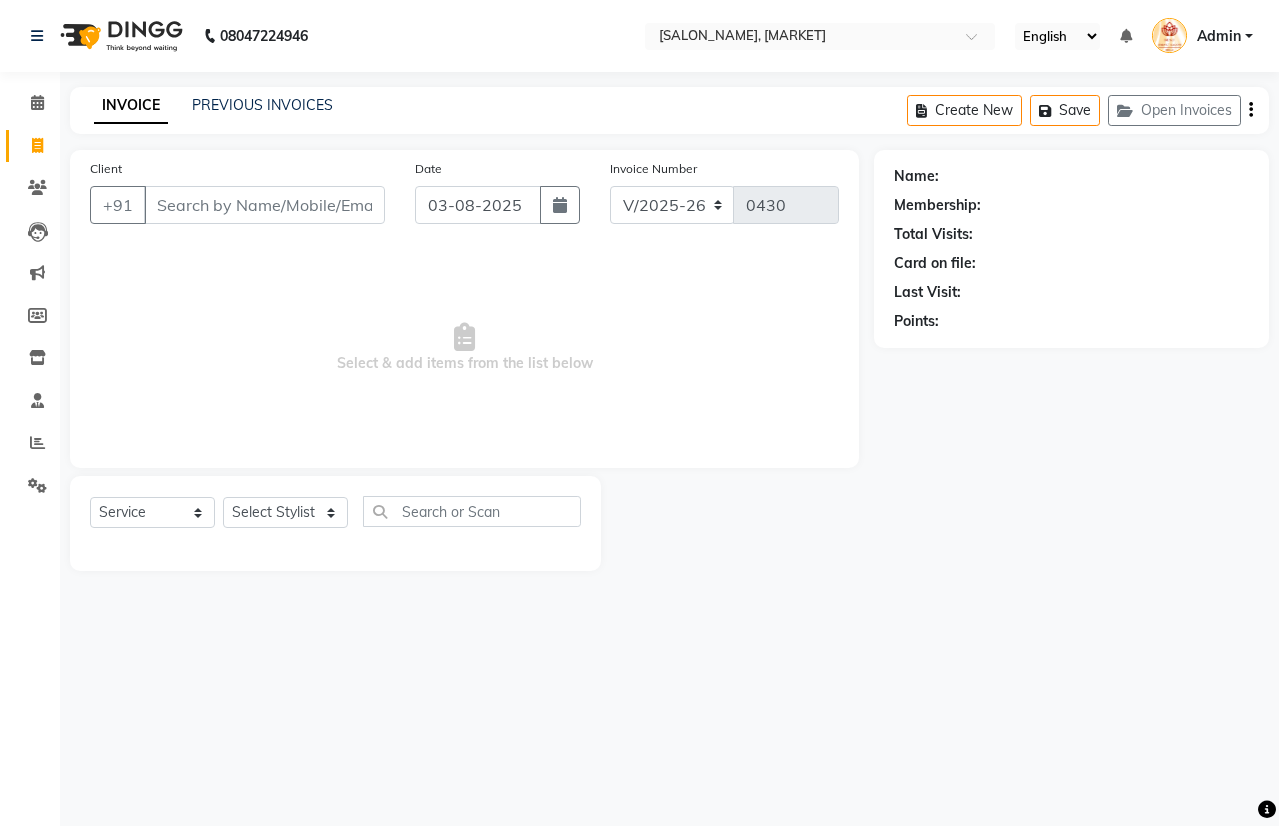 click on "Client" at bounding box center (264, 205) 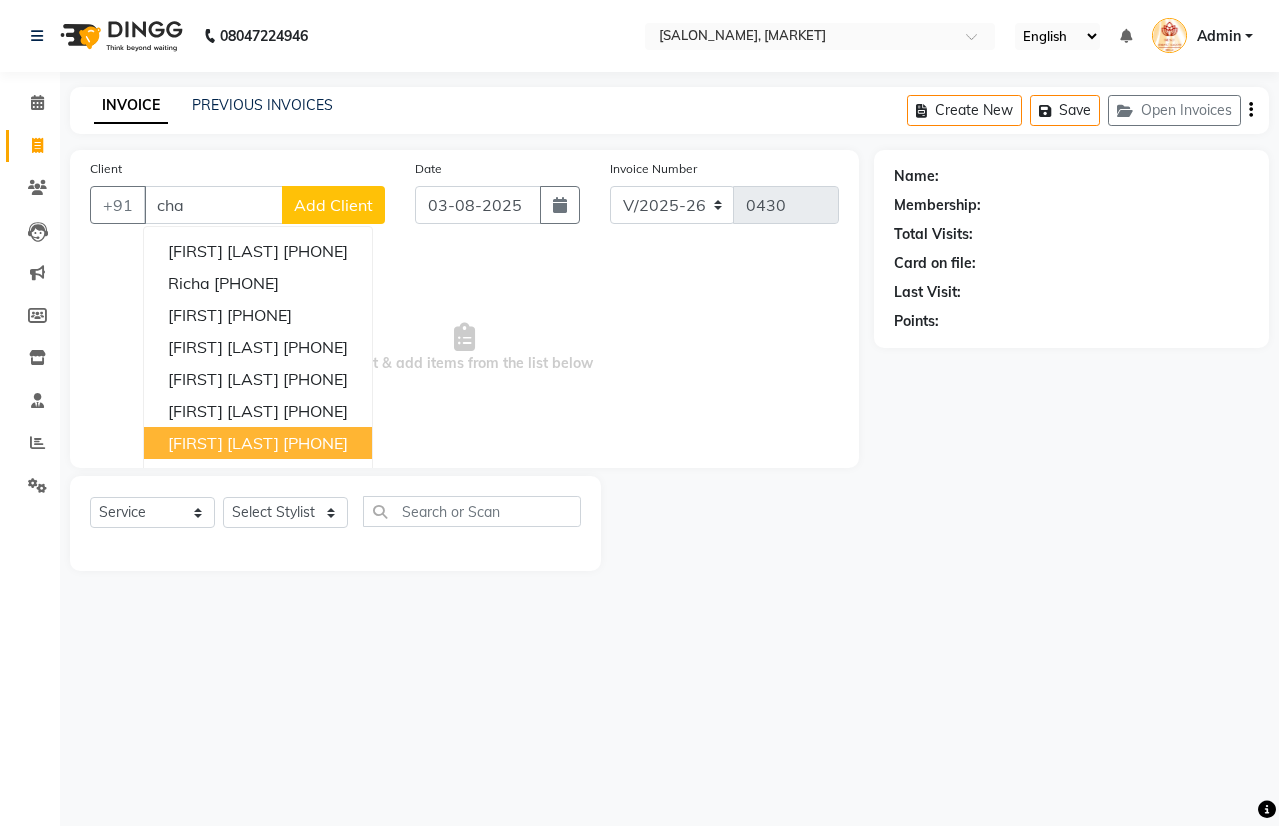 click on "[FIRST] [LAST]" at bounding box center (223, 443) 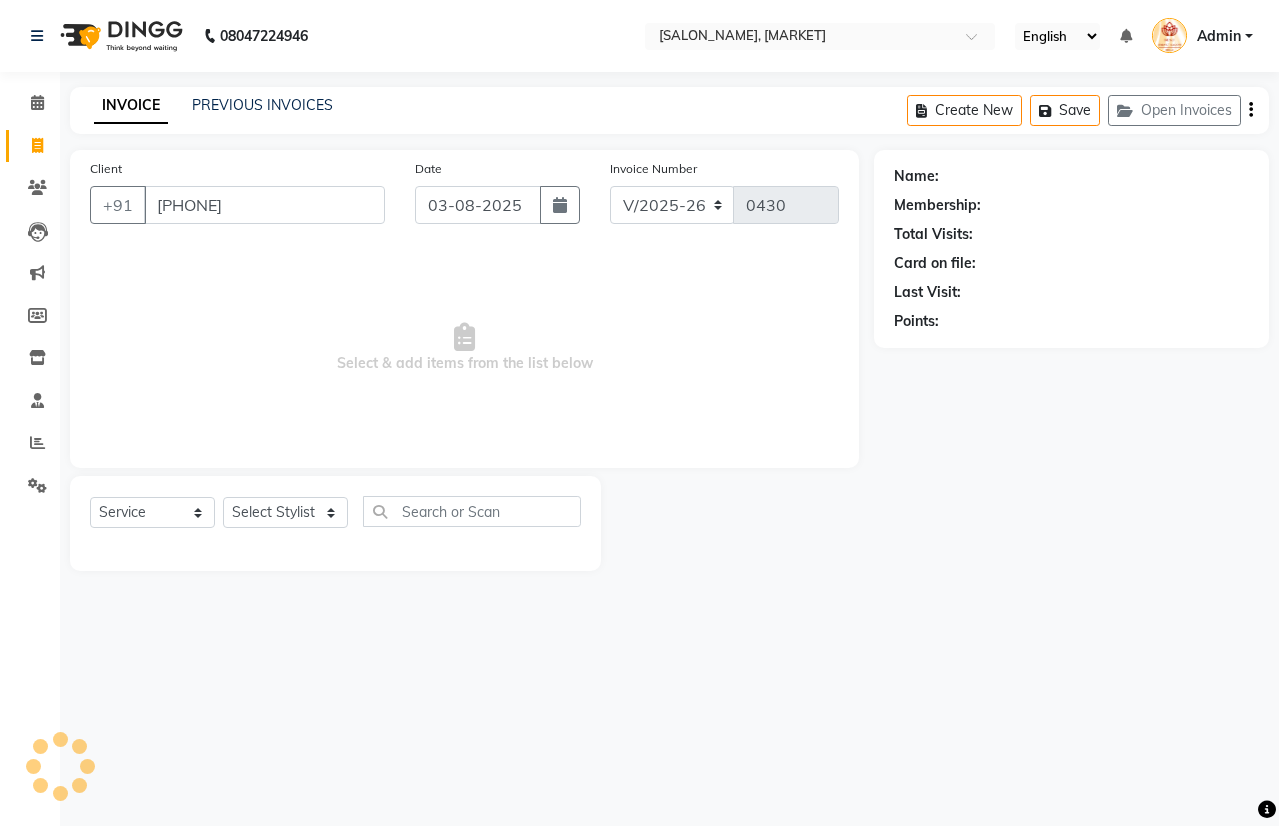 type on "[PHONE]" 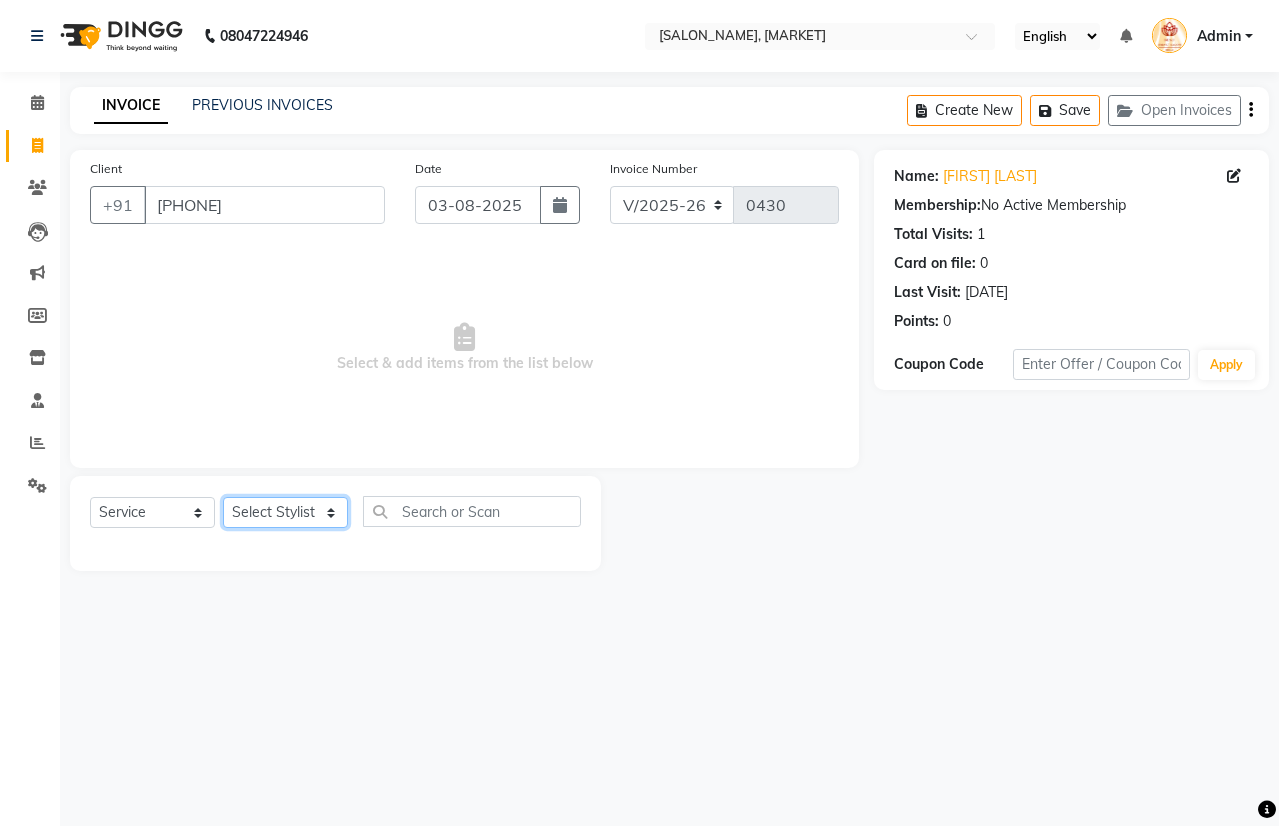 click on "Select Stylist [FIRST] [FIRST] [FIRST] [FIRST] [FIRST] [FIRST] [FIRST] [FIRST]" 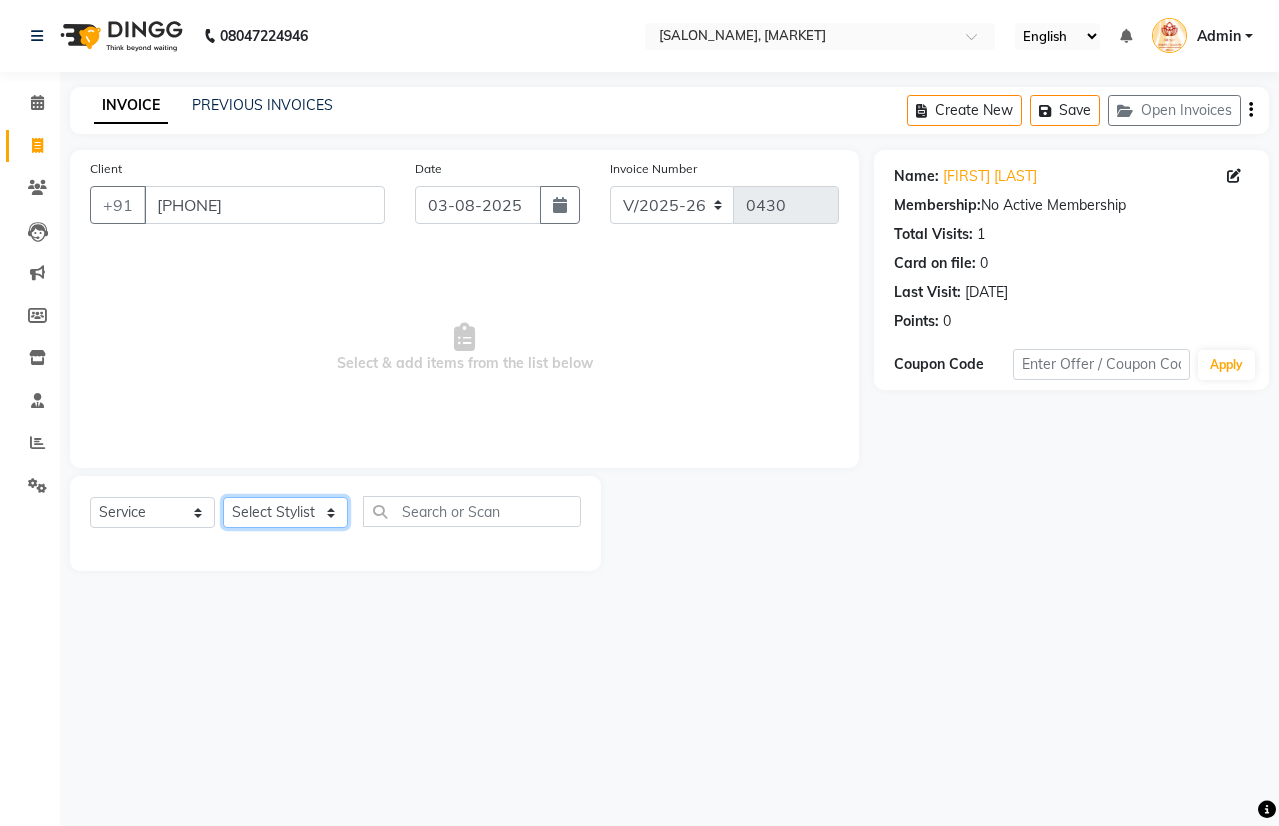 select on "[NUMBER]" 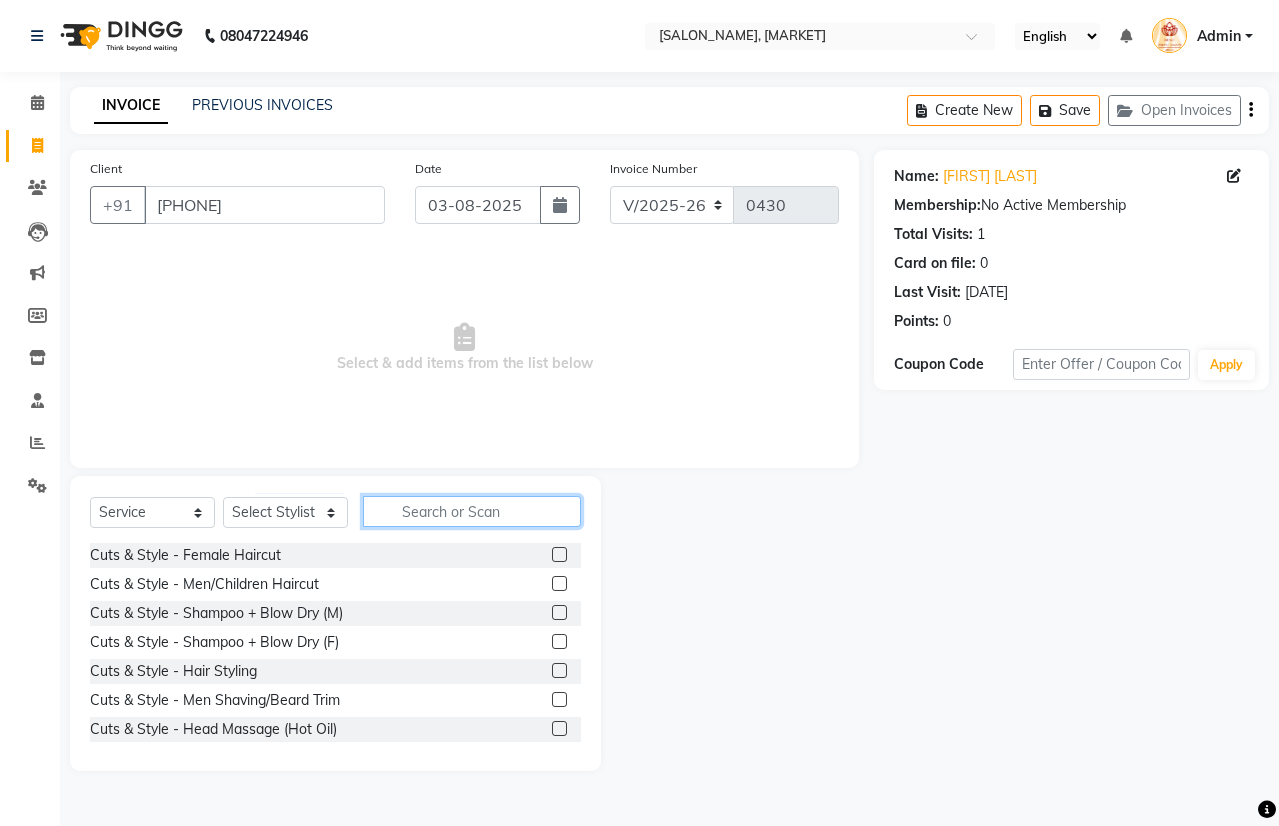 click 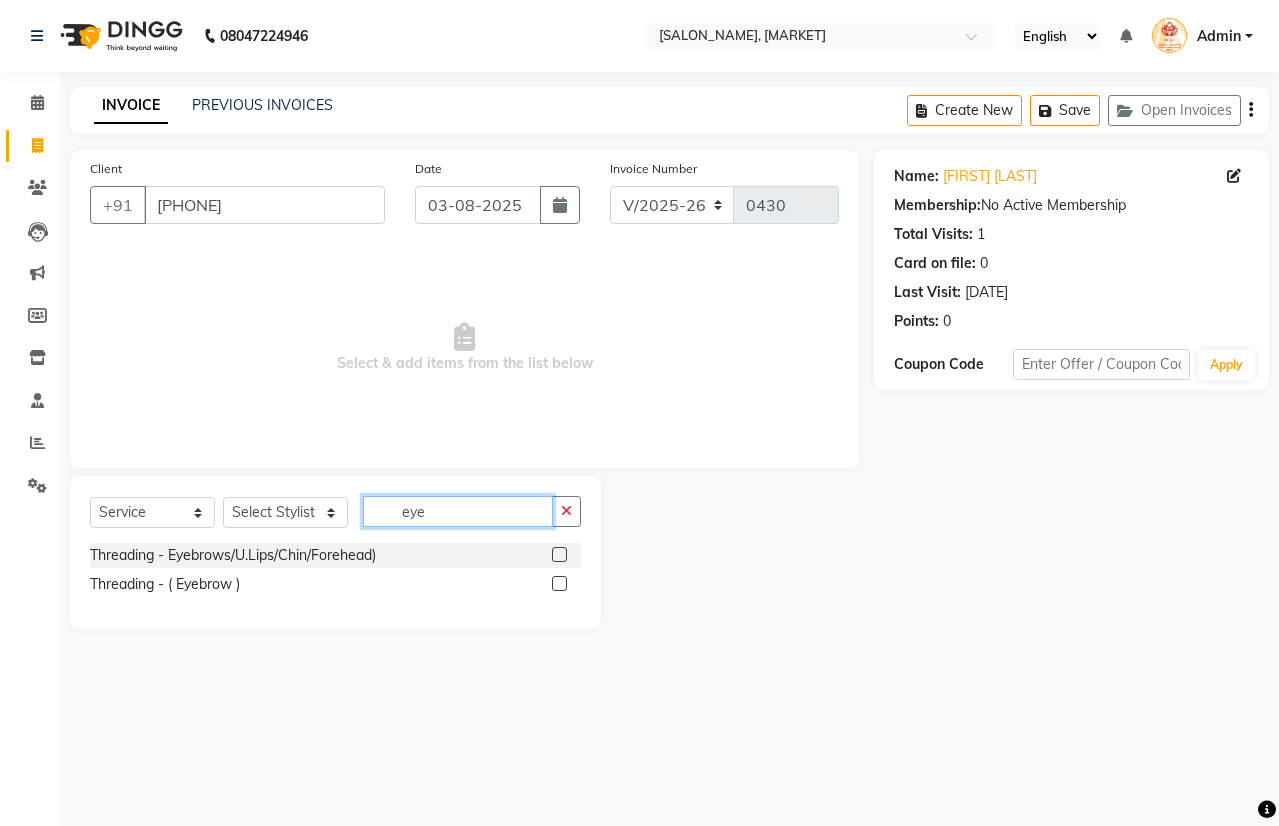 type on "eye" 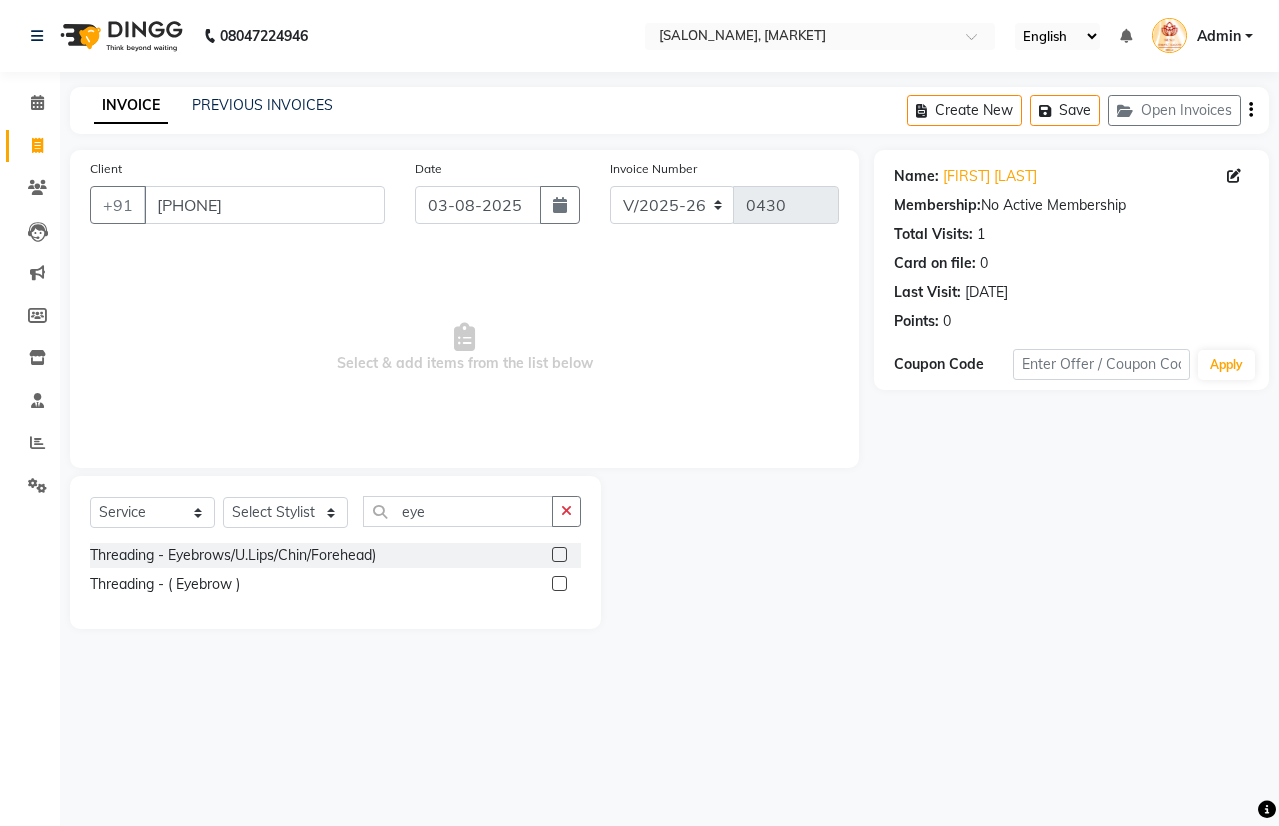 click 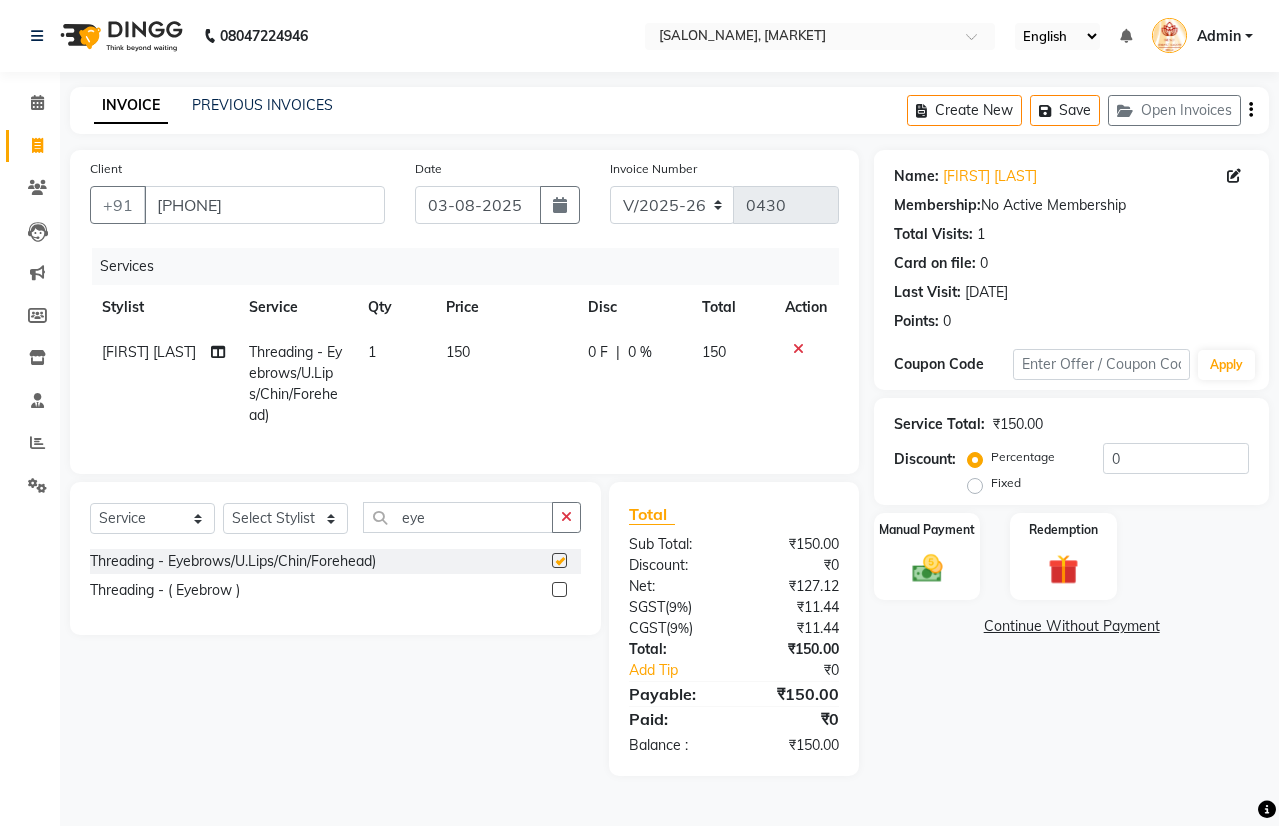 checkbox on "false" 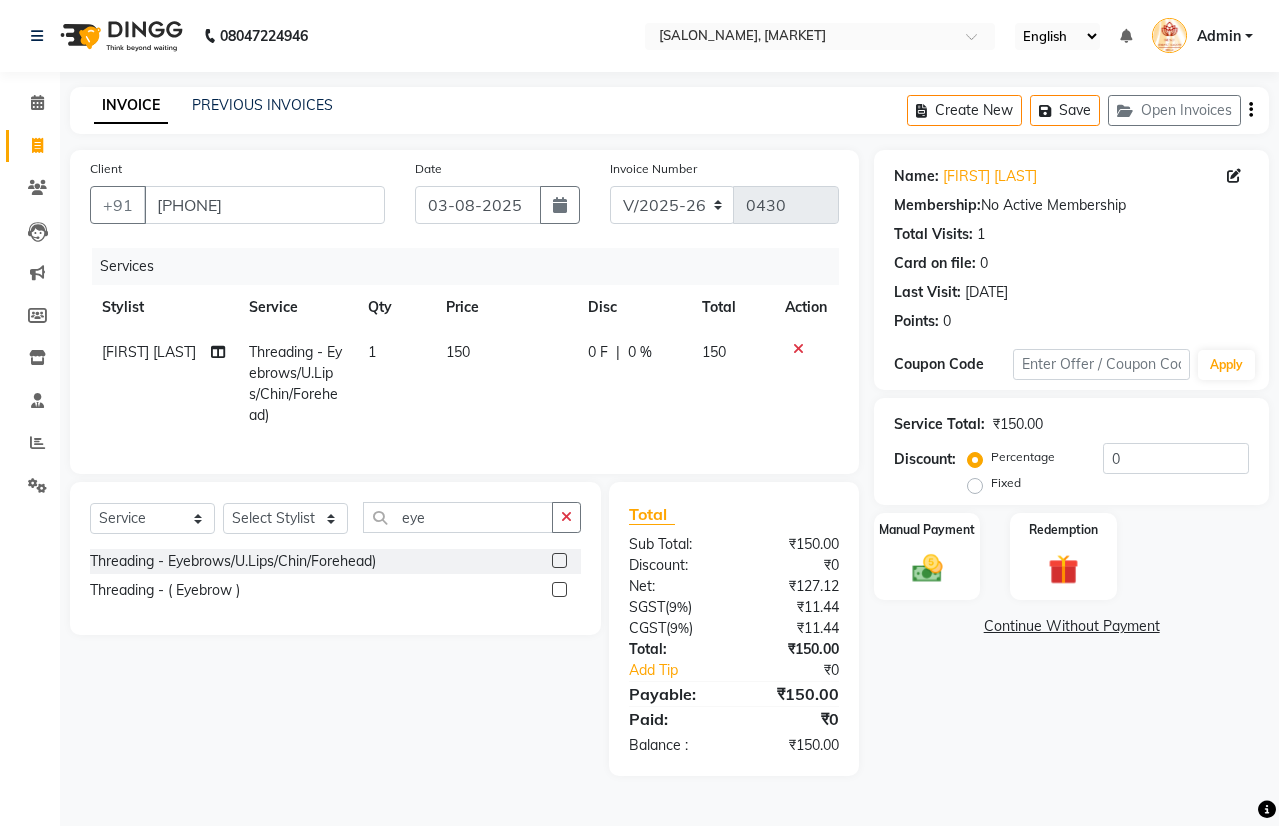 click on "150" 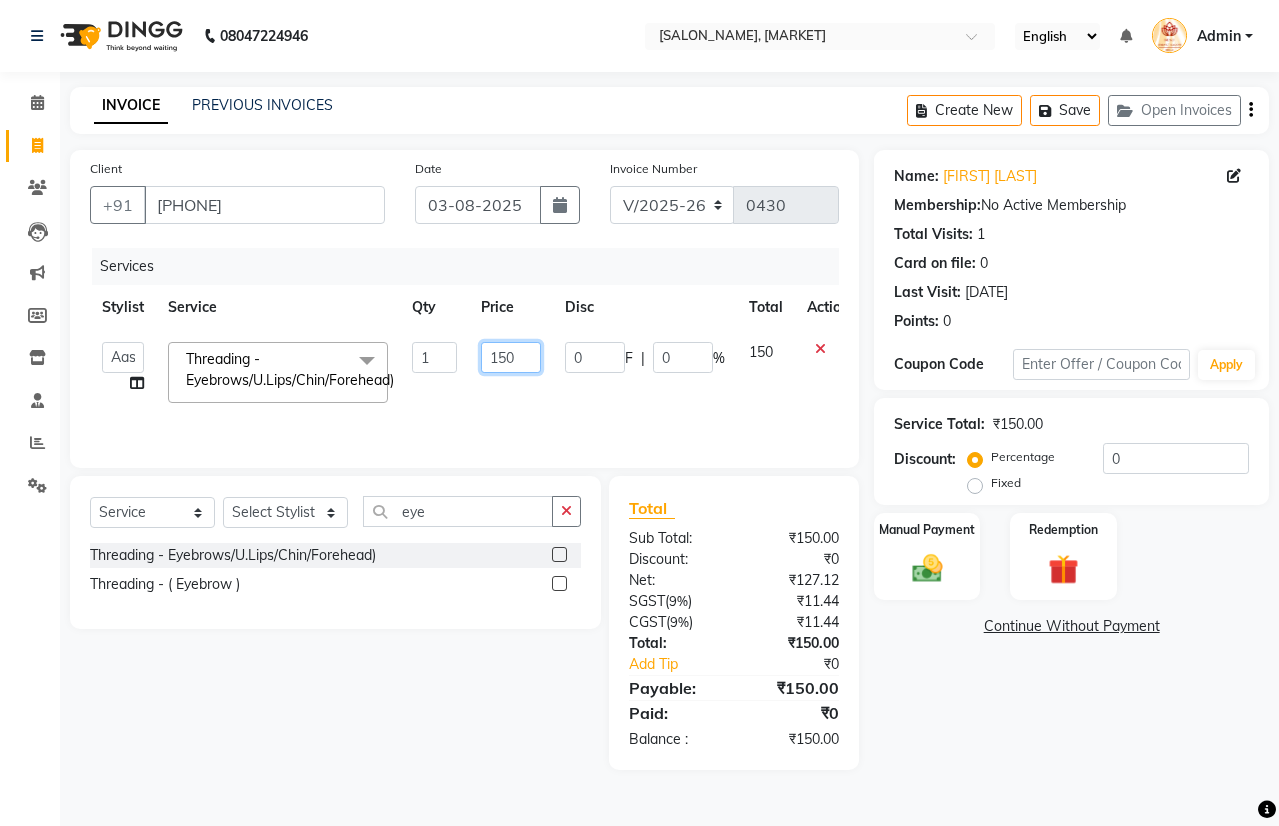 click on "150" 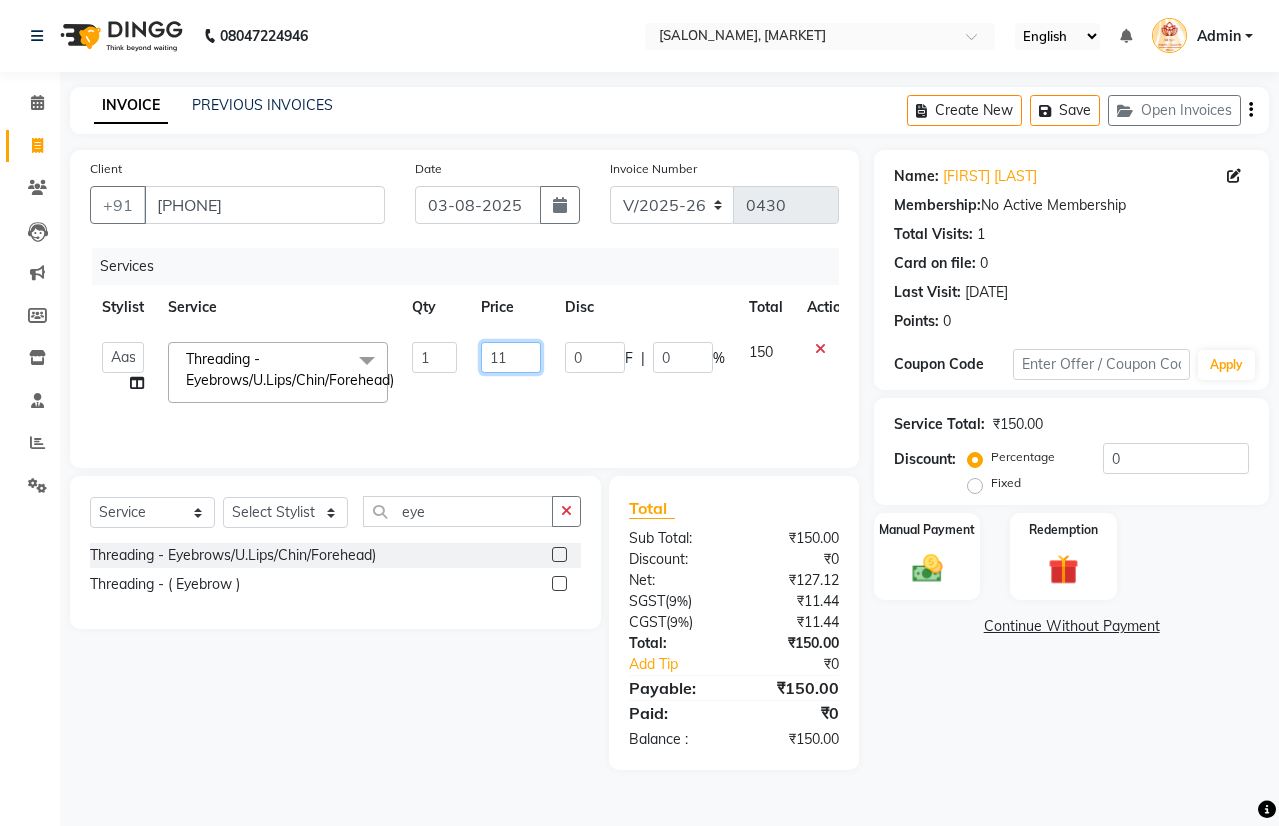 type on "110" 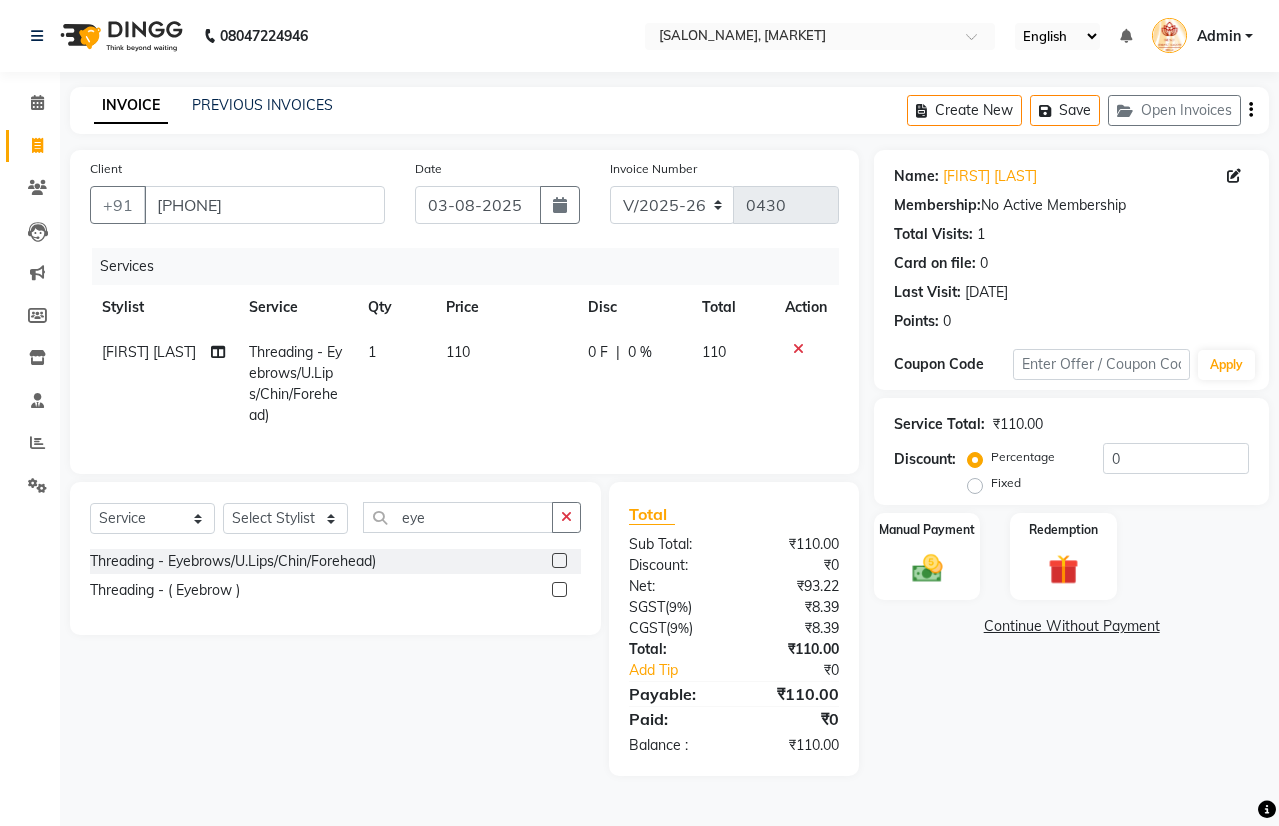 click on "Name: [FIRST] [LAST] Membership:  No Active Membership  Total Visits:  1 Card on file:  0 Last Visit:   [DATE] Points:   0  Coupon Code Apply Service Total:  ₹110.00  Discount:  Percentage   Fixed  0 Manual Payment Redemption  Continue Without Payment" 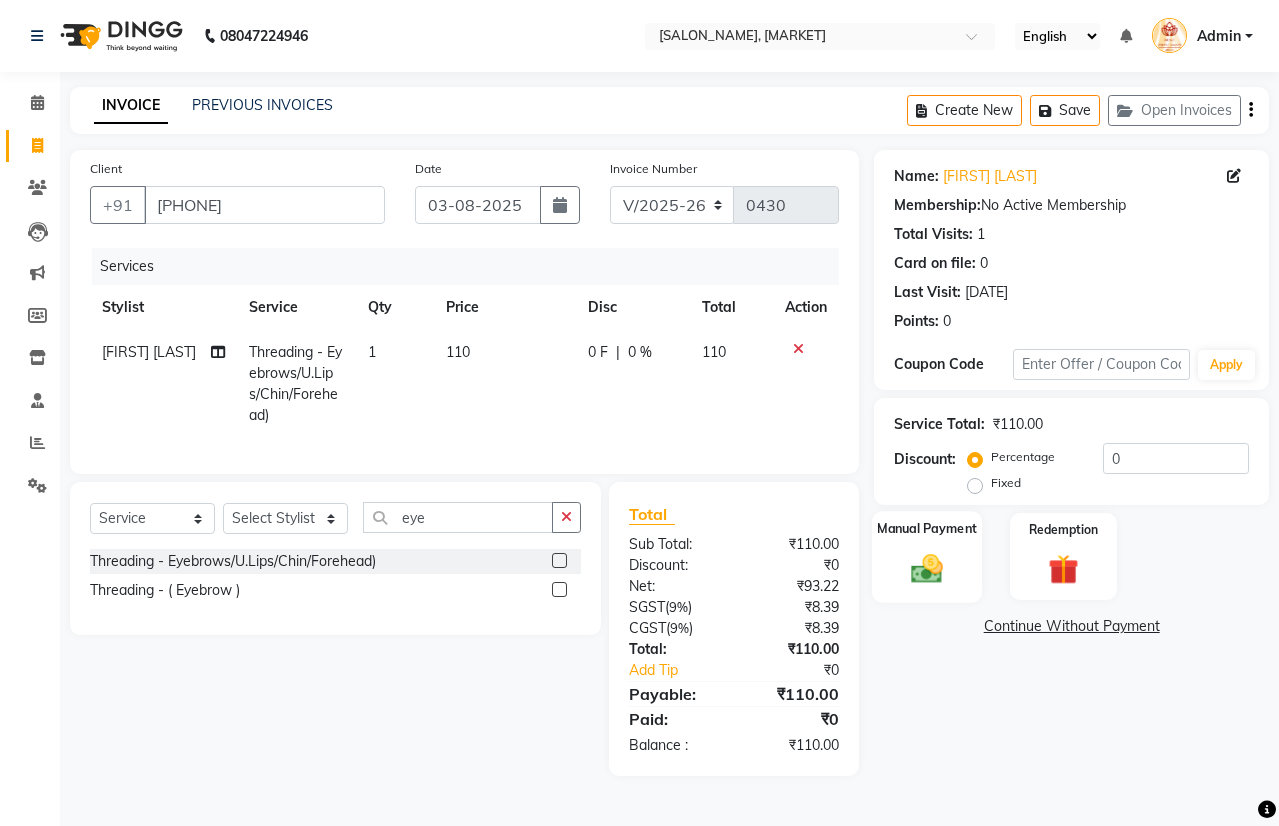 click 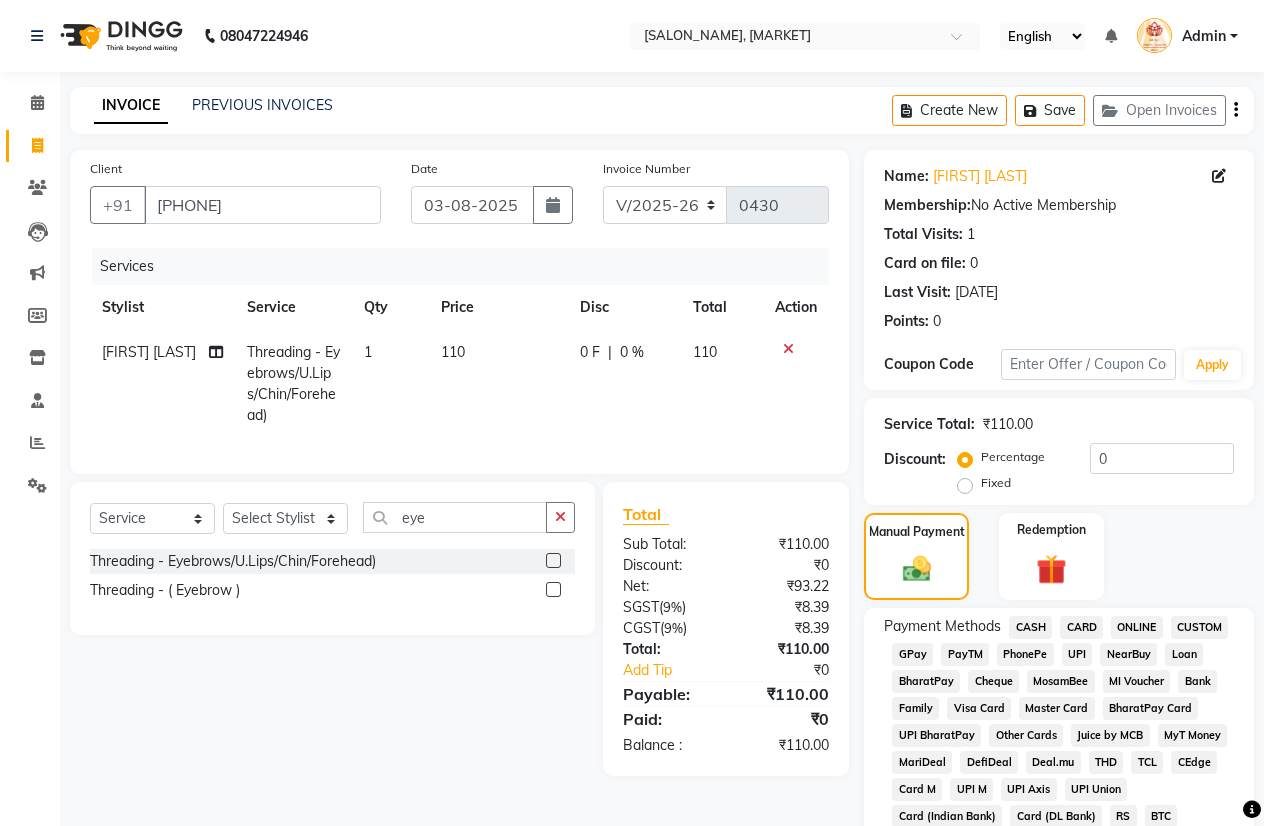 click on "PayTM" 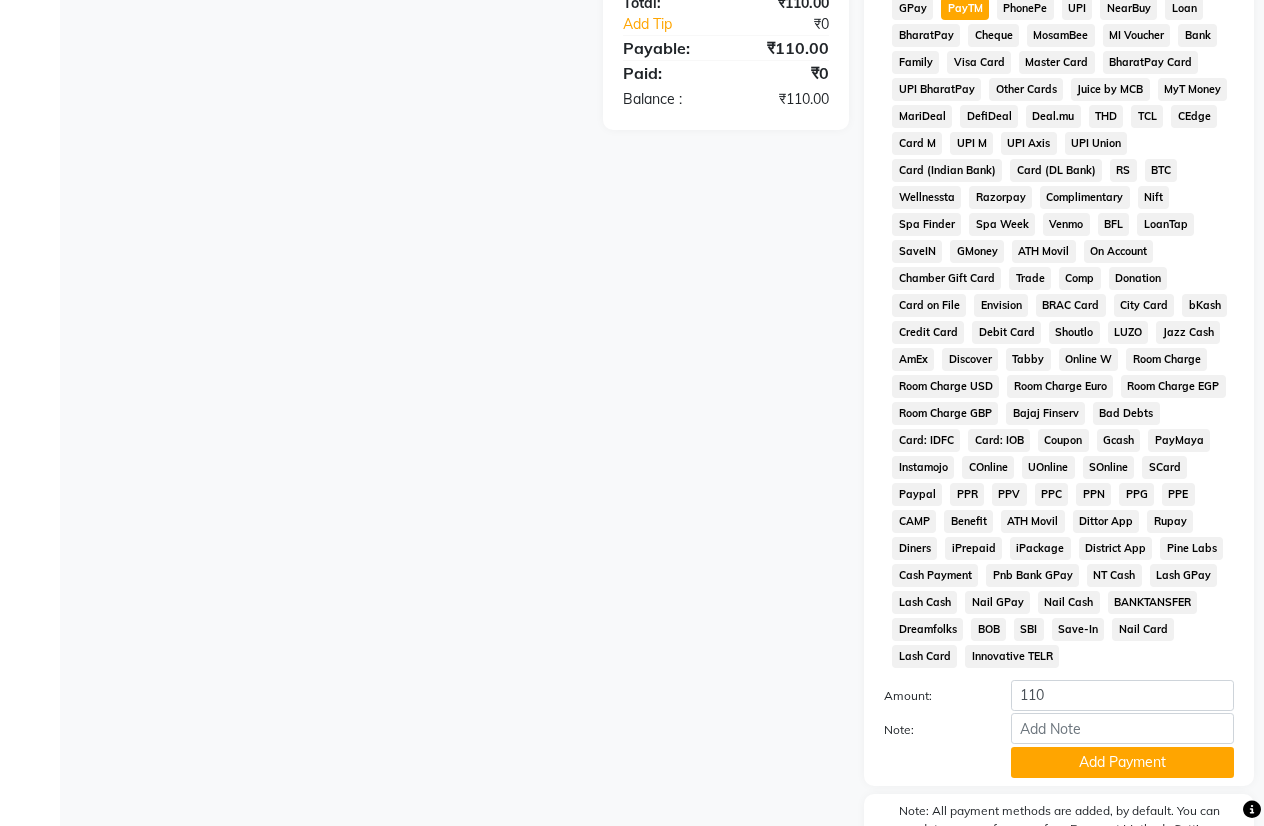 scroll, scrollTop: 753, scrollLeft: 0, axis: vertical 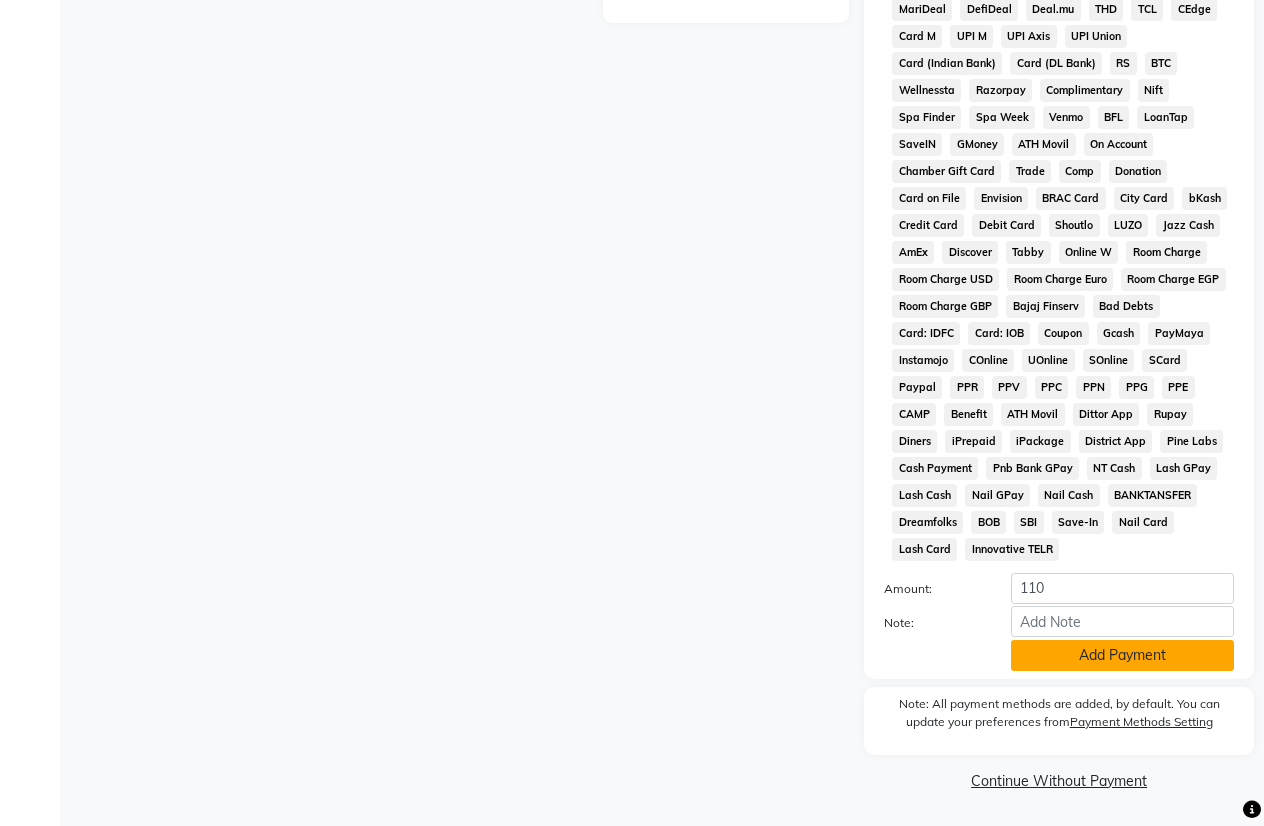 click on "Add Payment" 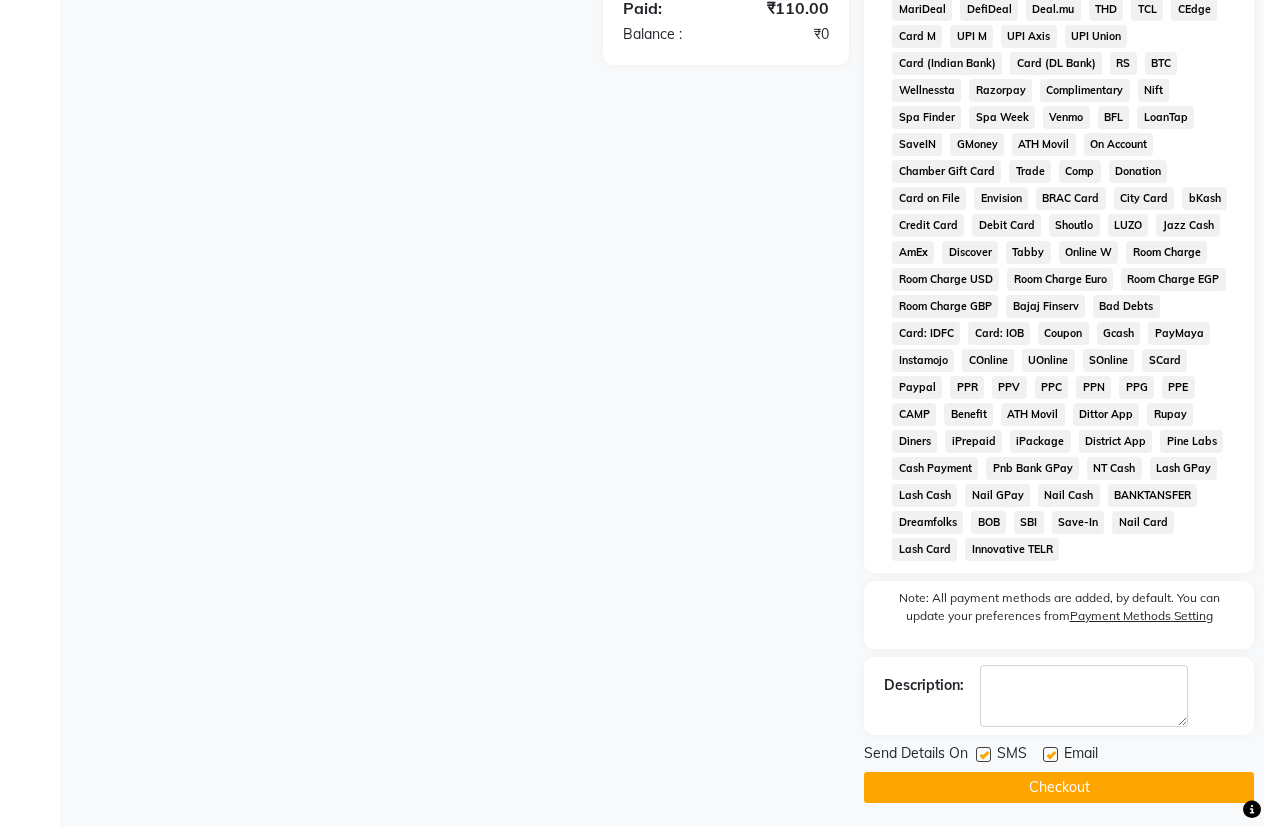 click on "Name: [FIRST] [LAST] Membership:  No Active Membership  Total Visits:  1 Card on file:  0 Last Visit:   [DATE] Points:   0  Coupon Code Apply Service Total:  ₹110.00  Discount:  Percentage   Fixed  0 Manual Payment Redemption Payment Methods  CASH   CARD   ONLINE   CUSTOM   GPay   PayTM   PhonePe   UPI   NearBuy   Loan   BharatPay   Cheque   MosamBee   MI Voucher   Bank   Family   Visa Card   Master Card   BharatPay Card   UPI BharatPay   Other Cards   Juice by MCB   MyT Money   MariDeal   DefiDeal   Deal.mu   THD   TCL   CEdge   Card M   UPI M   UPI Axis   UPI Union   Card (Indian Bank)   Card (DL Bank)   RS   BTC   Wellnessta   Razorpay   Complimentary   Nift   Spa Finder   Spa Week   Venmo   BFL   LoanTap   SaveIN   GMoney   ATH Movil   On Account   Chamber Gift Card   Trade   Comp   Donation   Card on File   Envision   BRAC Card   City Card   bKash   Credit Card   Debit Card   Shoutlo   LUZO   Jazz Cash   AmEx   Discover   Tabby   Online W   Room Charge   Room Charge USD   Room Charge Euro   Bad Debts" 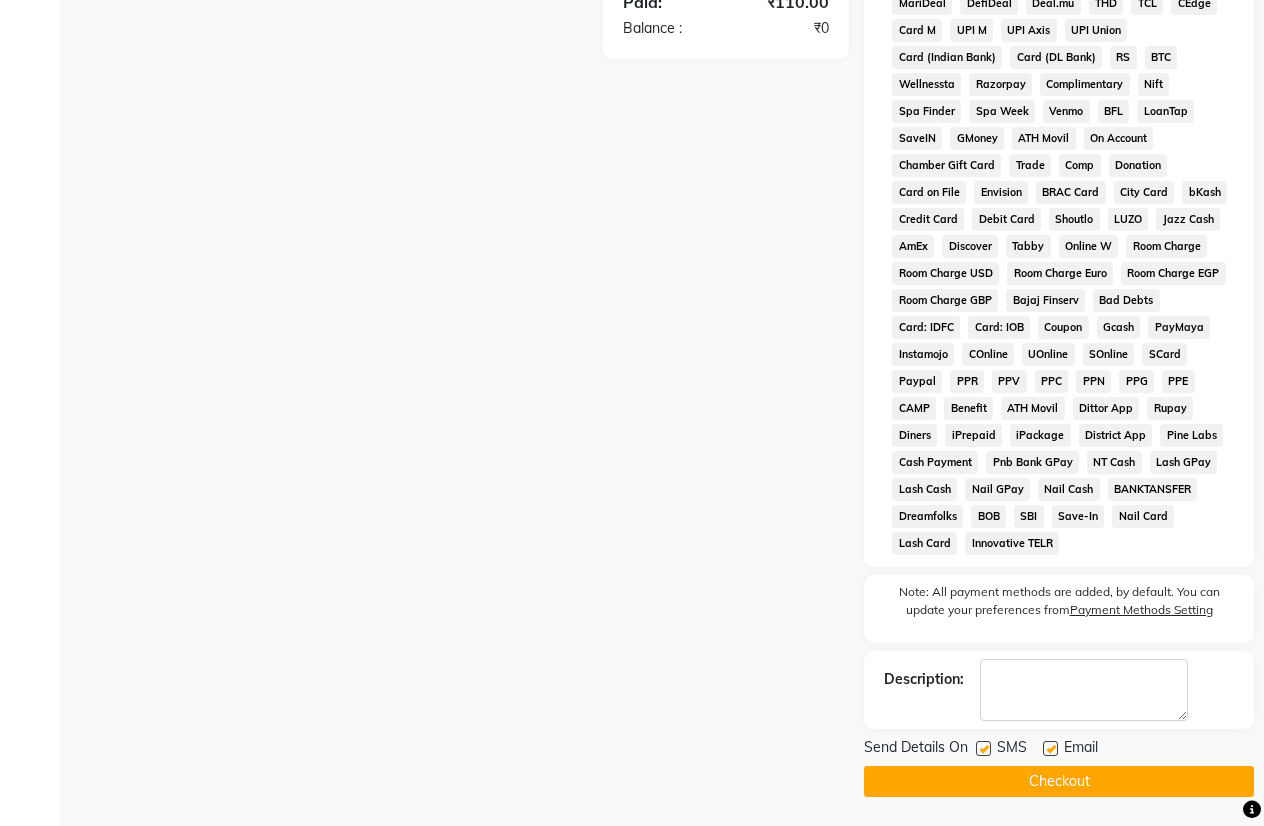 scroll, scrollTop: 760, scrollLeft: 0, axis: vertical 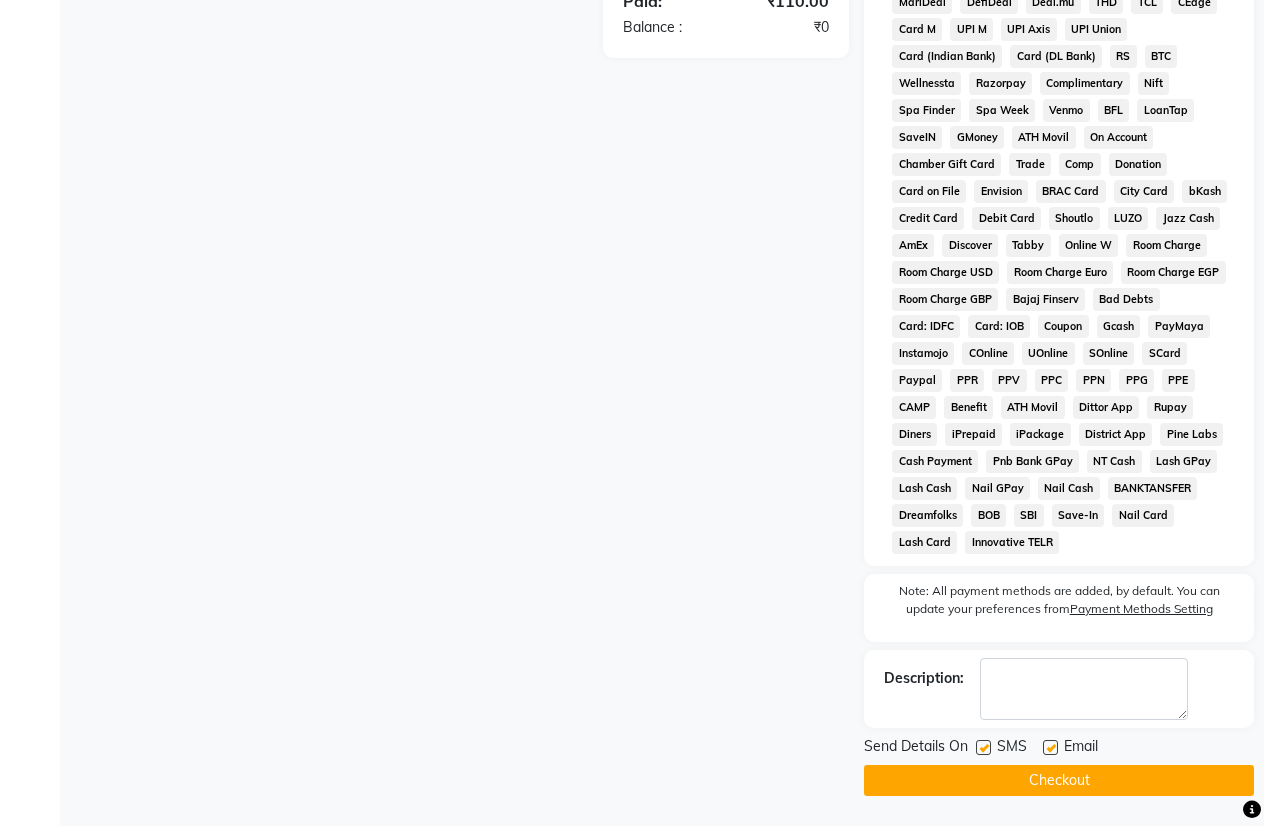 click on "Checkout" 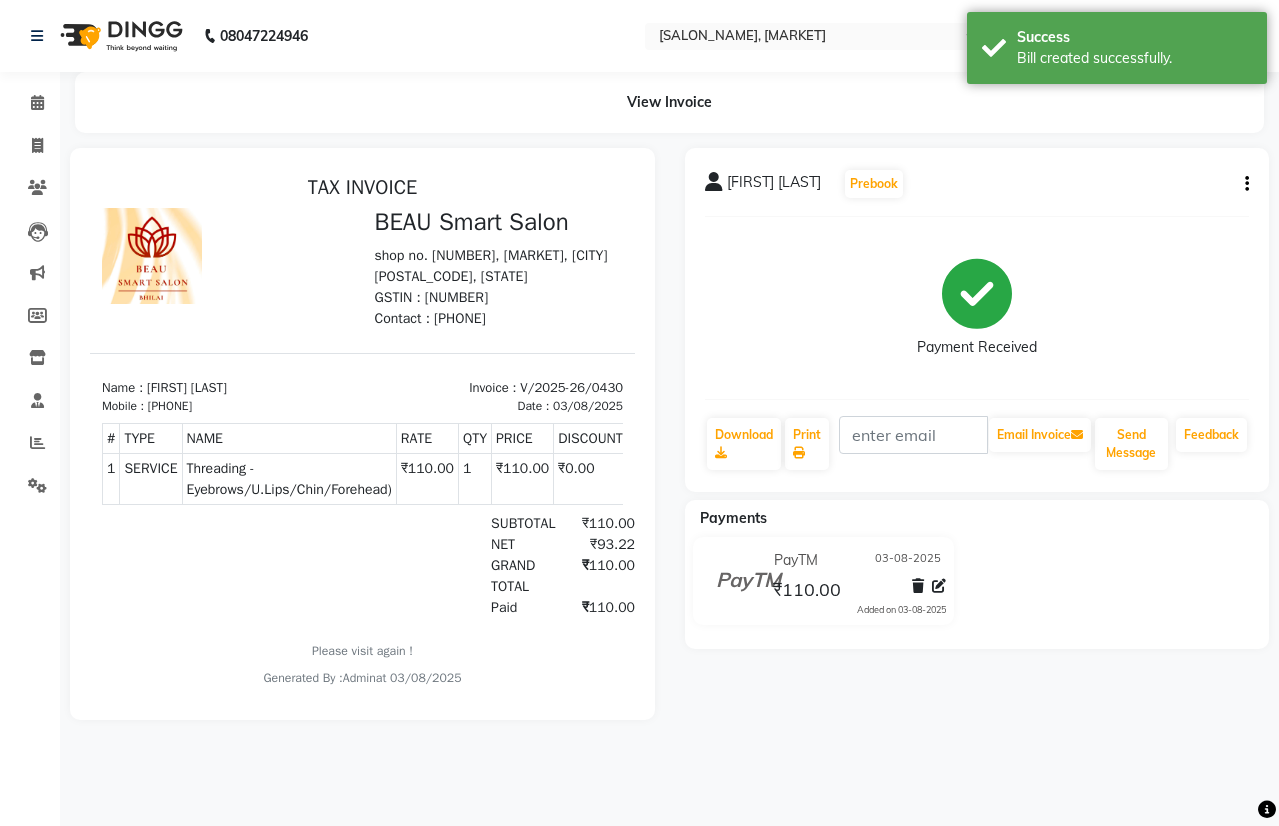 scroll, scrollTop: 0, scrollLeft: 0, axis: both 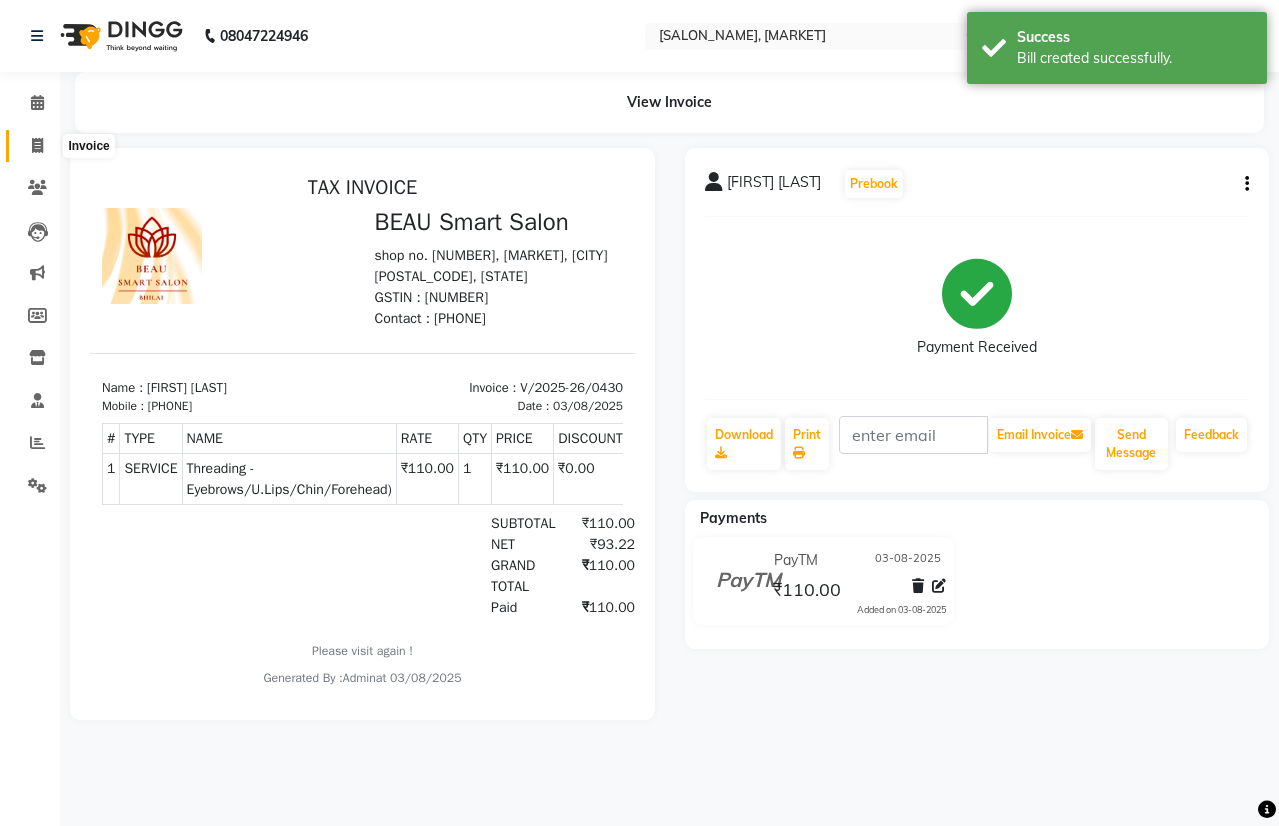 click 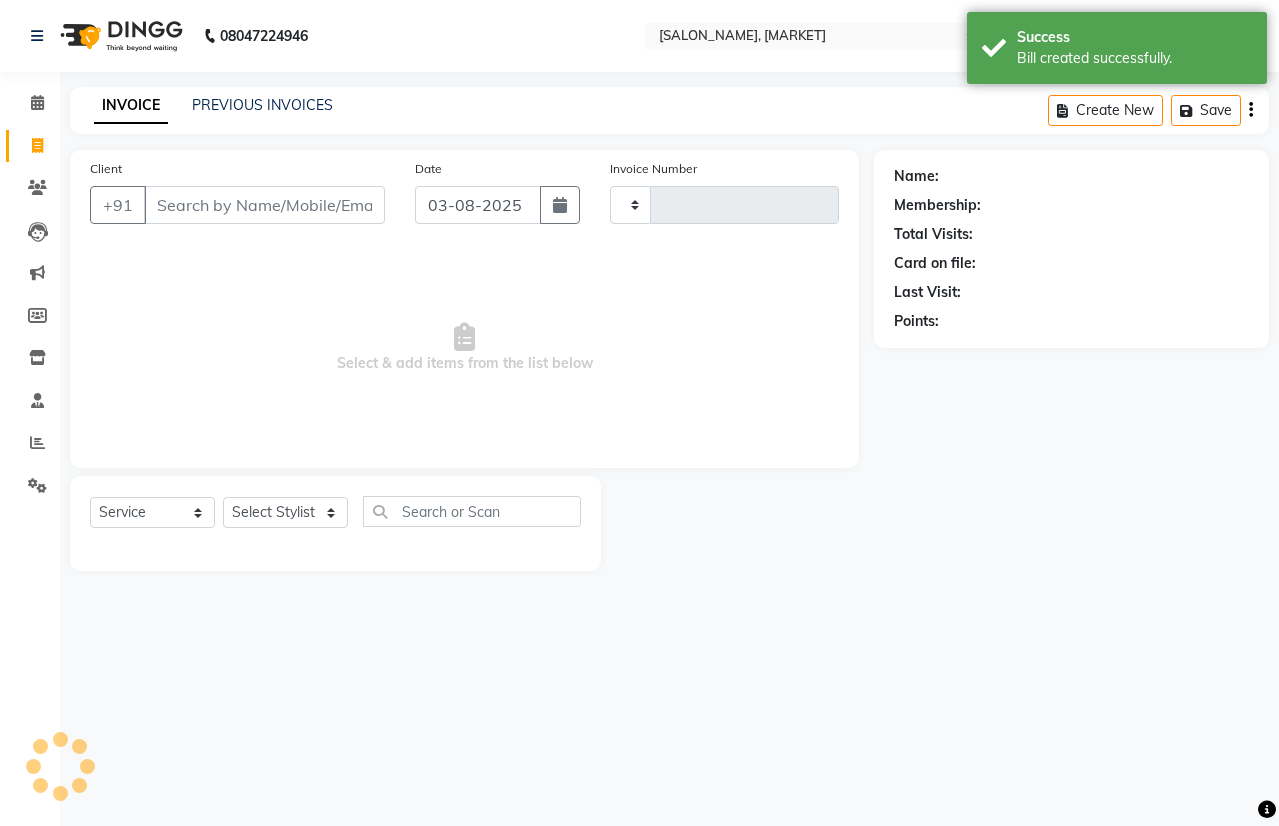 type on "0431" 